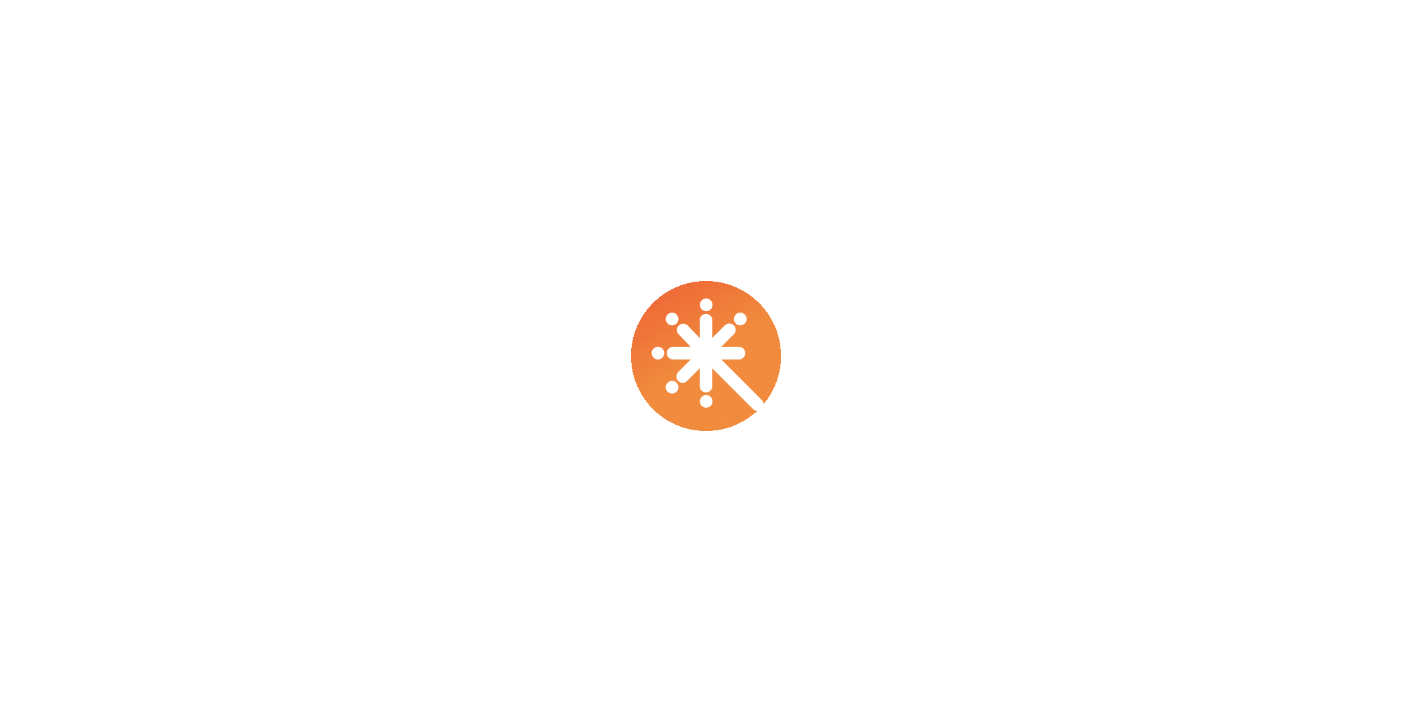 scroll, scrollTop: 0, scrollLeft: 0, axis: both 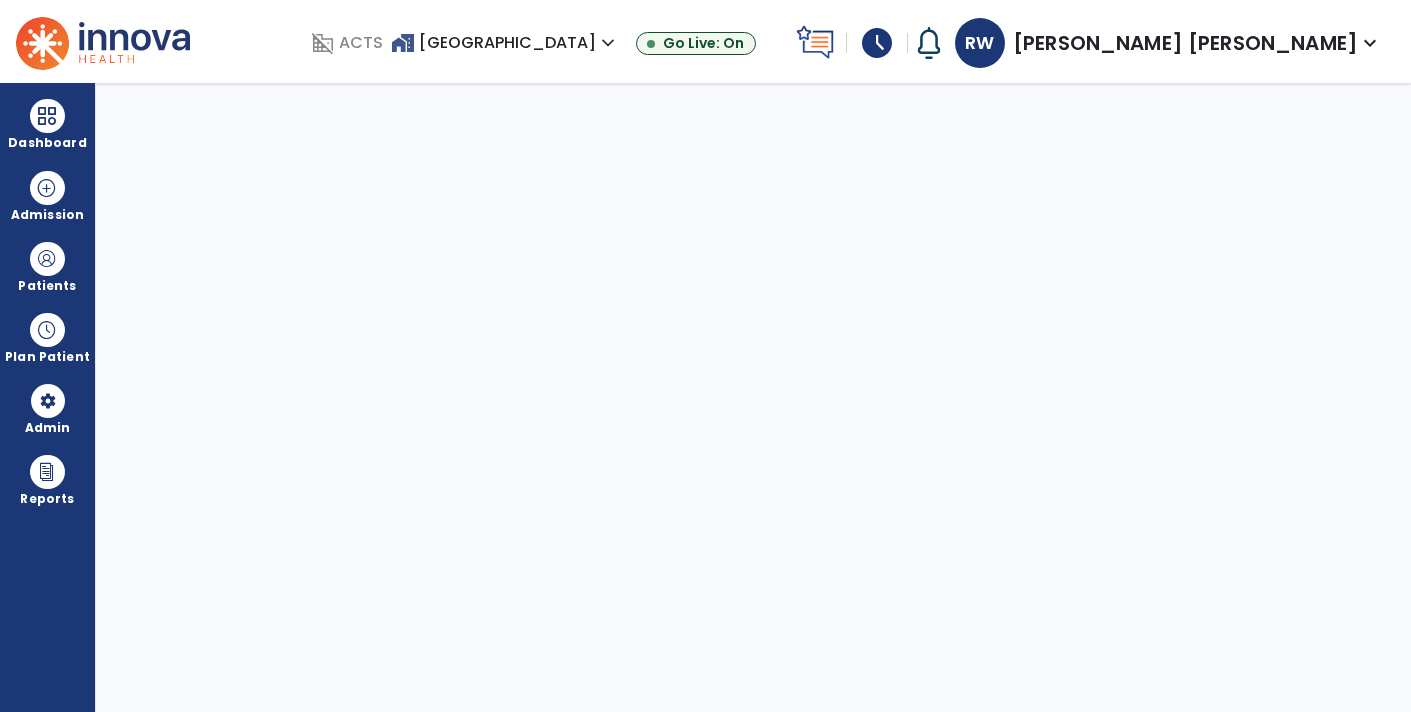 select on "****" 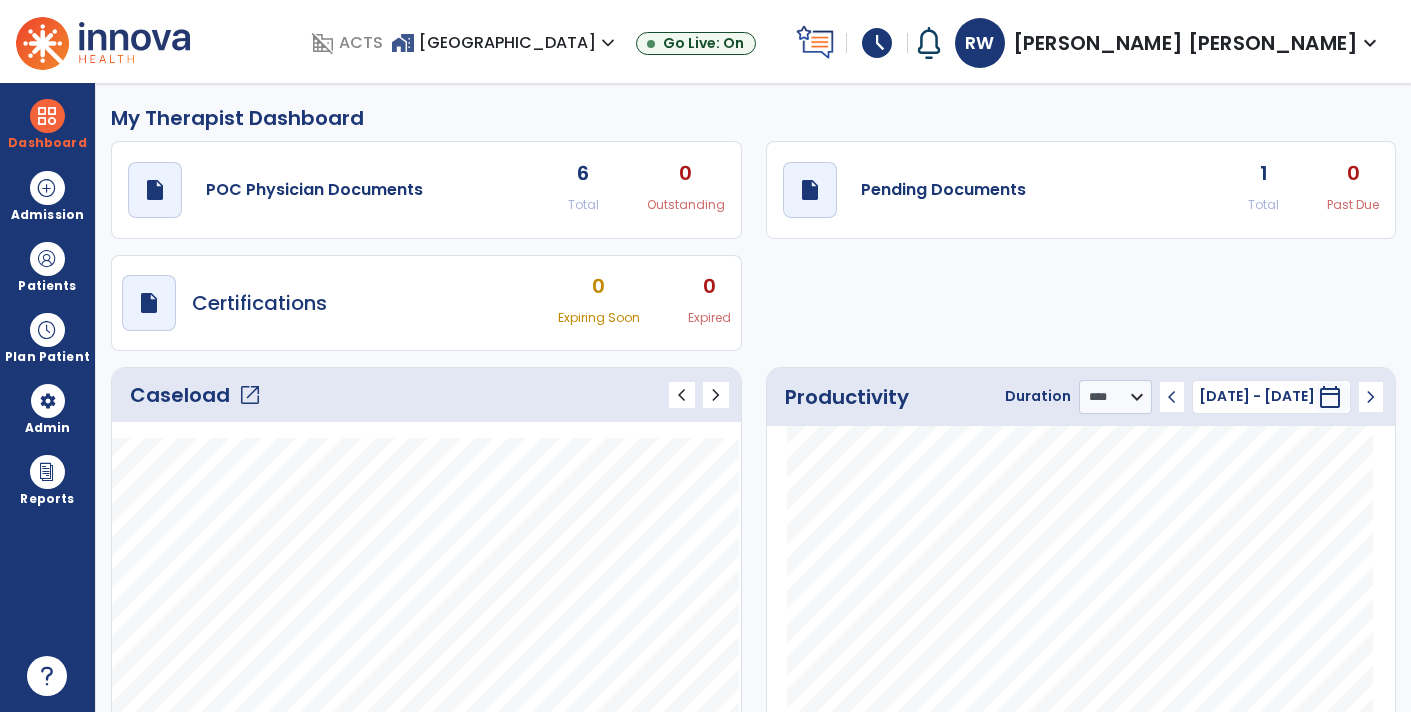 click on "schedule" at bounding box center (877, 43) 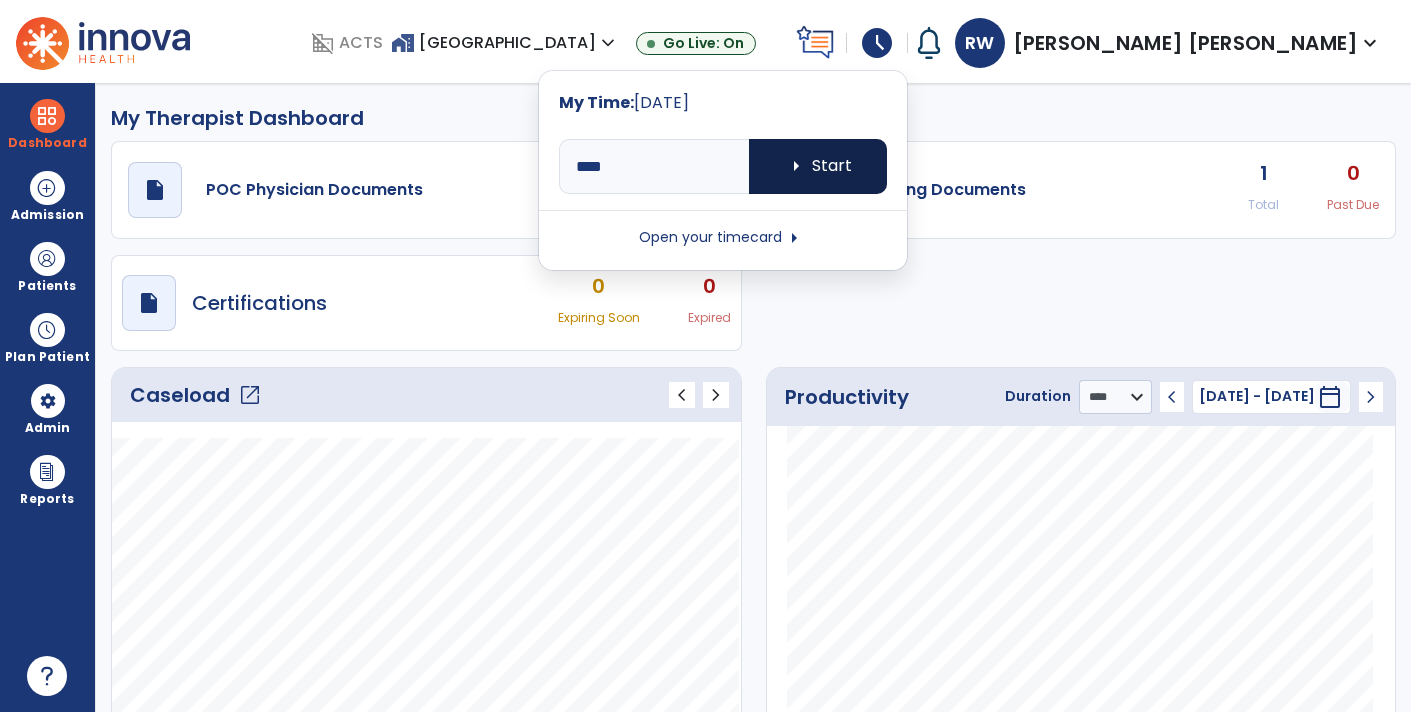 click on "arrow_right  Start" at bounding box center (818, 166) 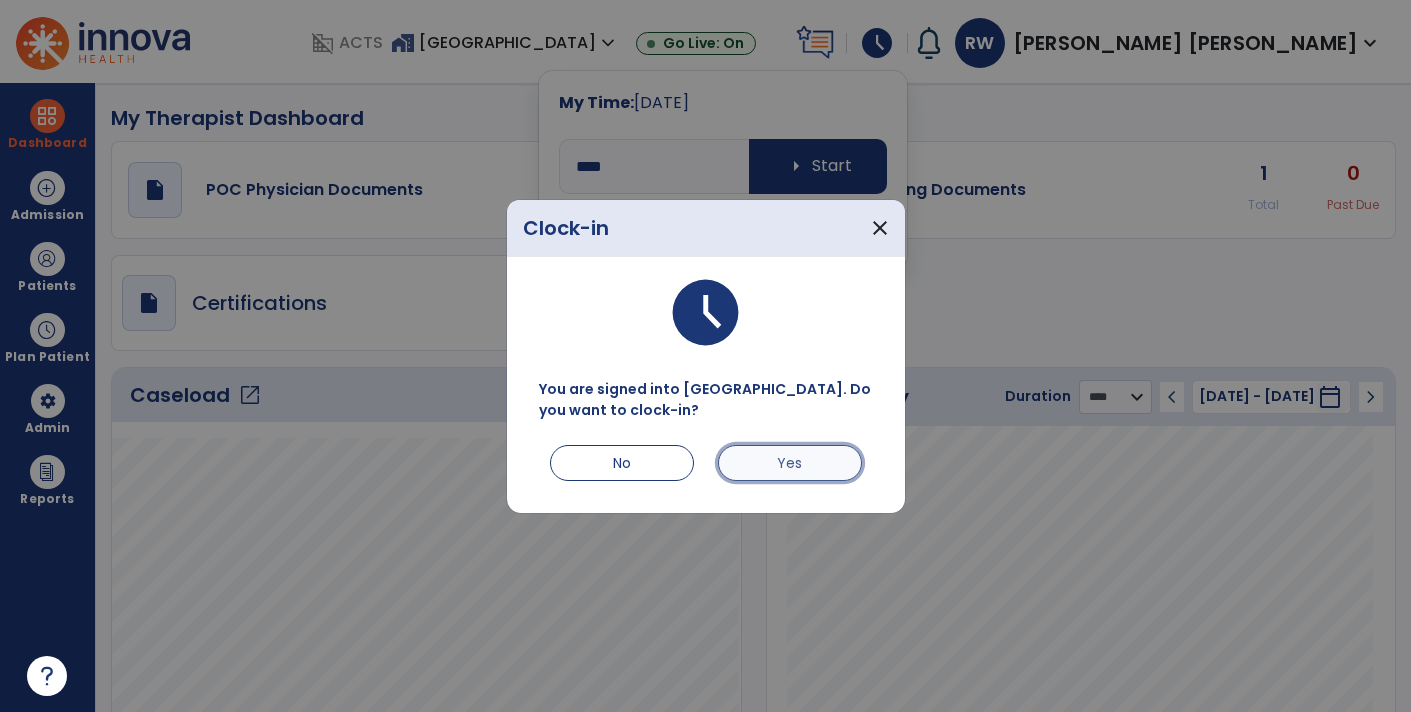 click on "Yes" at bounding box center (790, 463) 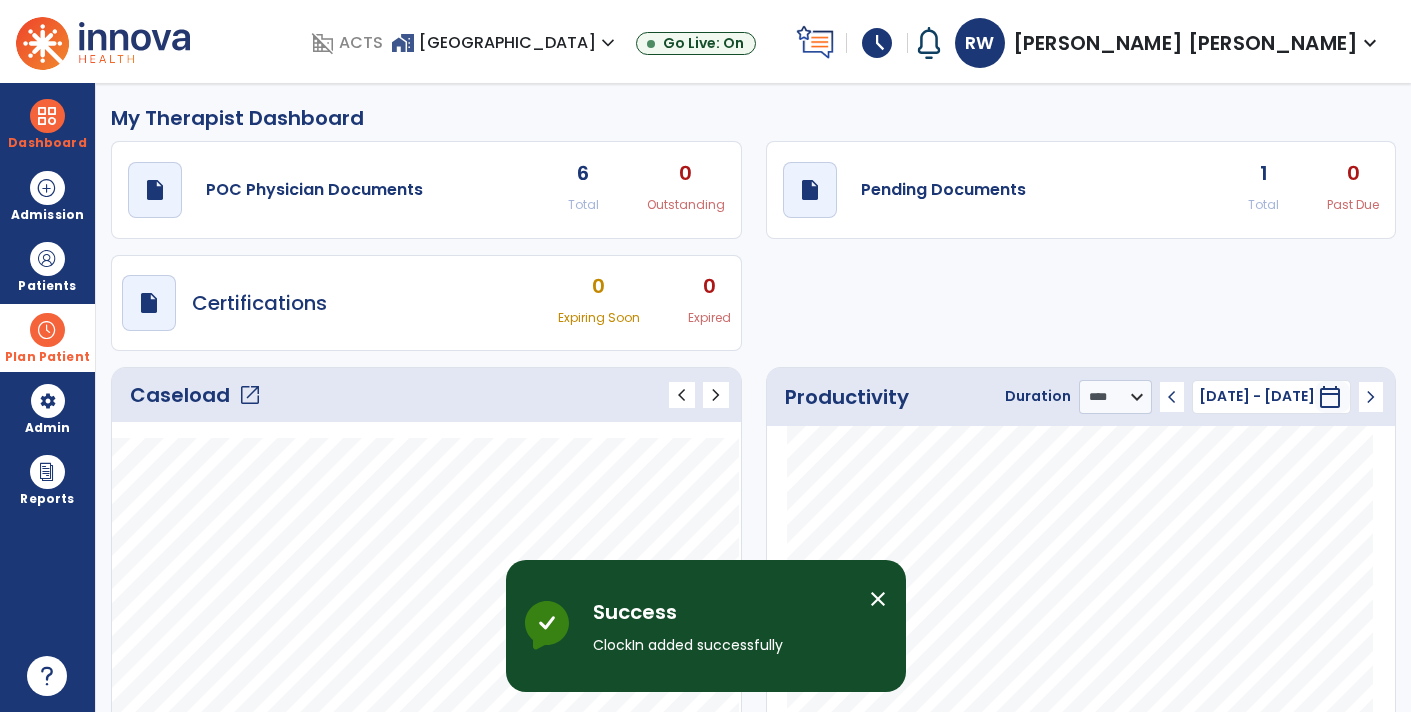 click at bounding box center (47, 330) 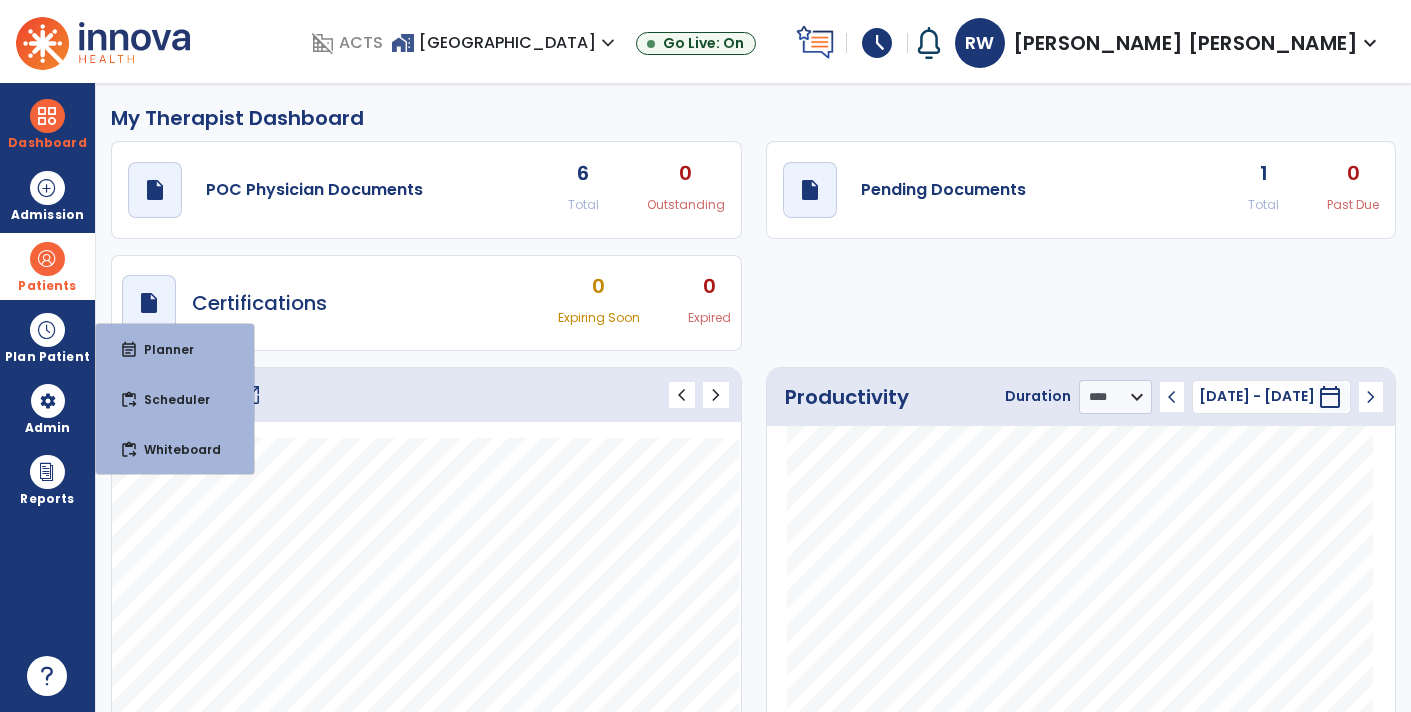 click at bounding box center [47, 259] 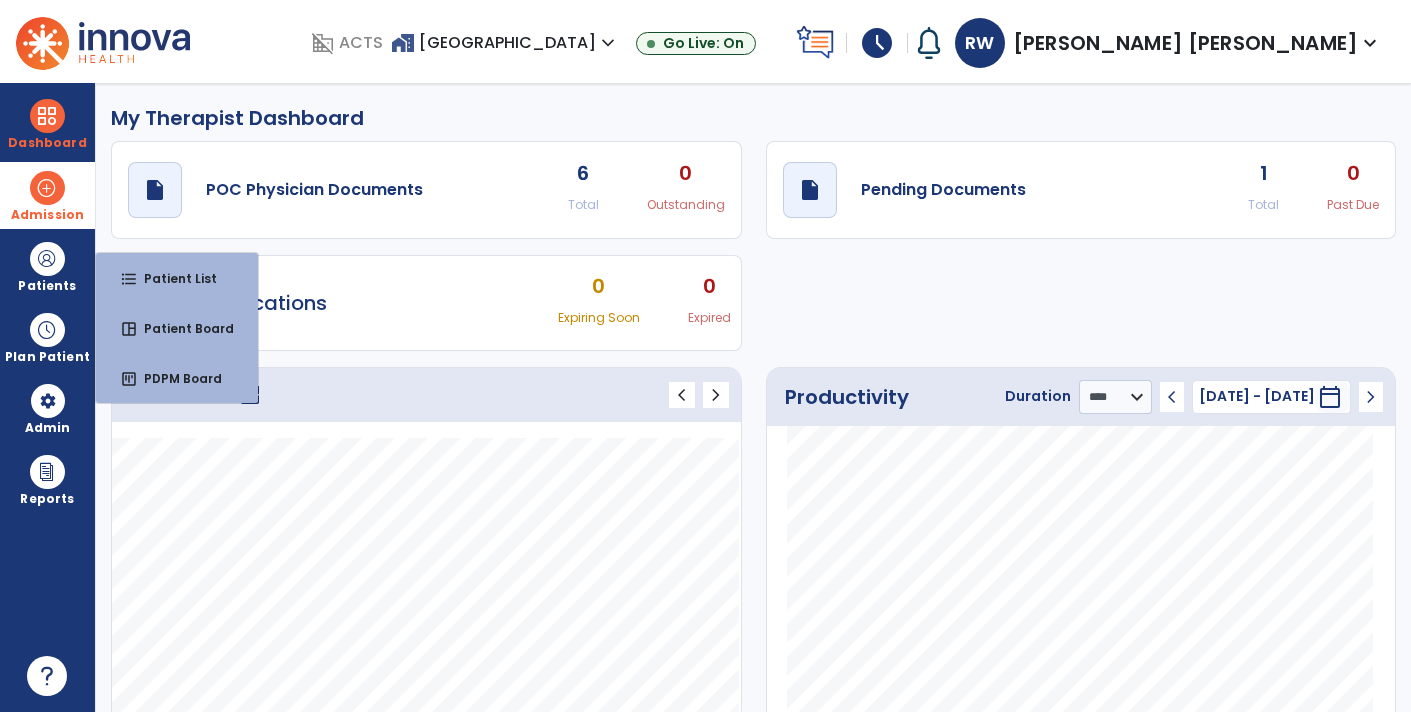 click at bounding box center [47, 188] 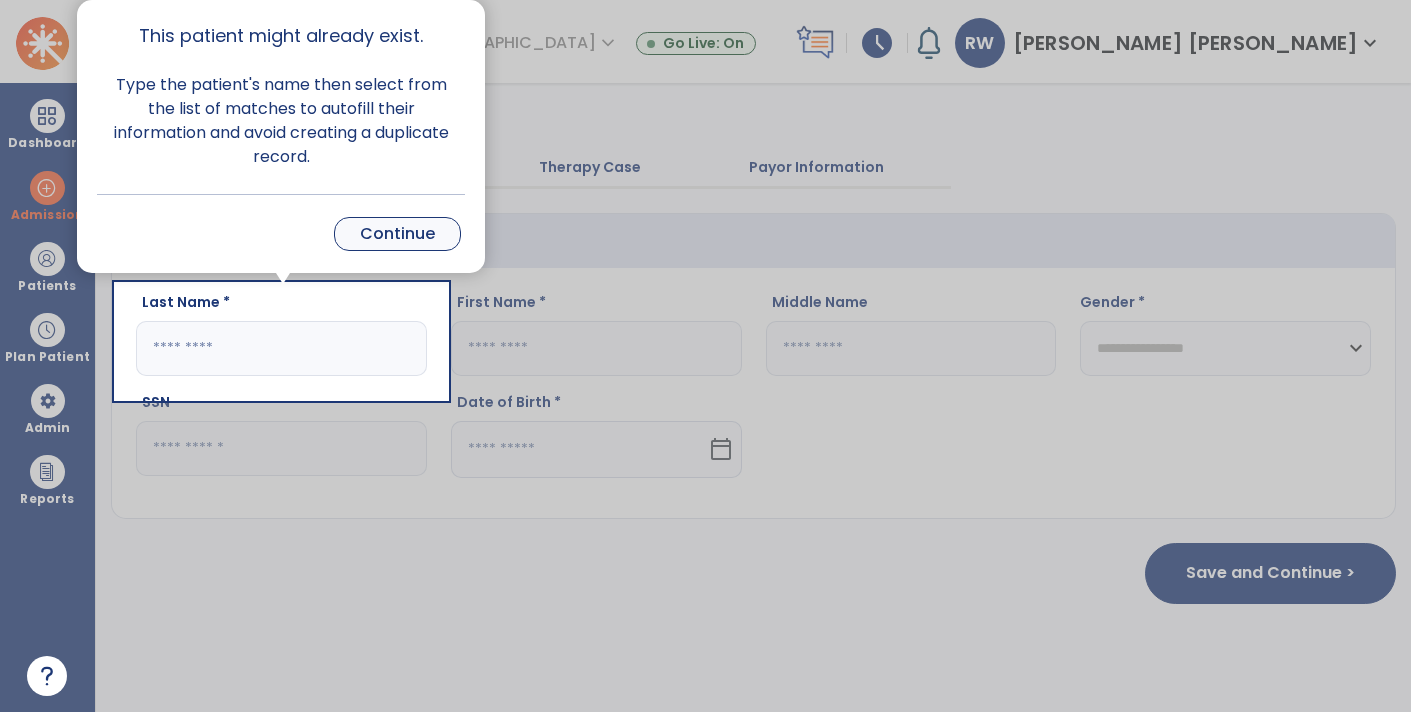 click on "Continue" at bounding box center (397, 234) 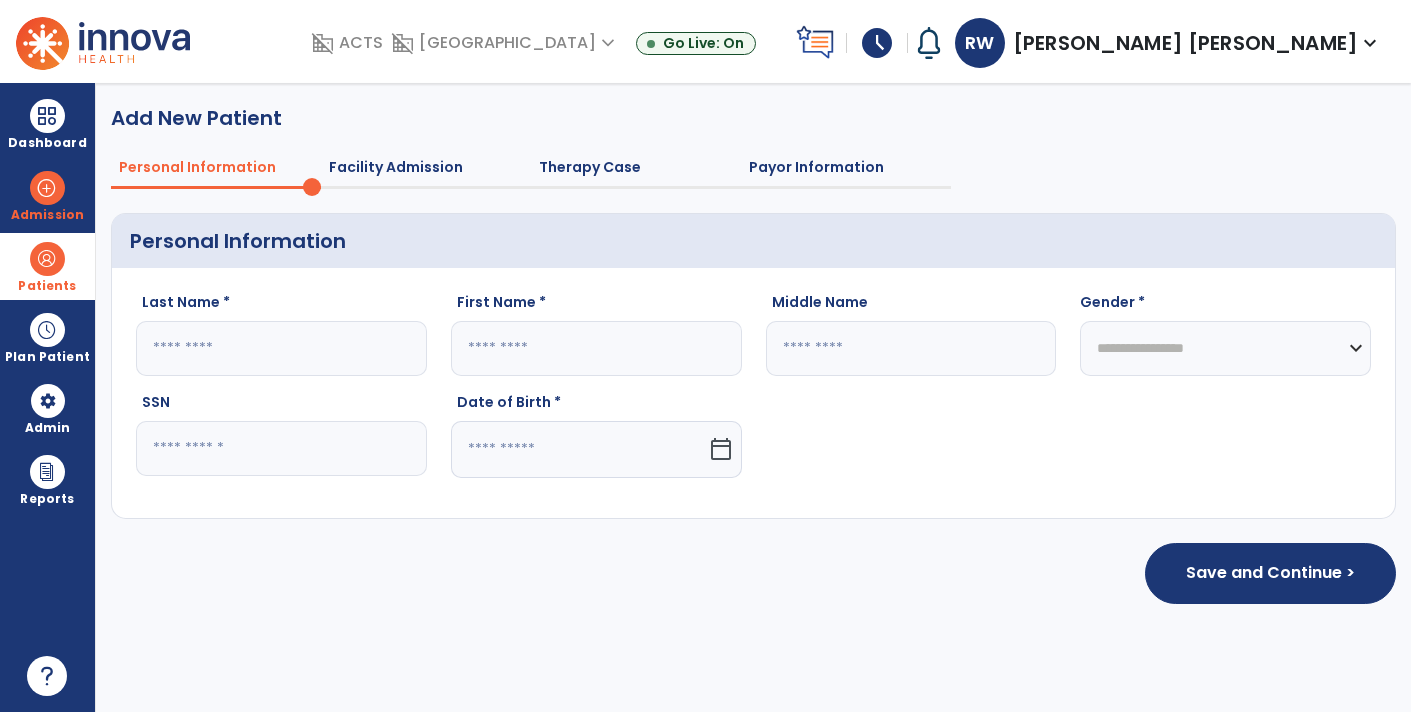 click at bounding box center [47, 259] 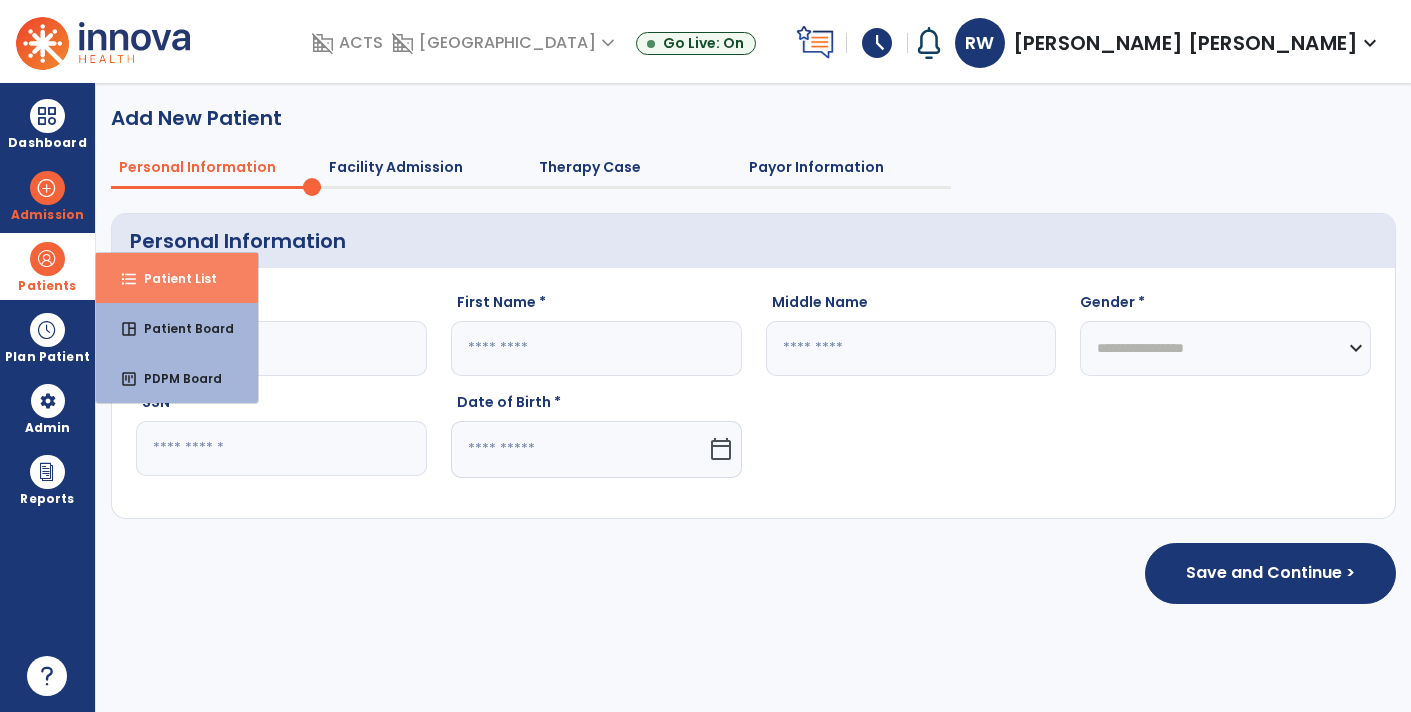 click on "Patient List" at bounding box center [172, 278] 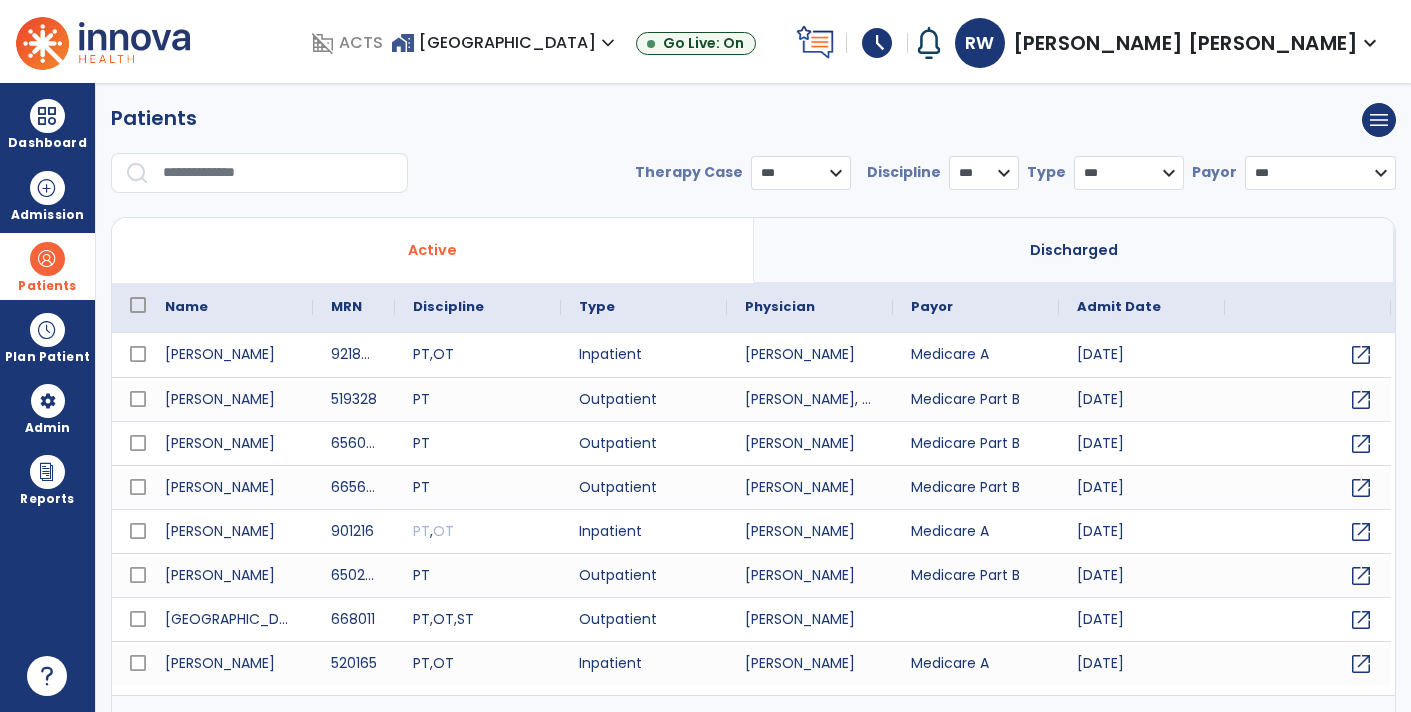 click at bounding box center [278, 173] 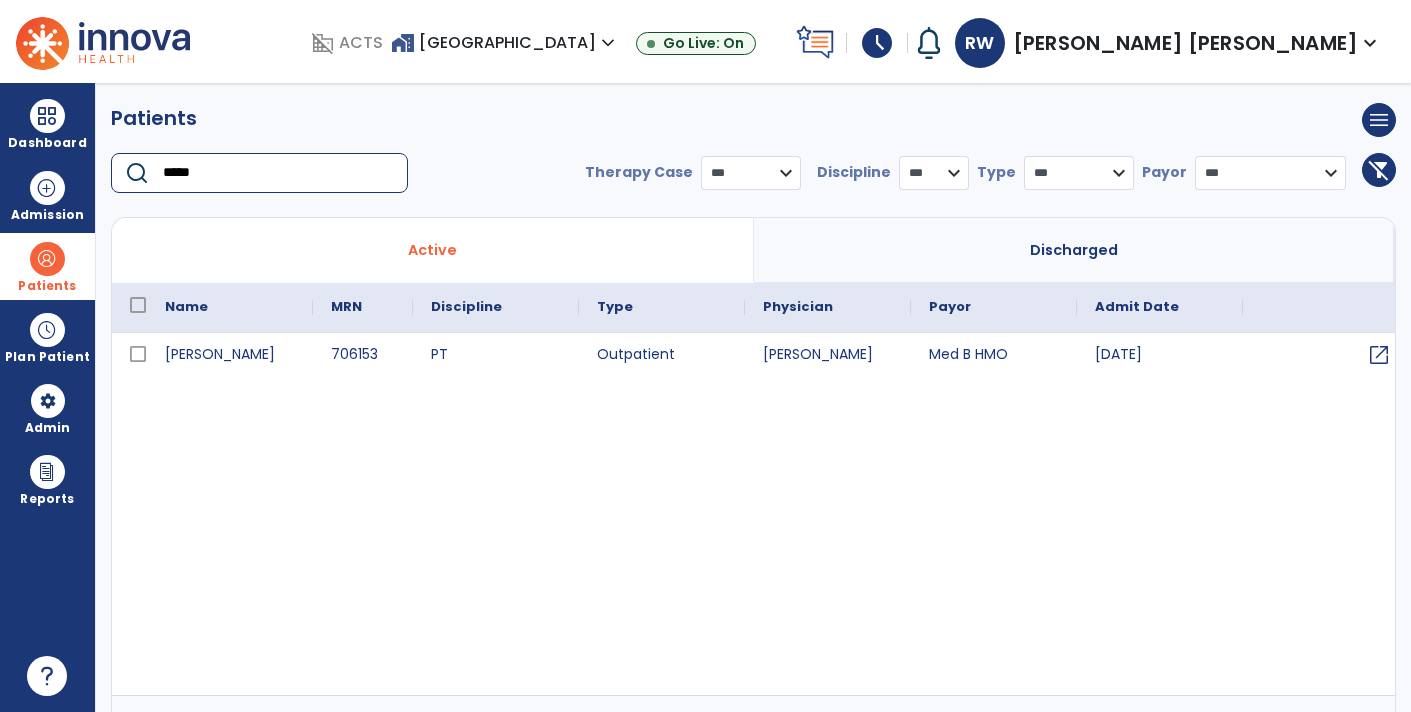 type on "*****" 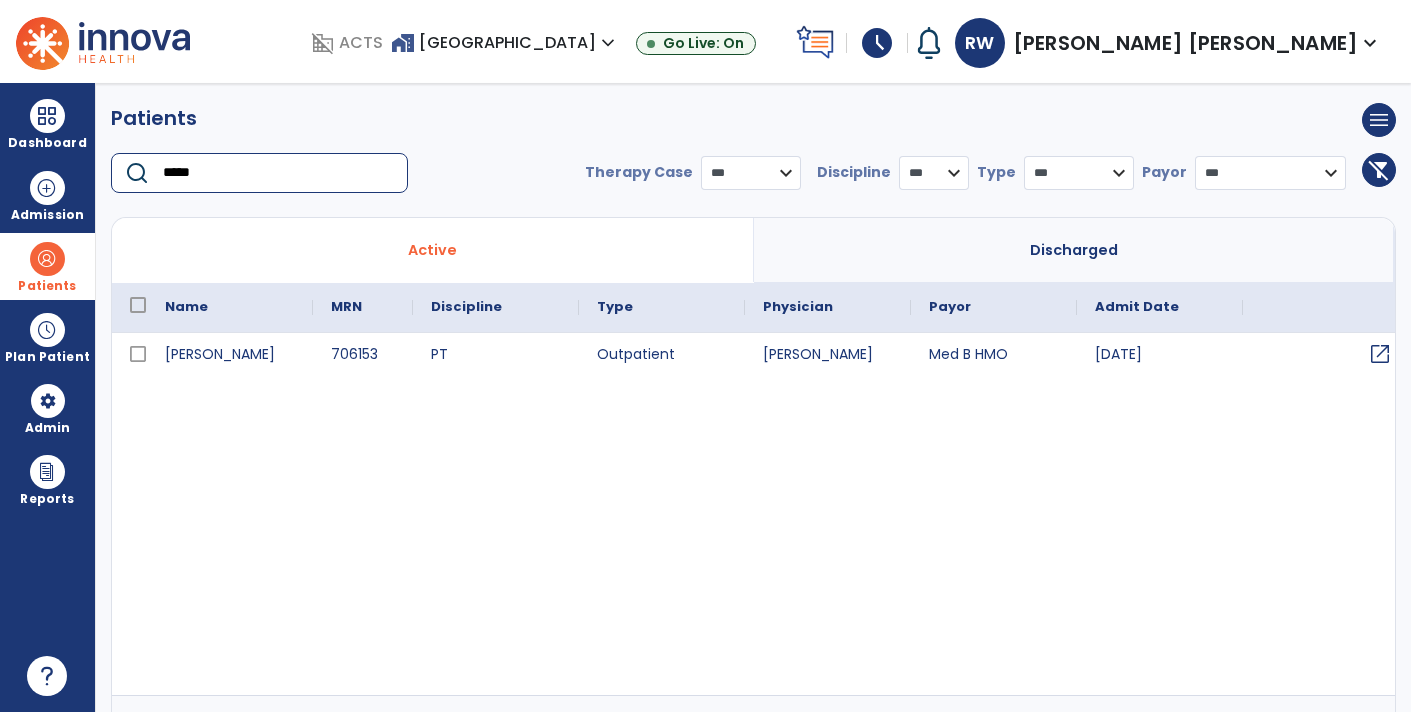 click on "open_in_new" at bounding box center (1380, 354) 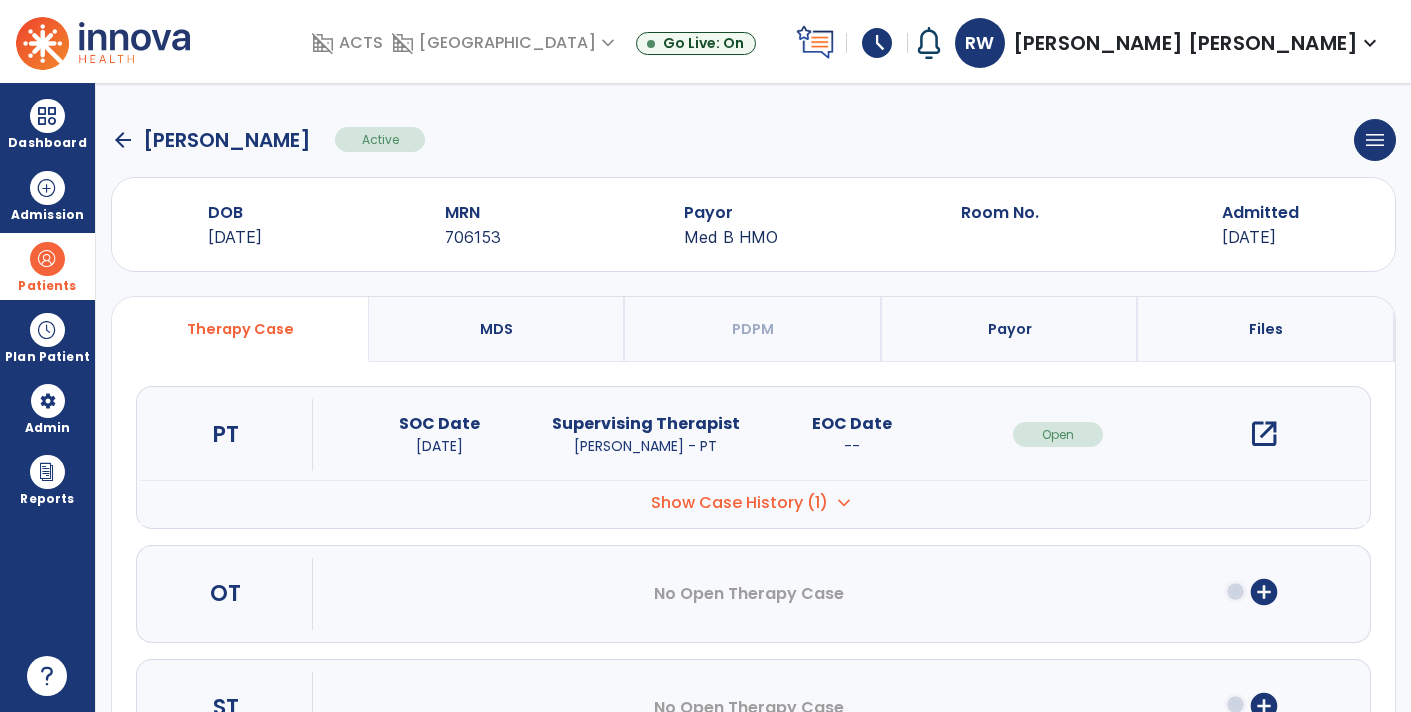 click on "open_in_new" at bounding box center [1264, 434] 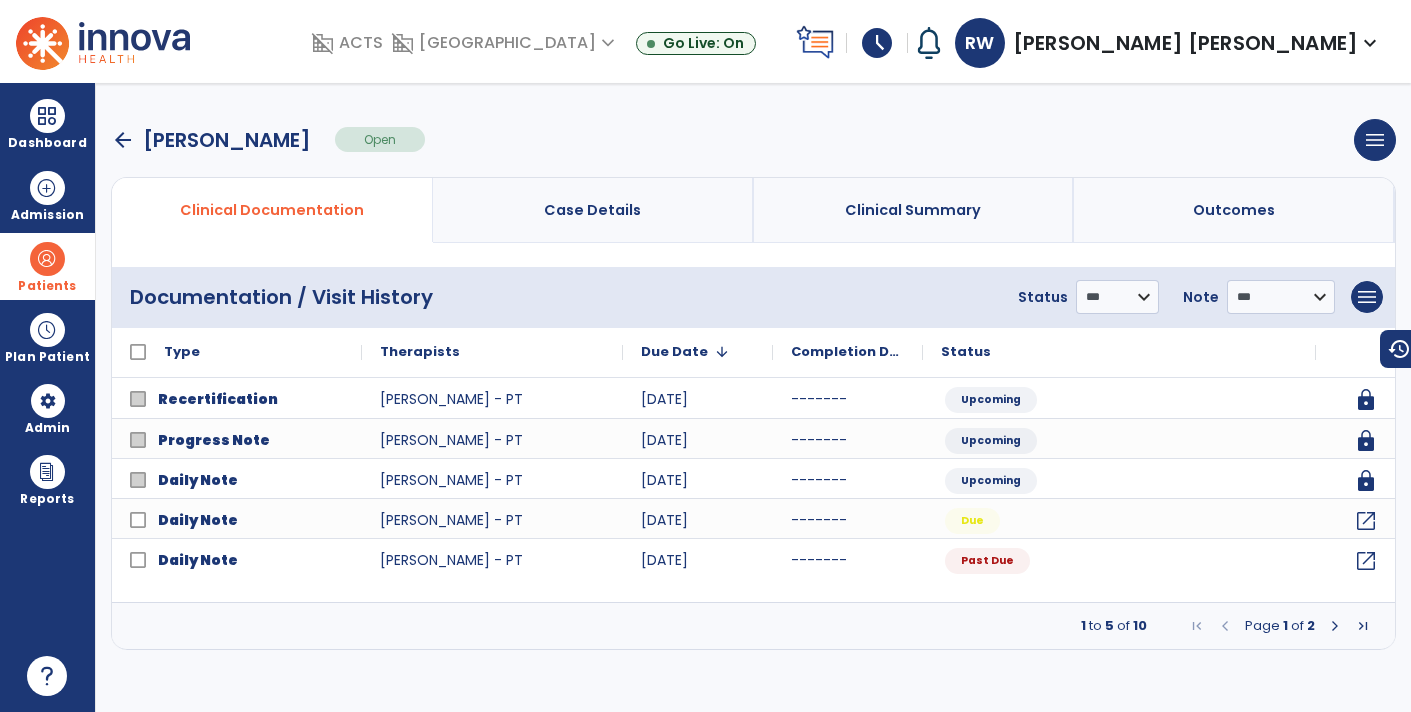 click at bounding box center [1335, 626] 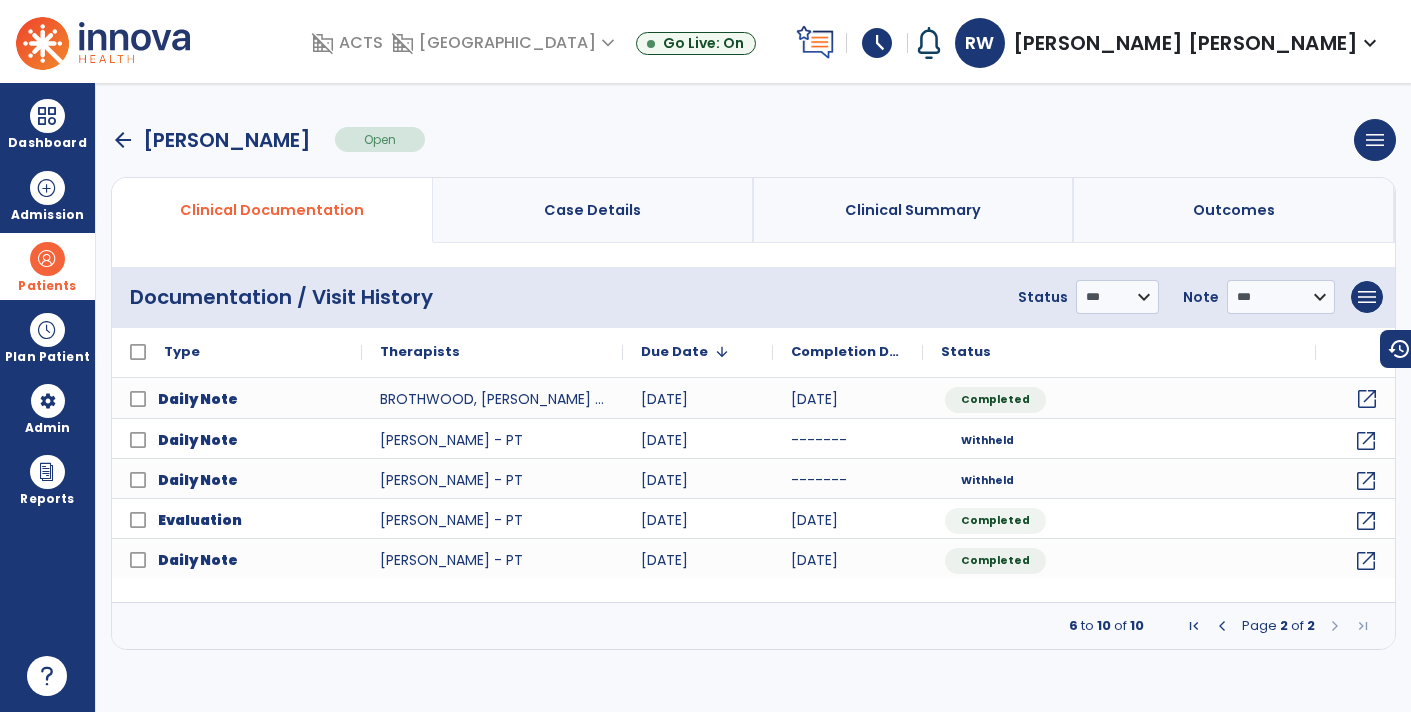 click on "open_in_new" 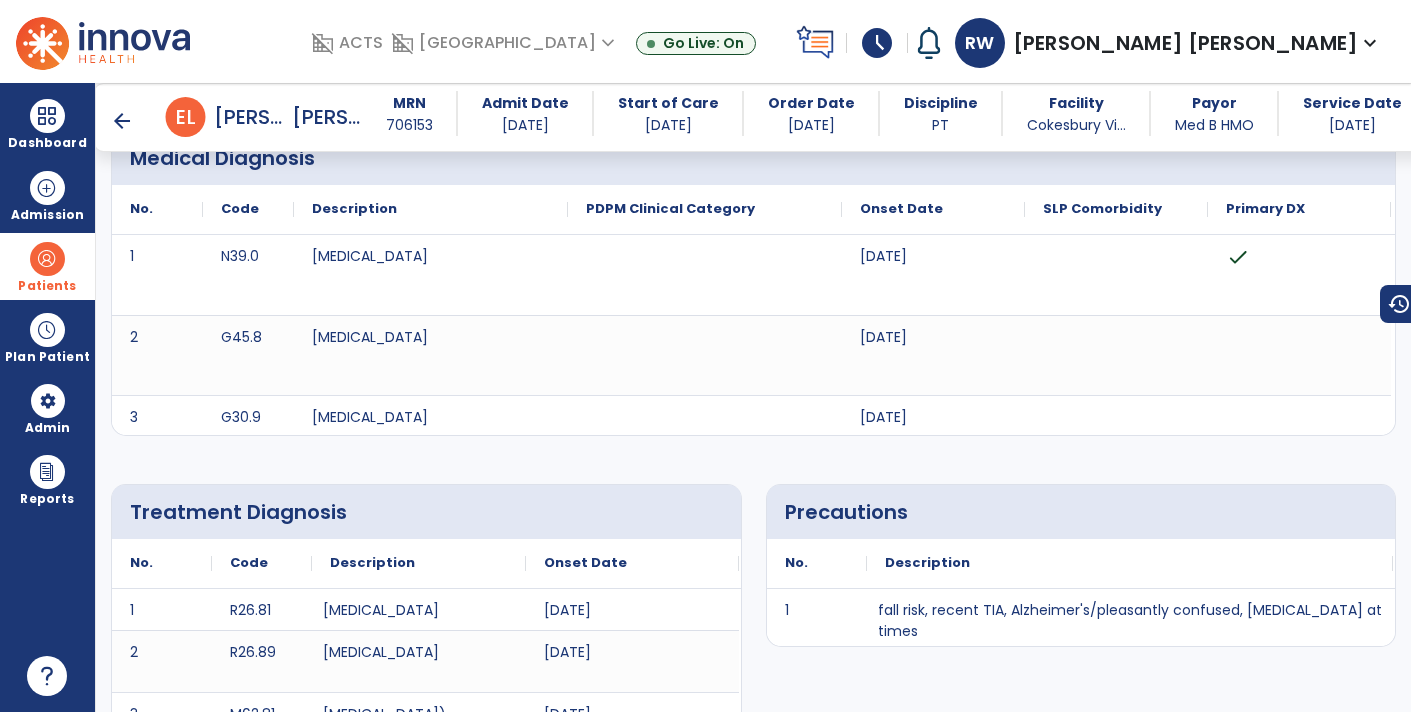 scroll, scrollTop: 132, scrollLeft: 0, axis: vertical 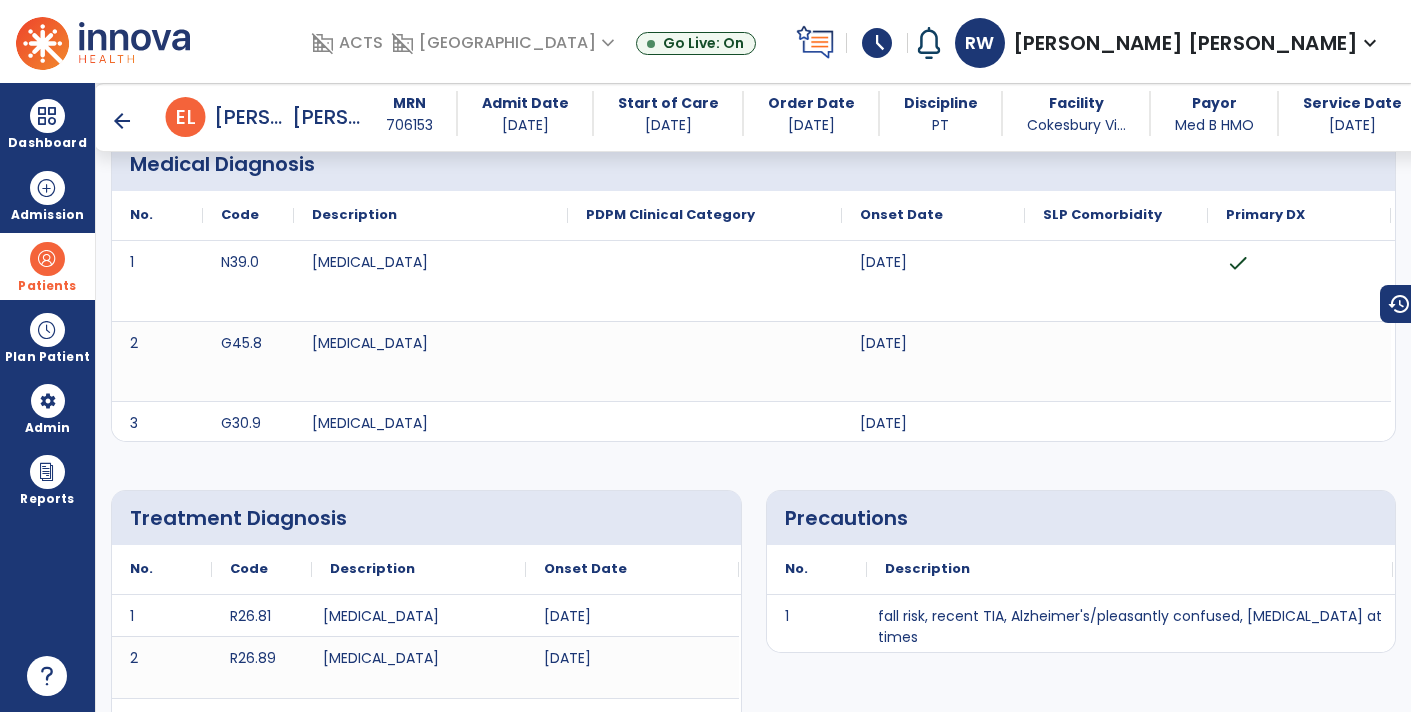 click on "arrow_back" at bounding box center (122, 121) 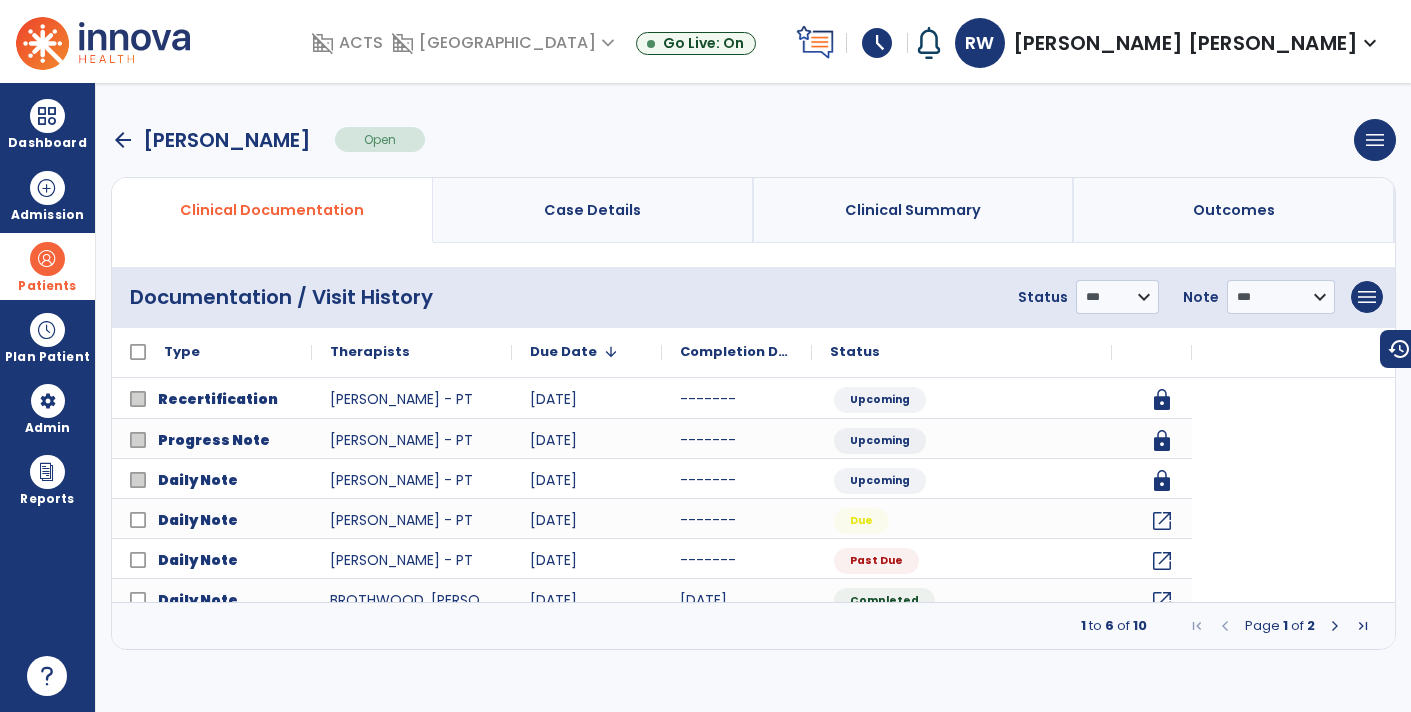 scroll, scrollTop: 0, scrollLeft: 0, axis: both 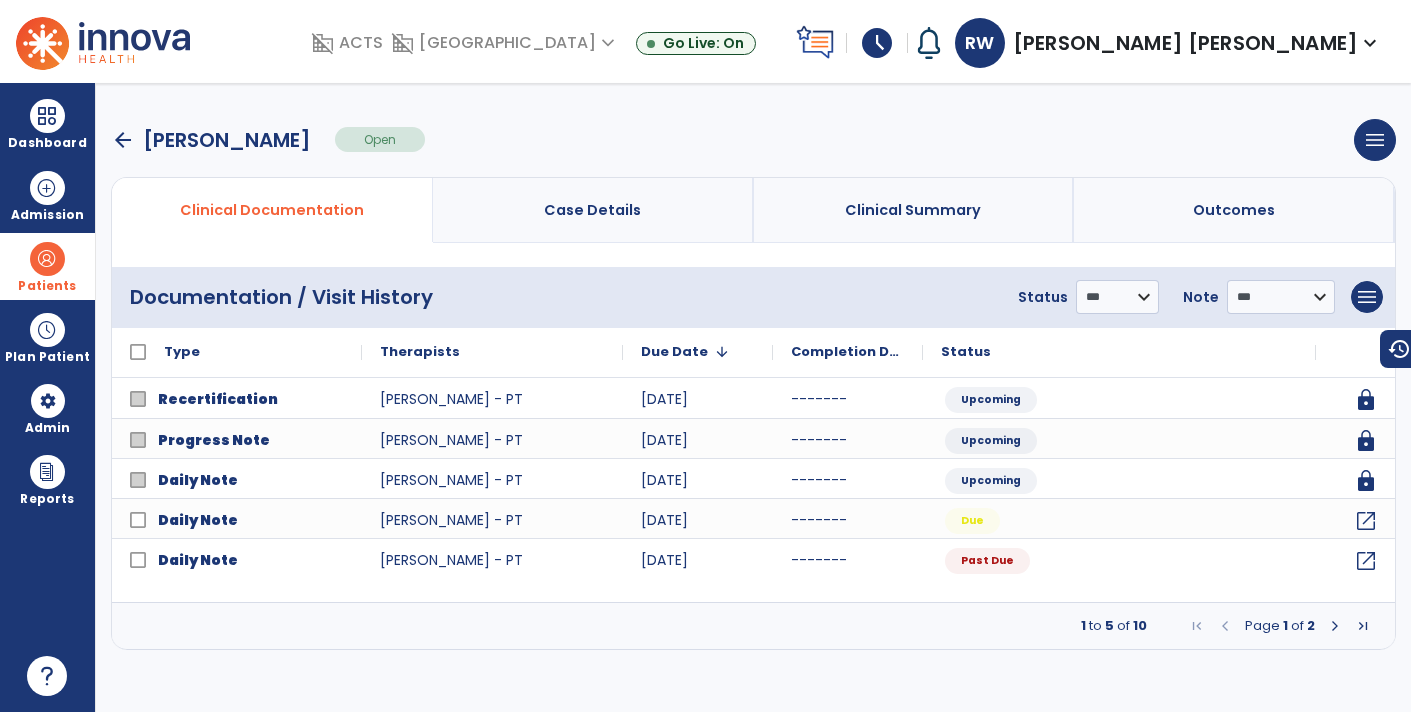 click at bounding box center [1335, 626] 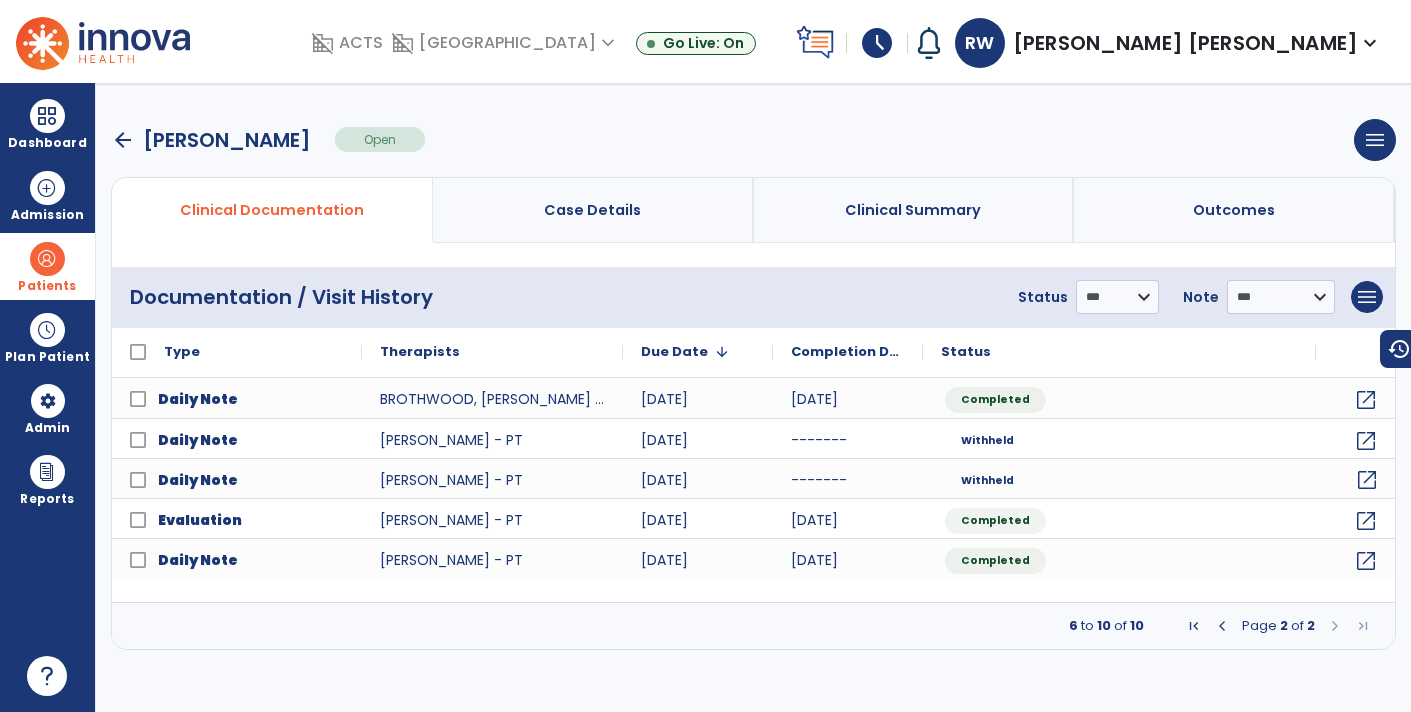 click on "open_in_new" 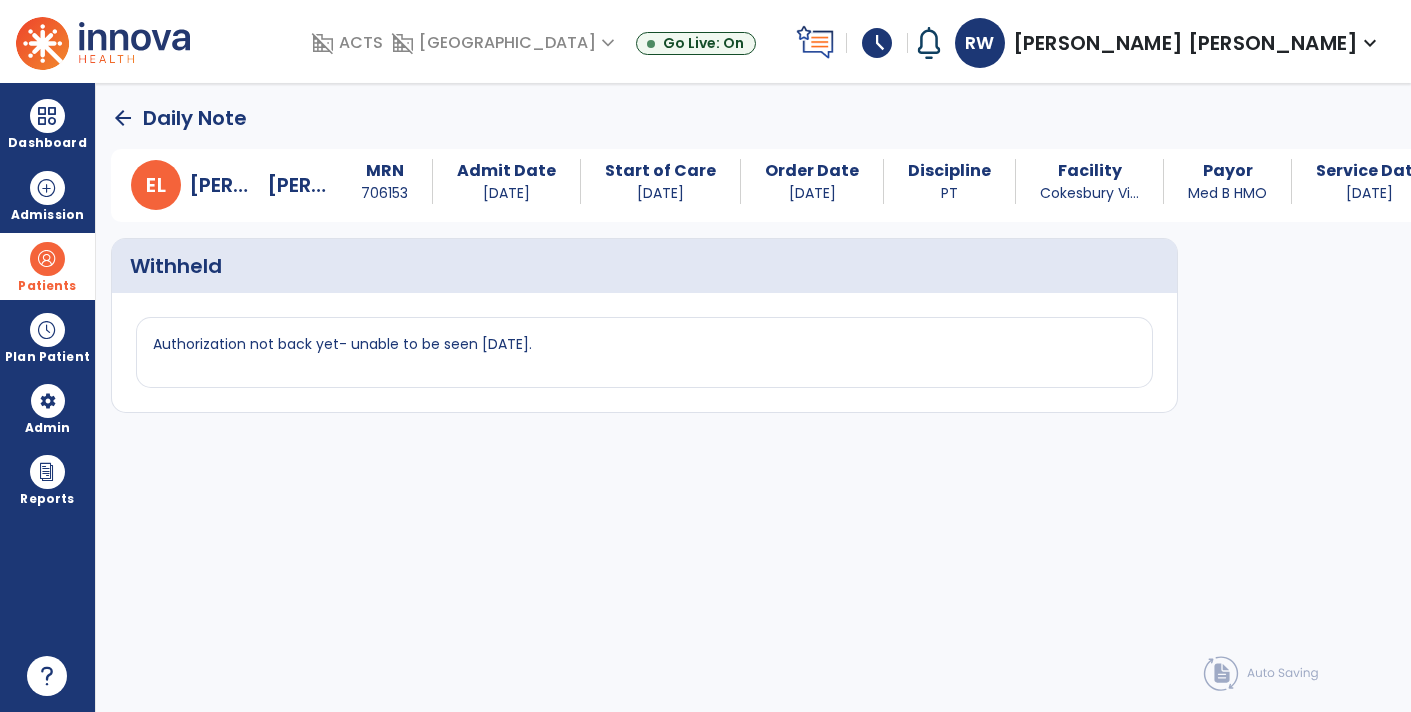 click on "arrow_back" 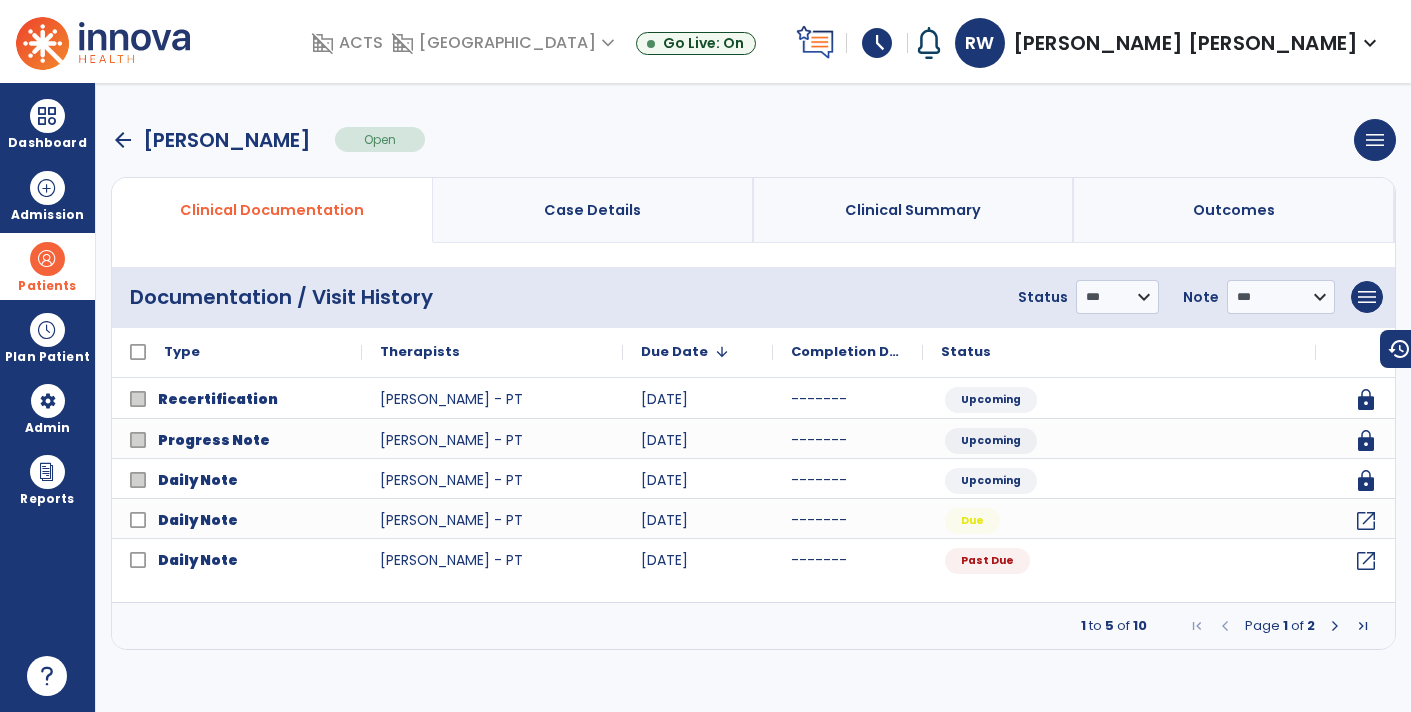 click at bounding box center [1335, 626] 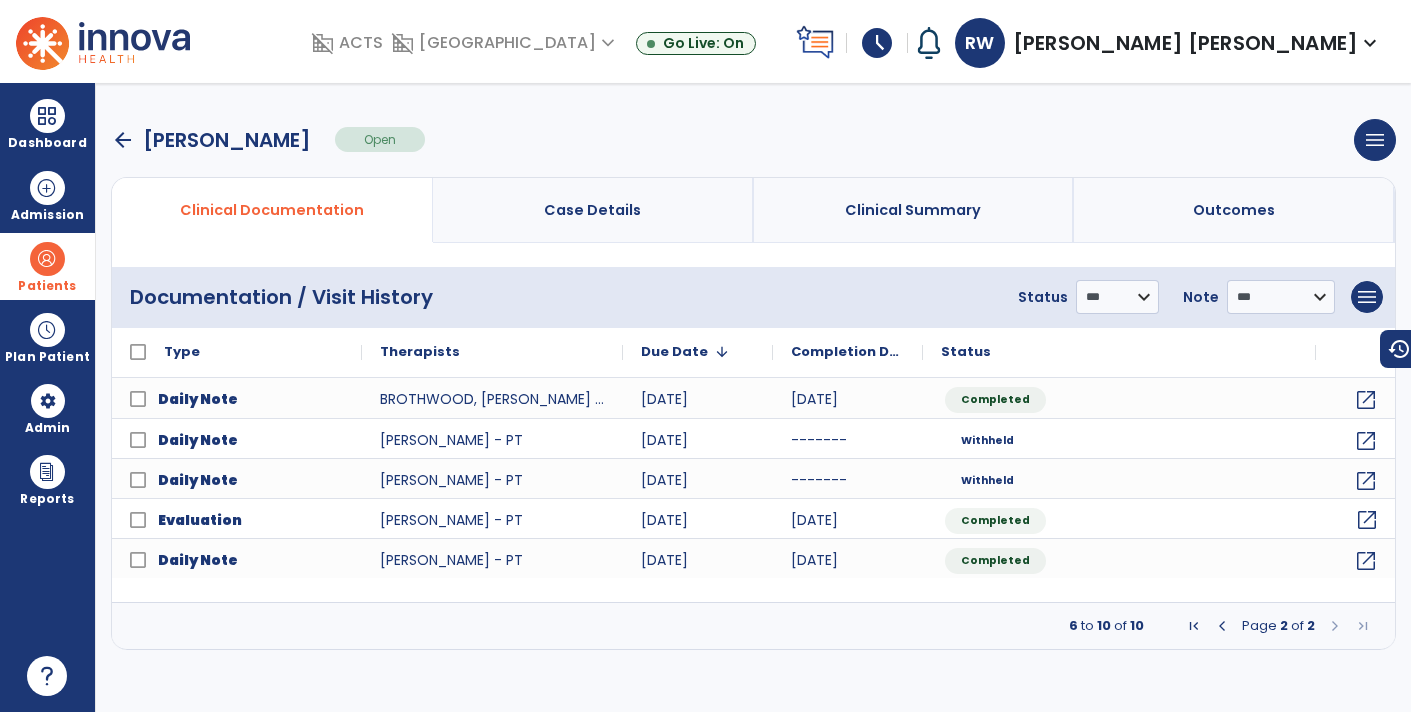 click on "open_in_new" 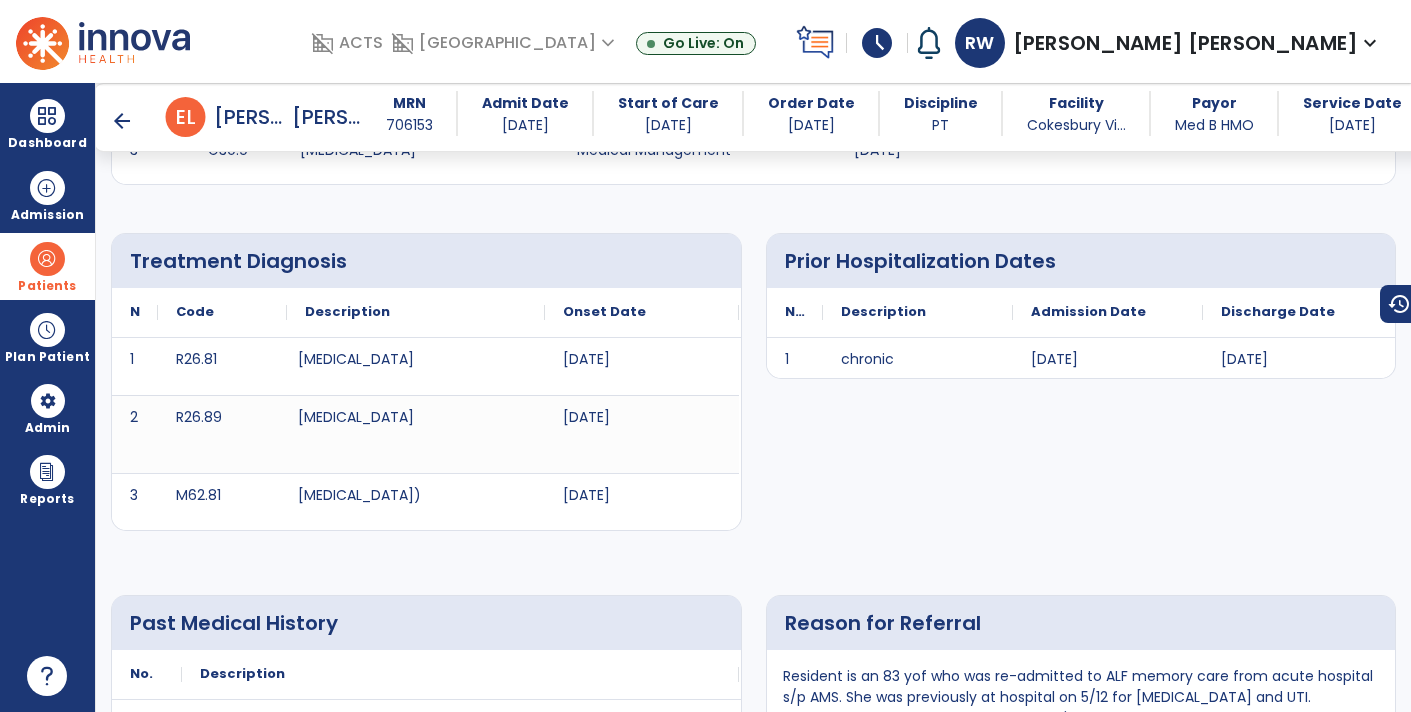scroll, scrollTop: 0, scrollLeft: 0, axis: both 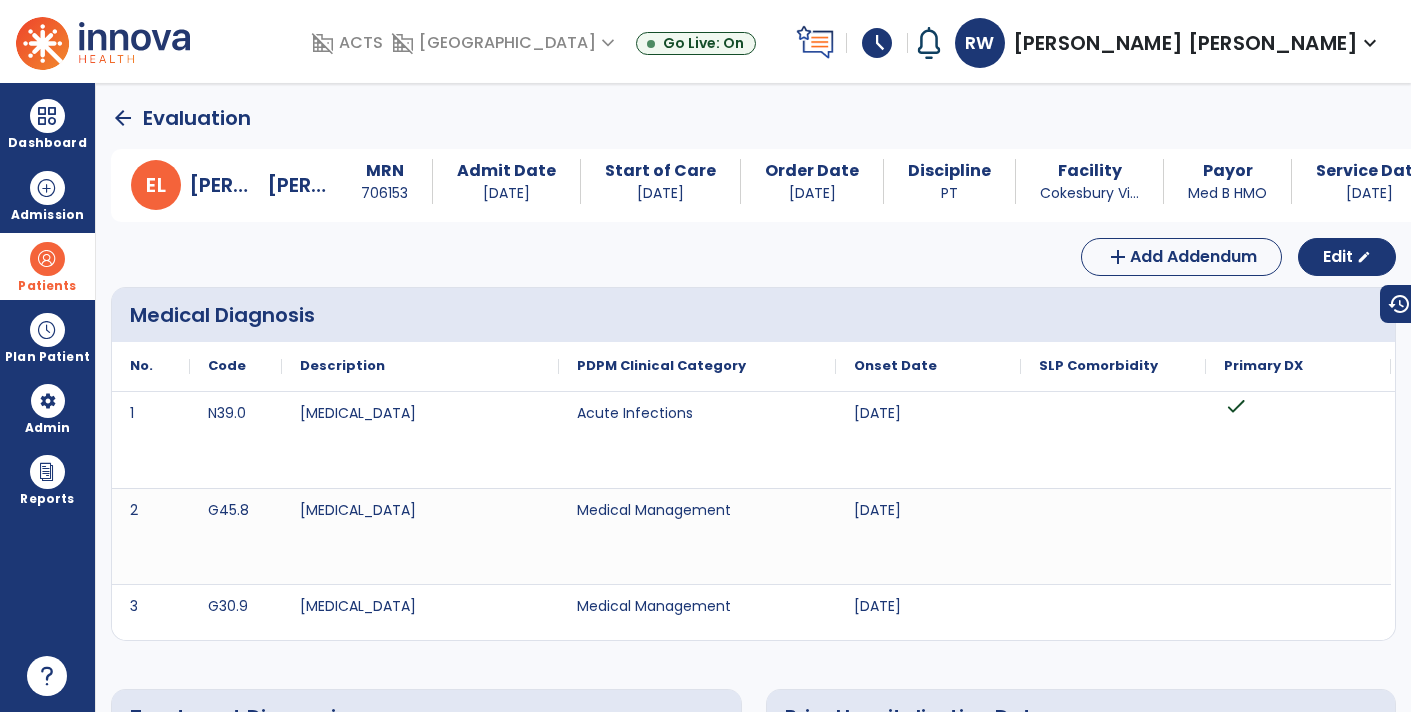 click on "arrow_back" 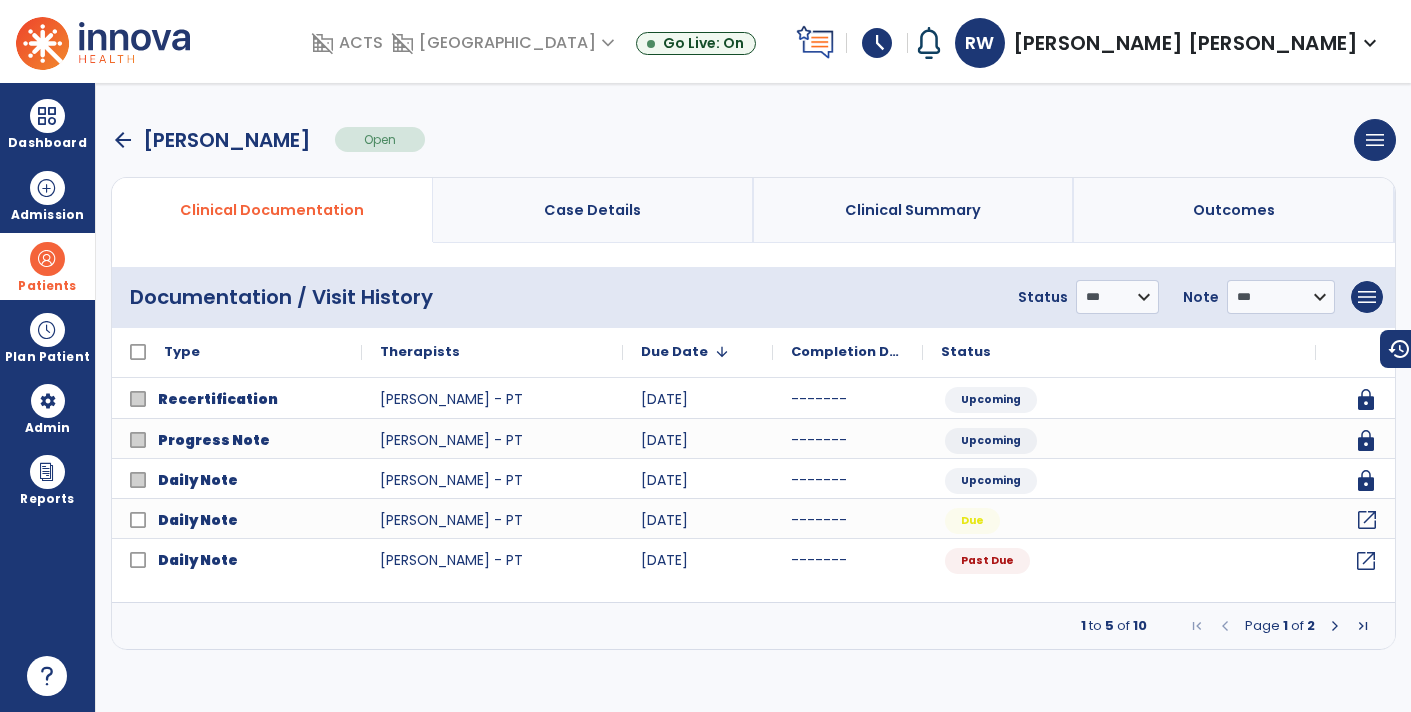 click on "open_in_new" 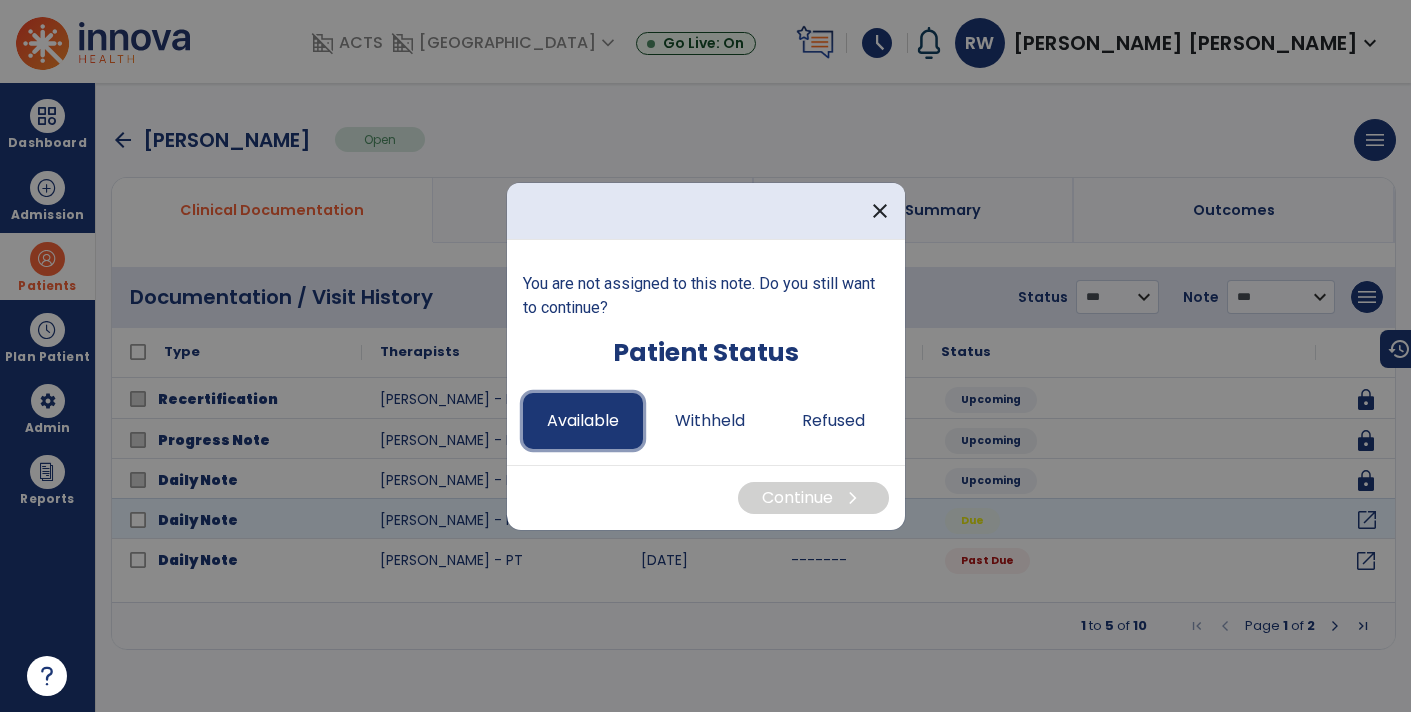click on "Available" at bounding box center [583, 421] 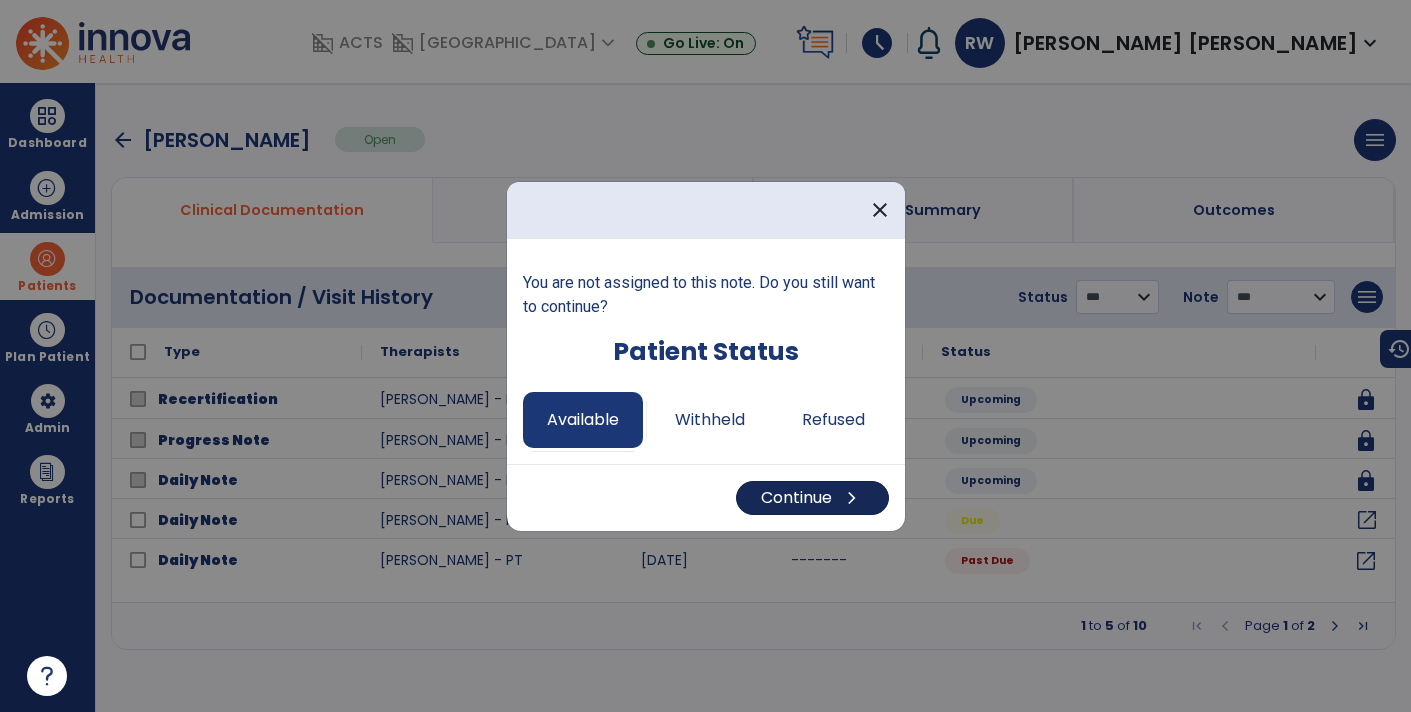 click on "Continue   chevron_right" at bounding box center (812, 498) 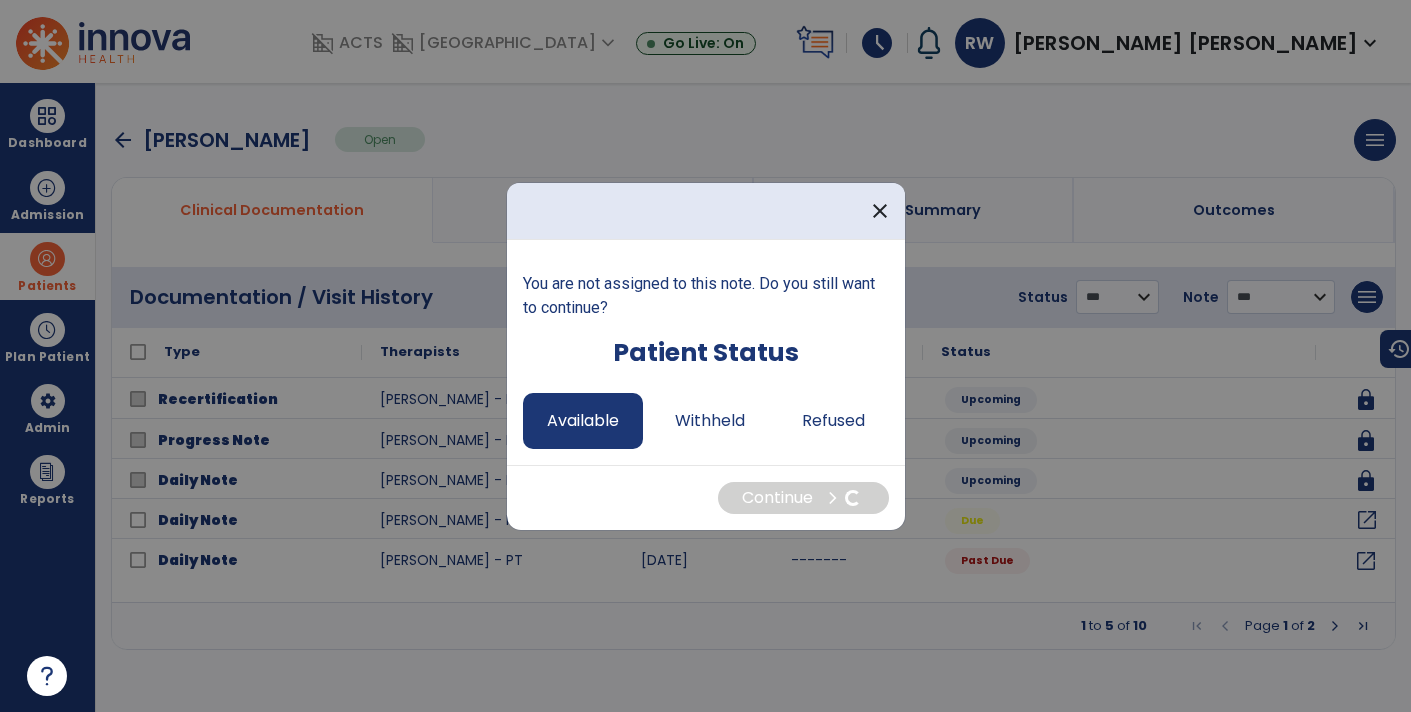 select on "*" 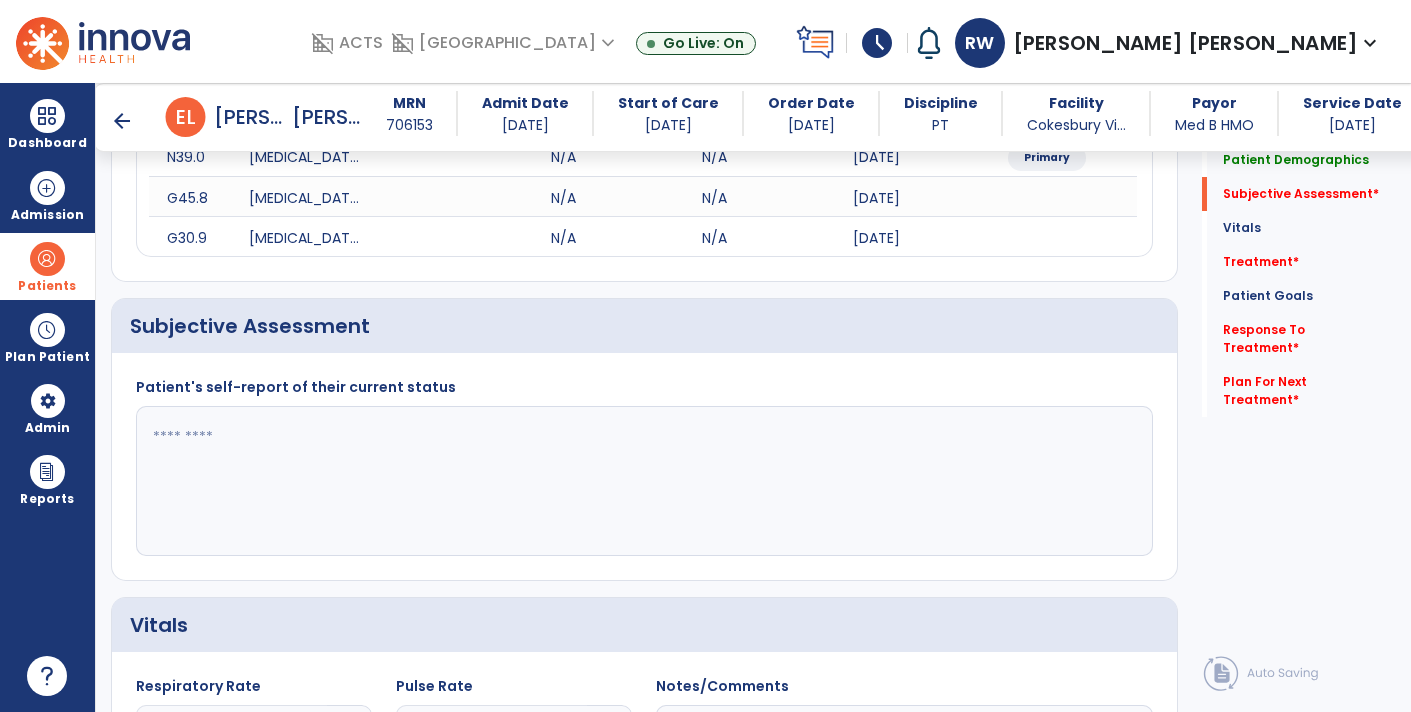 scroll, scrollTop: 329, scrollLeft: 0, axis: vertical 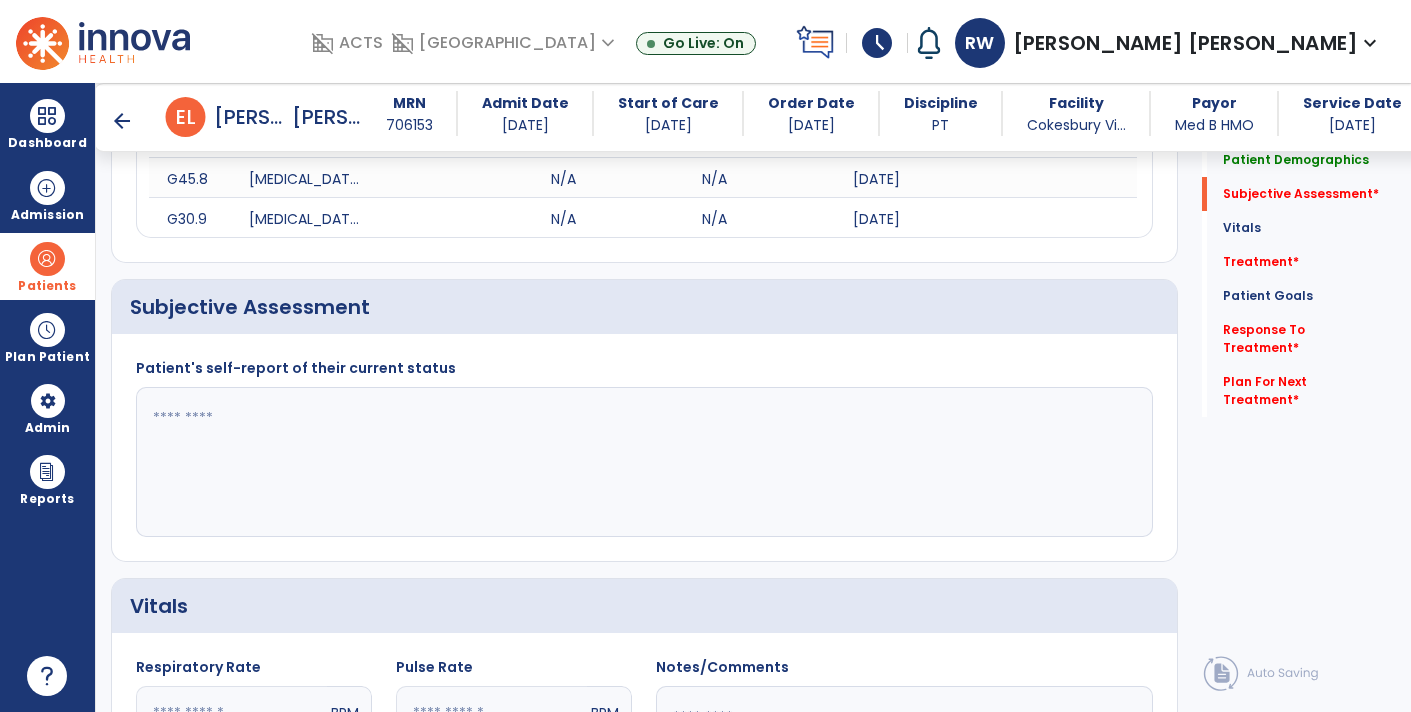 click 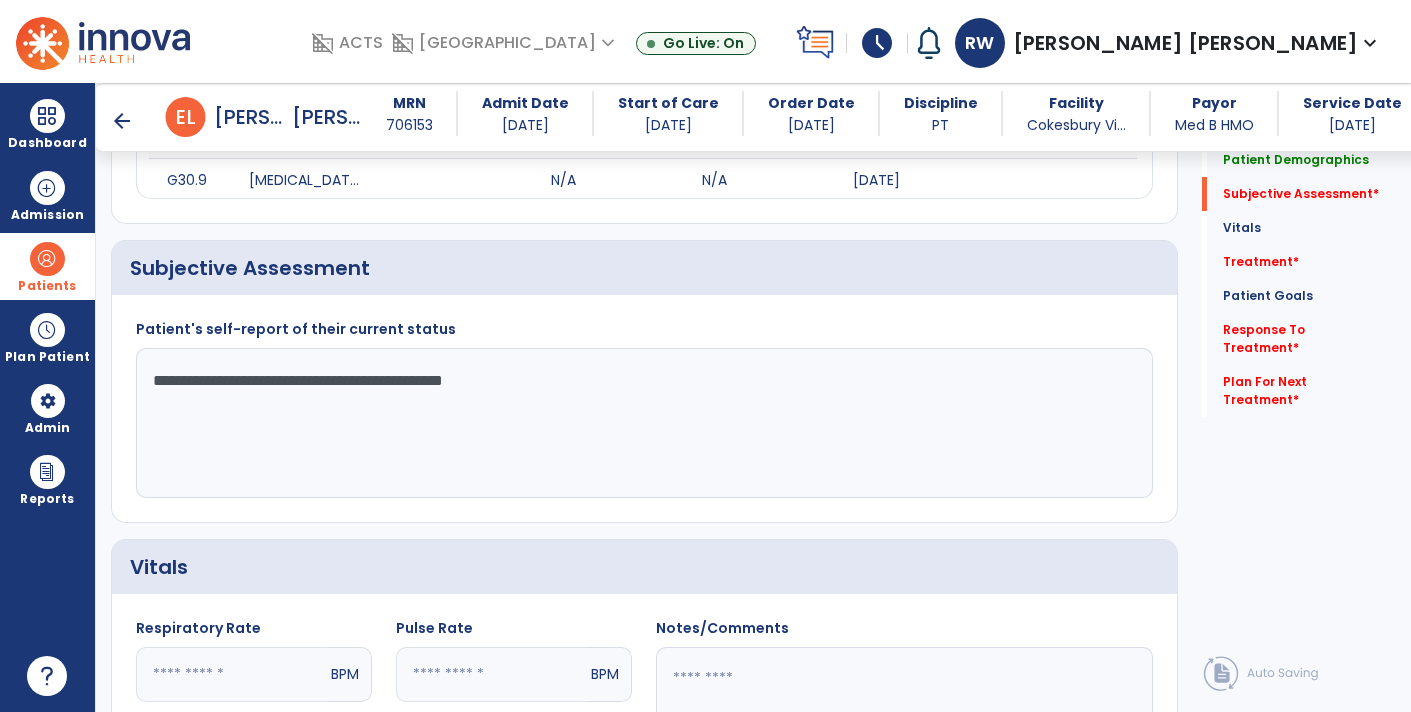 scroll, scrollTop: 377, scrollLeft: 0, axis: vertical 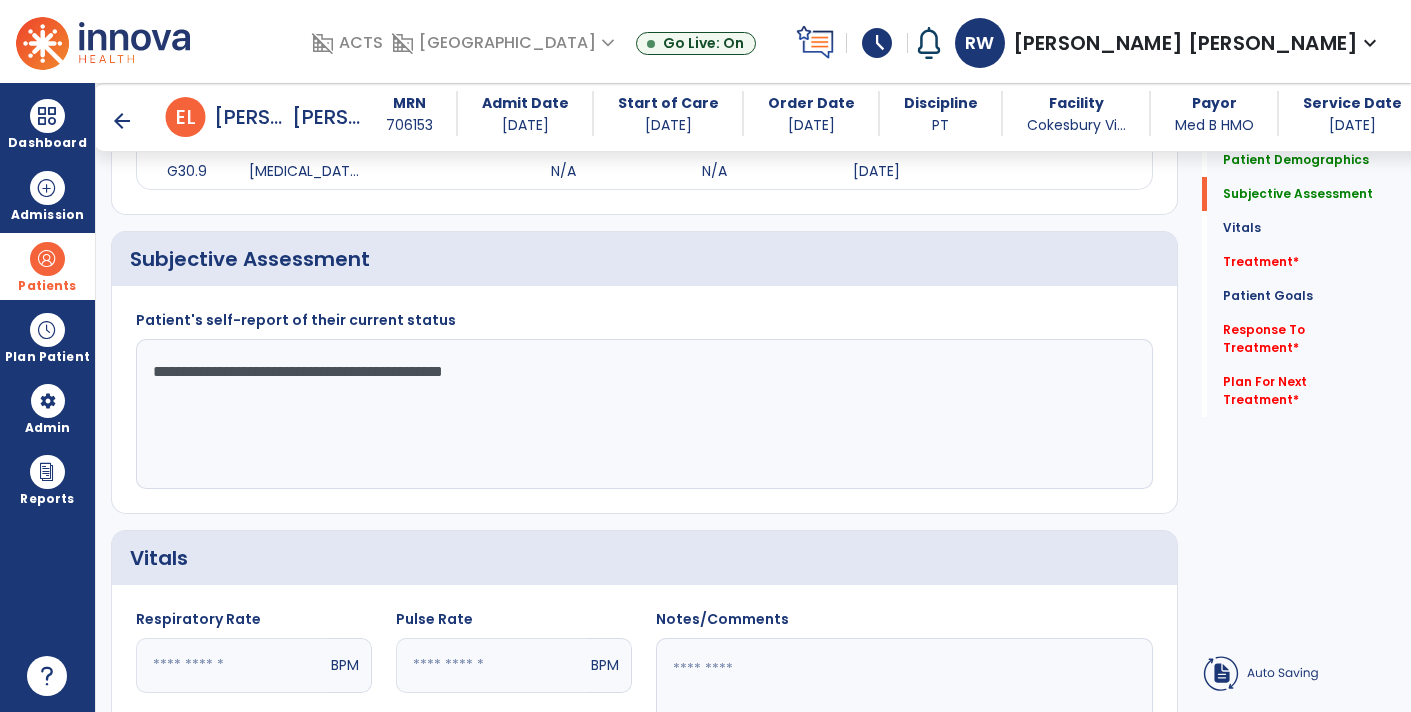 click on "**********" 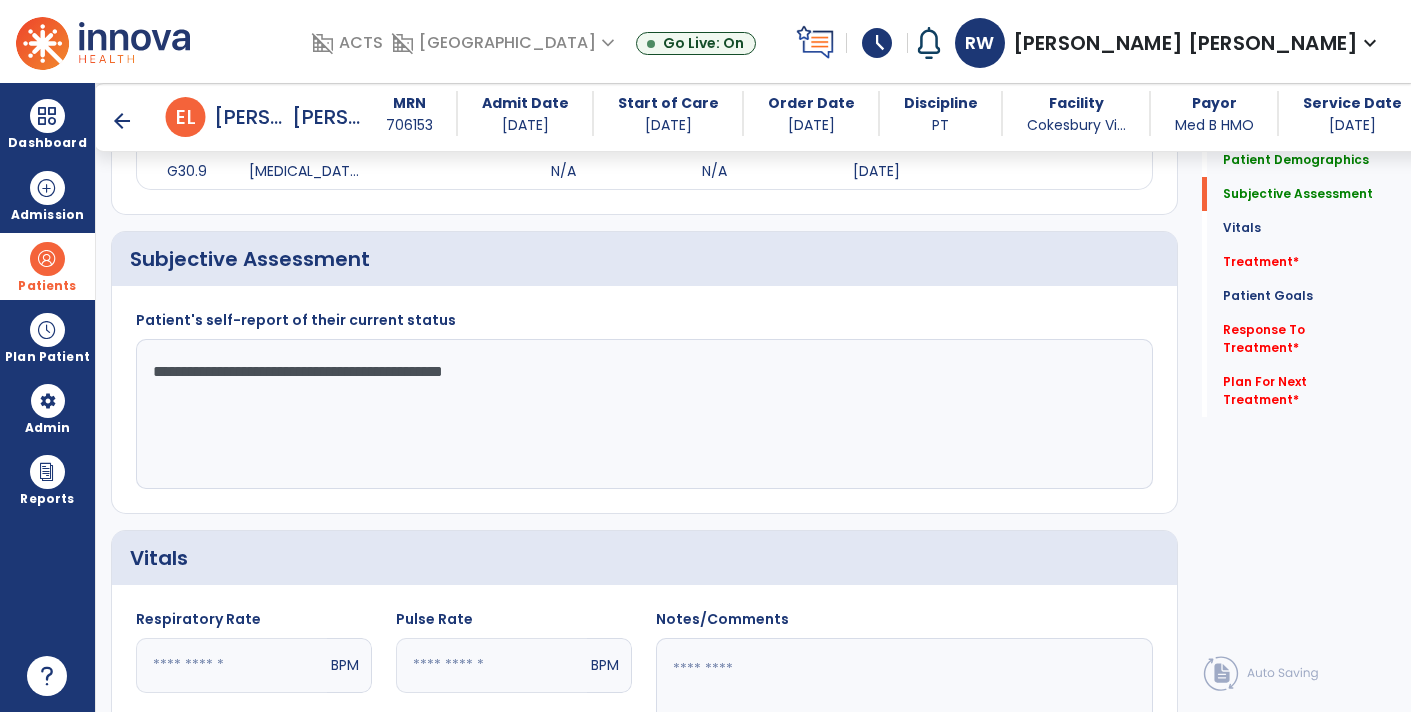 click on "**********" 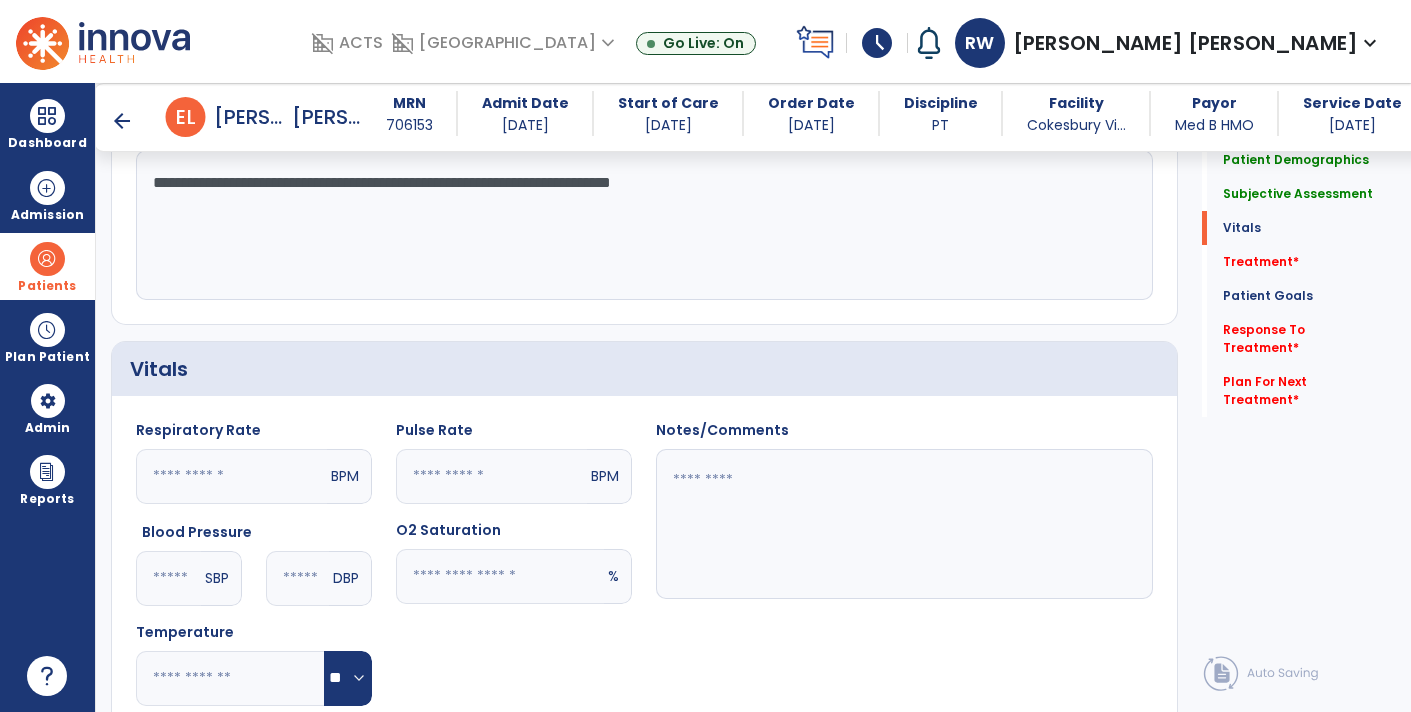 scroll, scrollTop: 555, scrollLeft: 0, axis: vertical 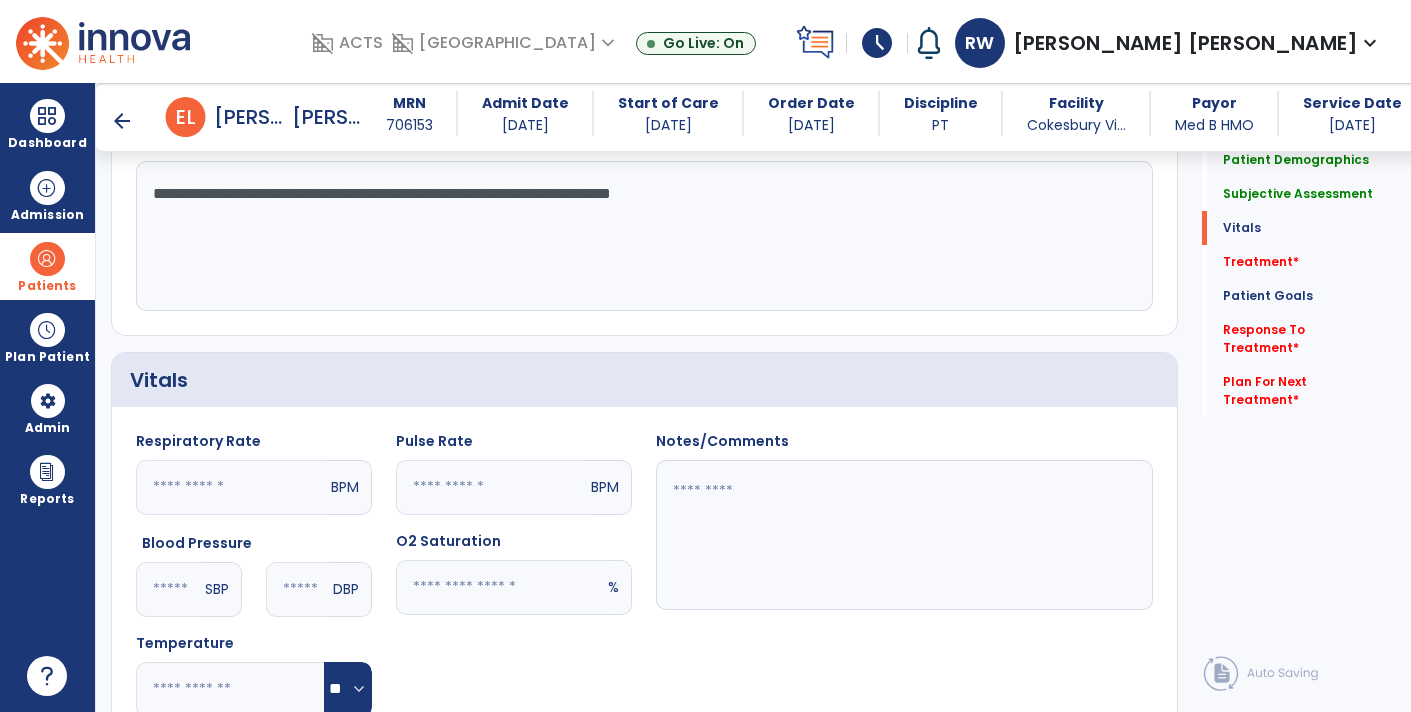 type on "**********" 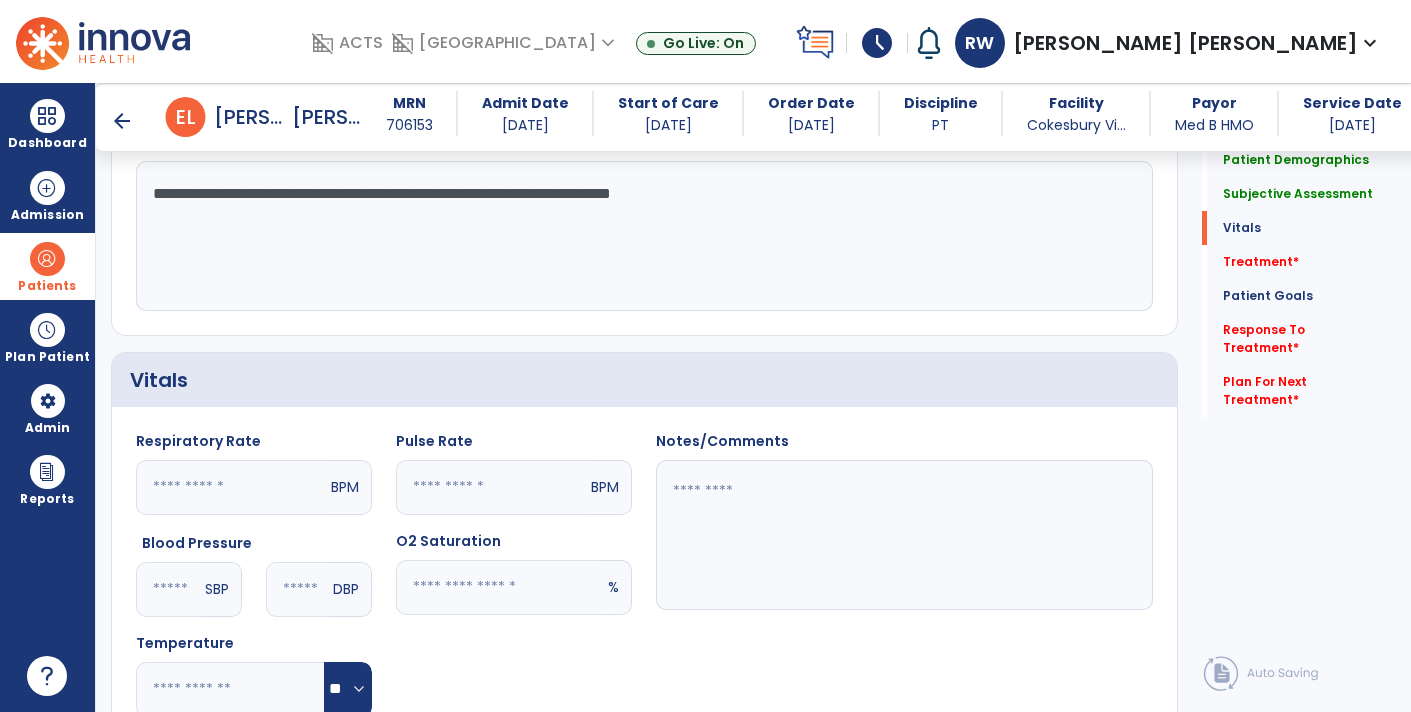 click 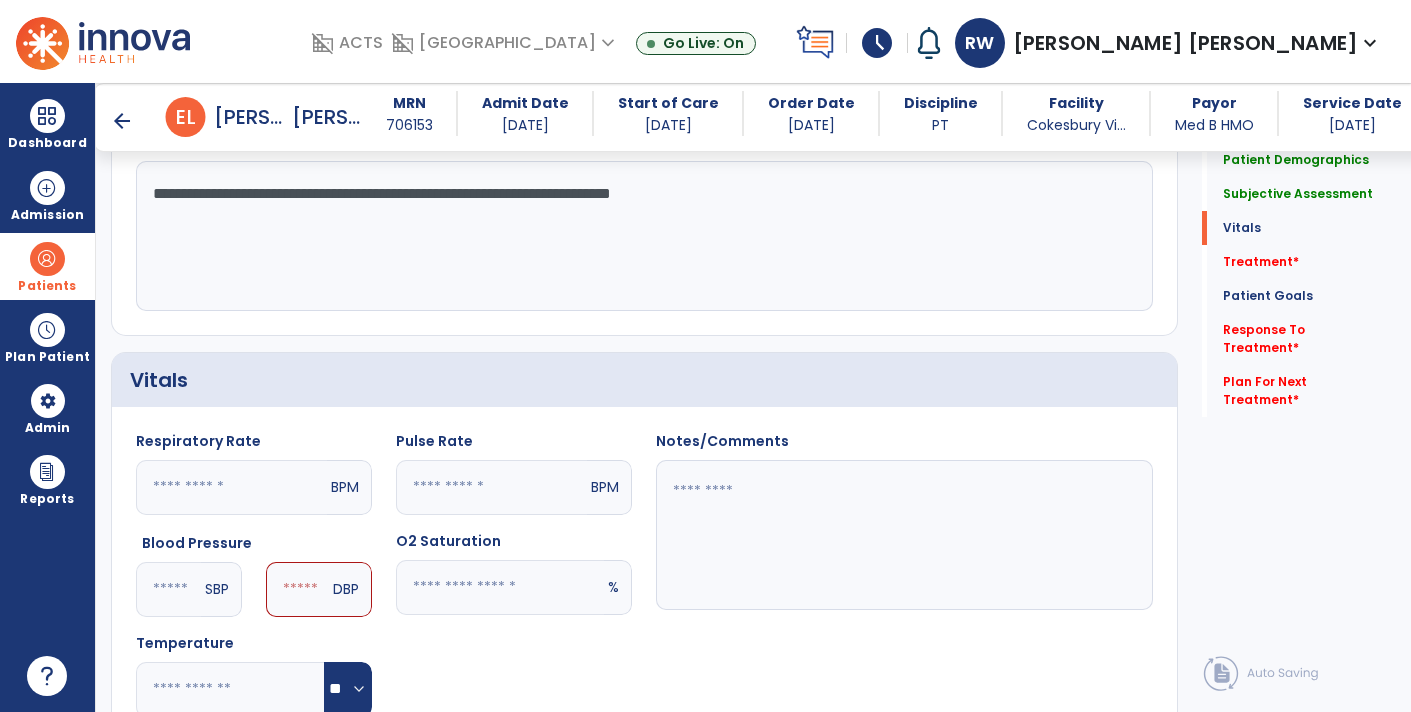 type on "***" 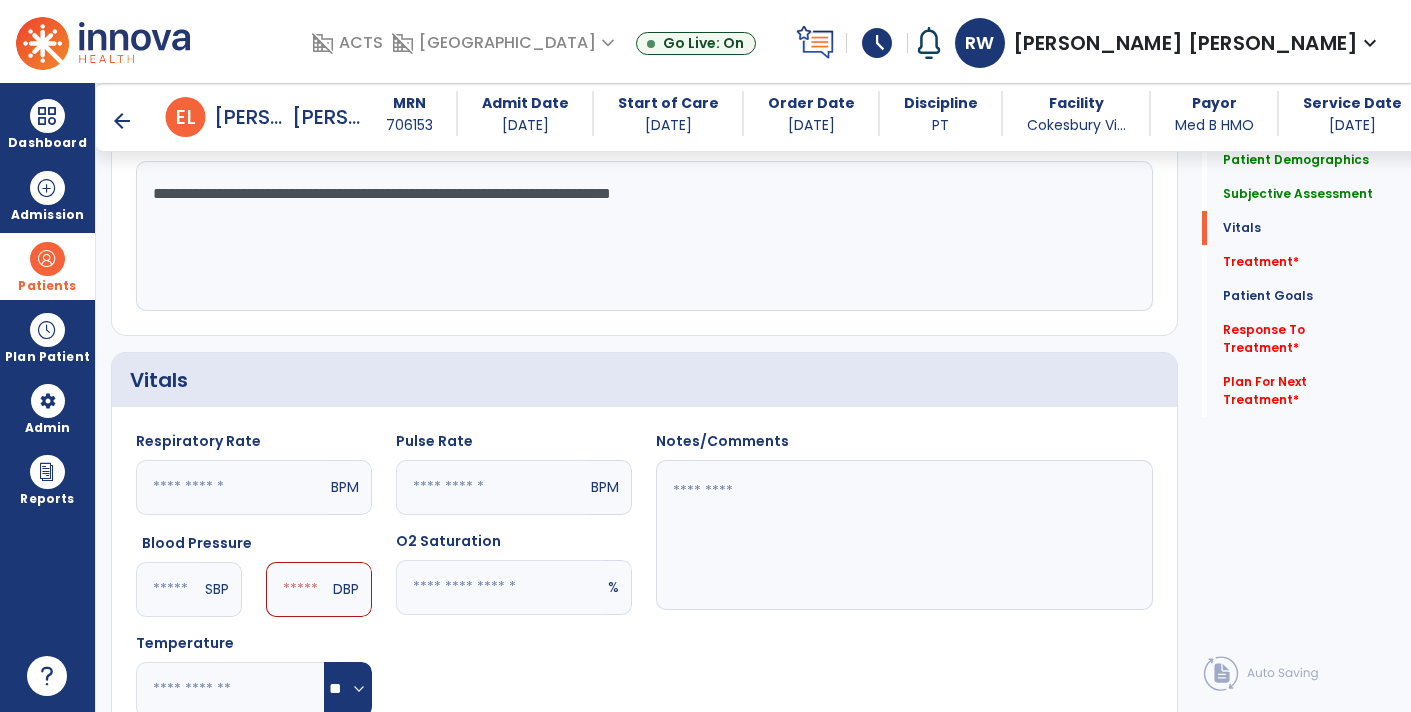 click 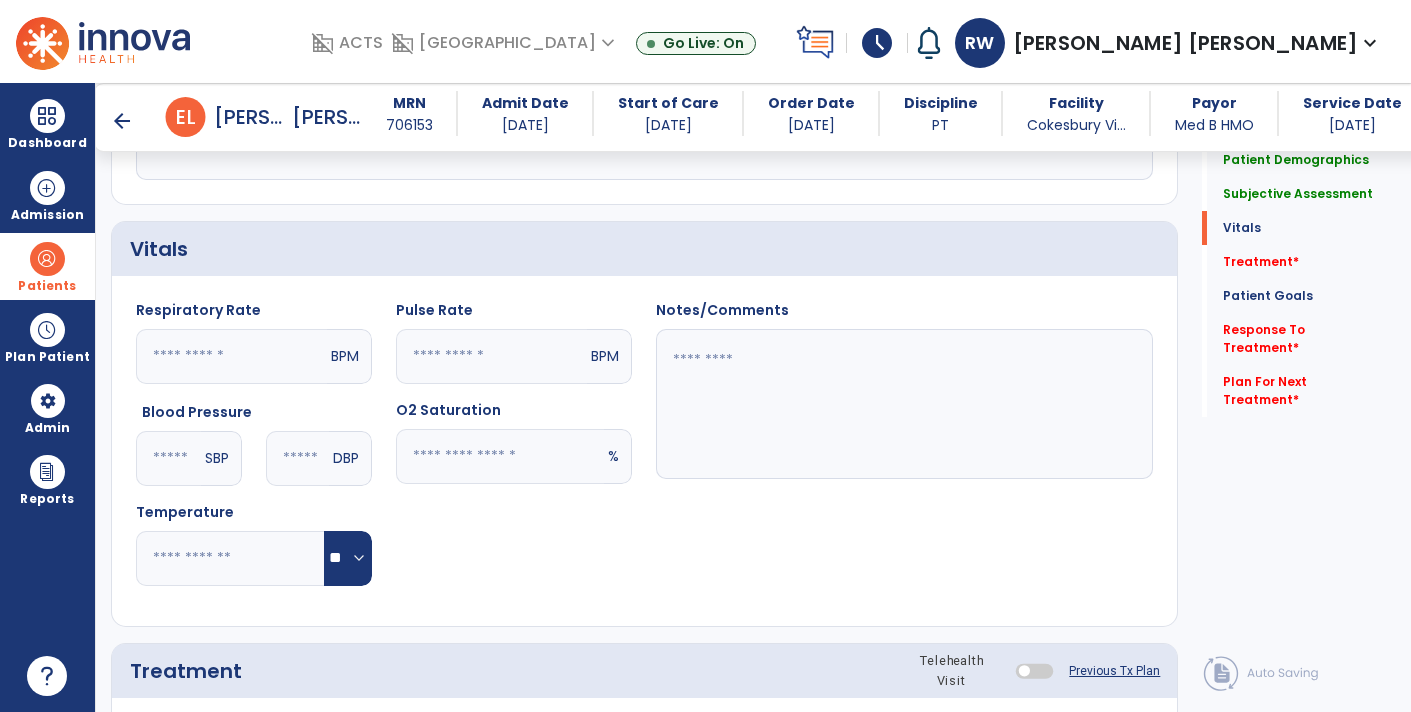 scroll, scrollTop: 744, scrollLeft: 0, axis: vertical 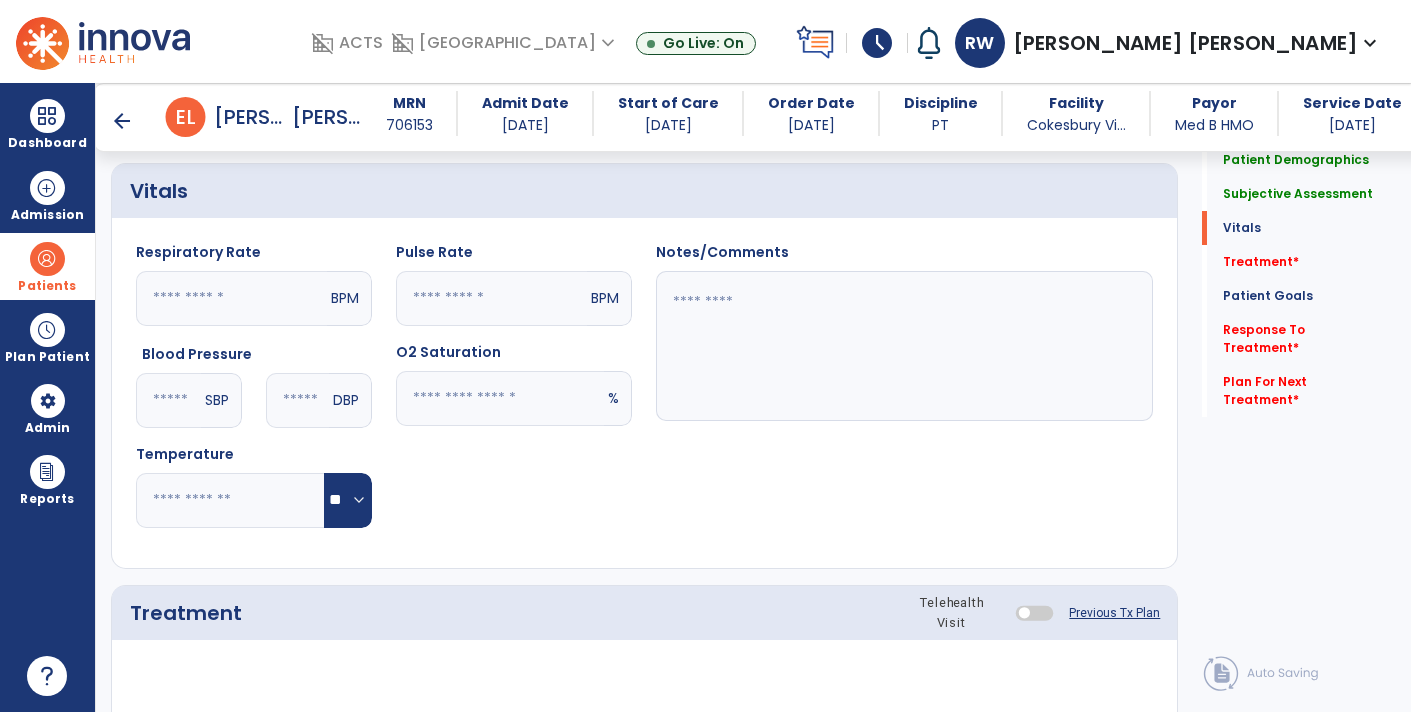 type on "**" 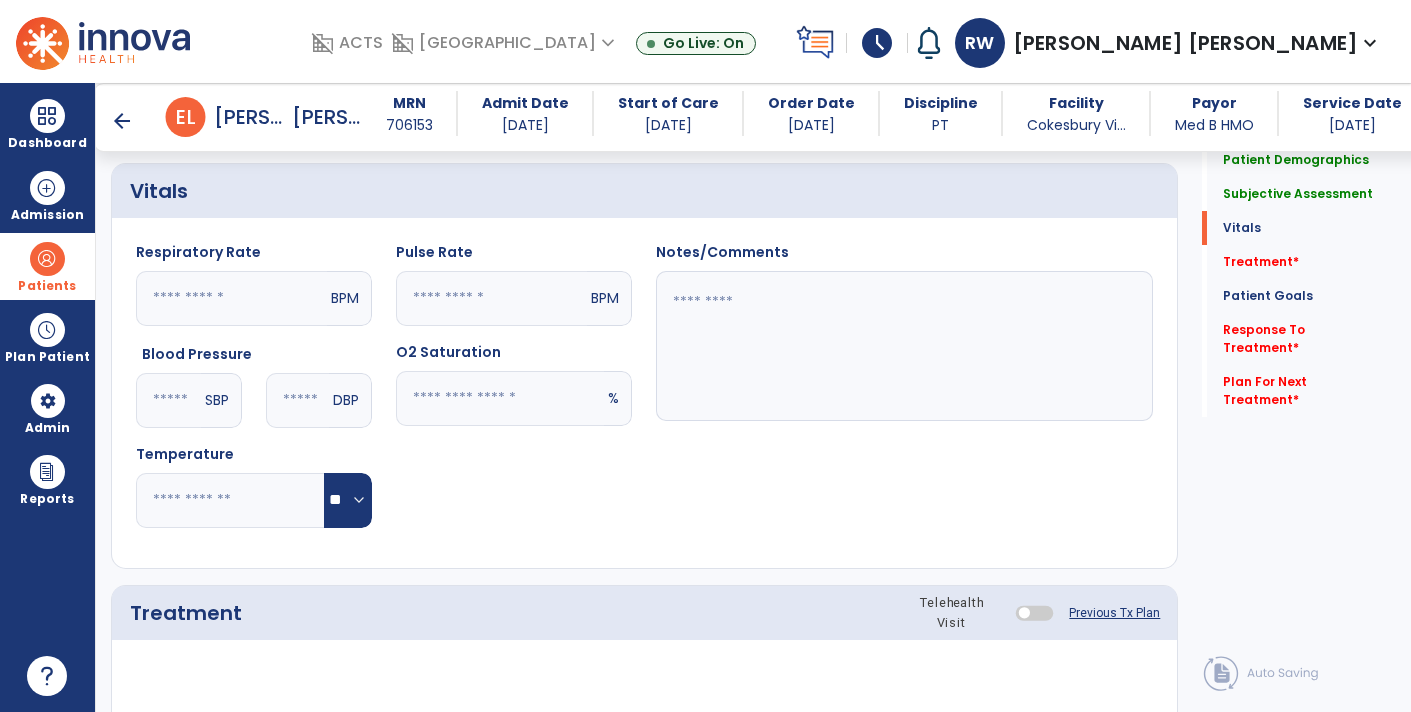 click 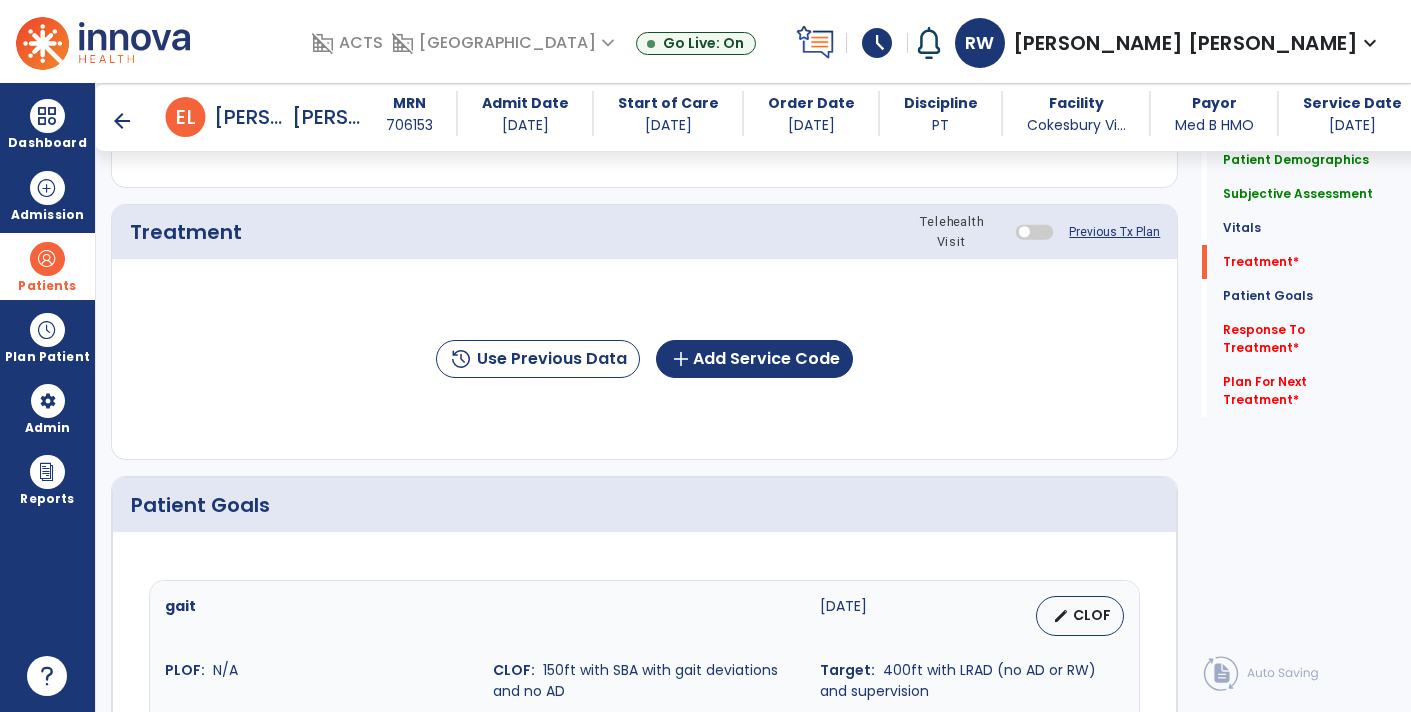 scroll, scrollTop: 1122, scrollLeft: 0, axis: vertical 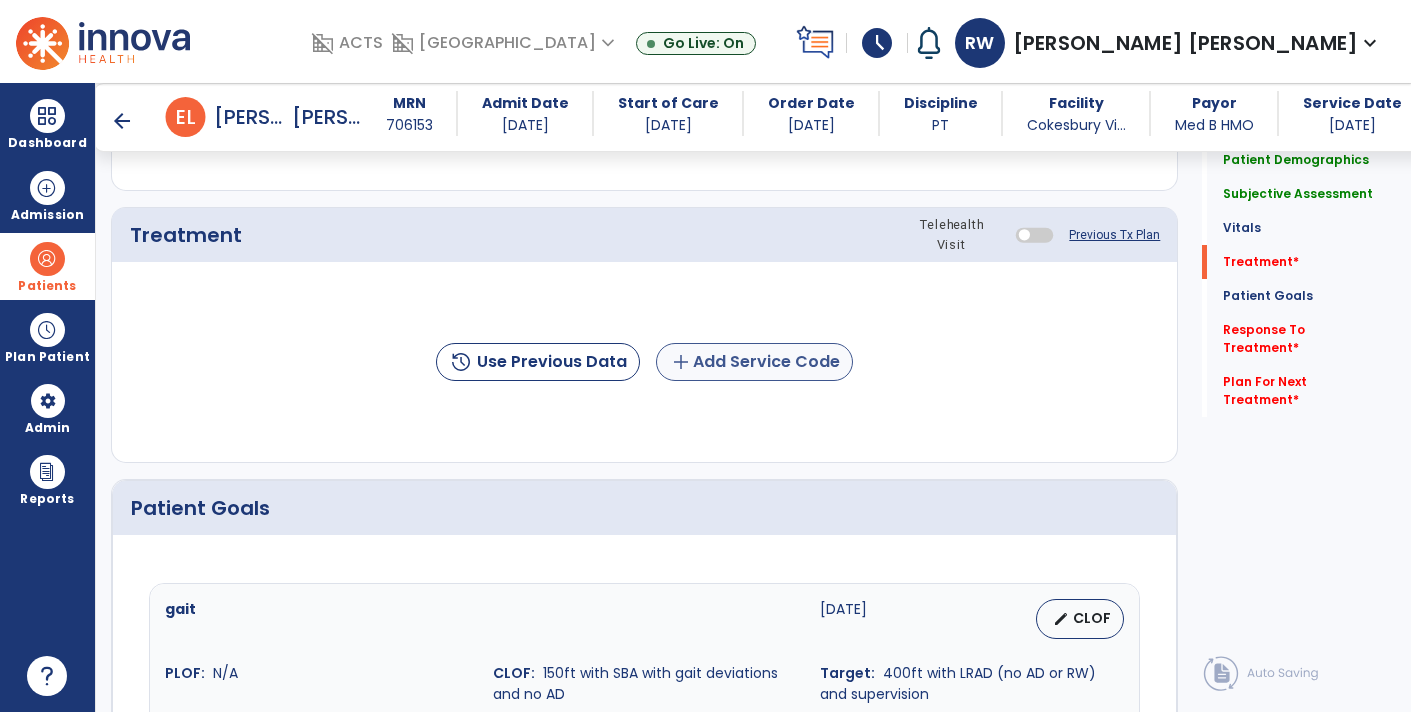 type on "**" 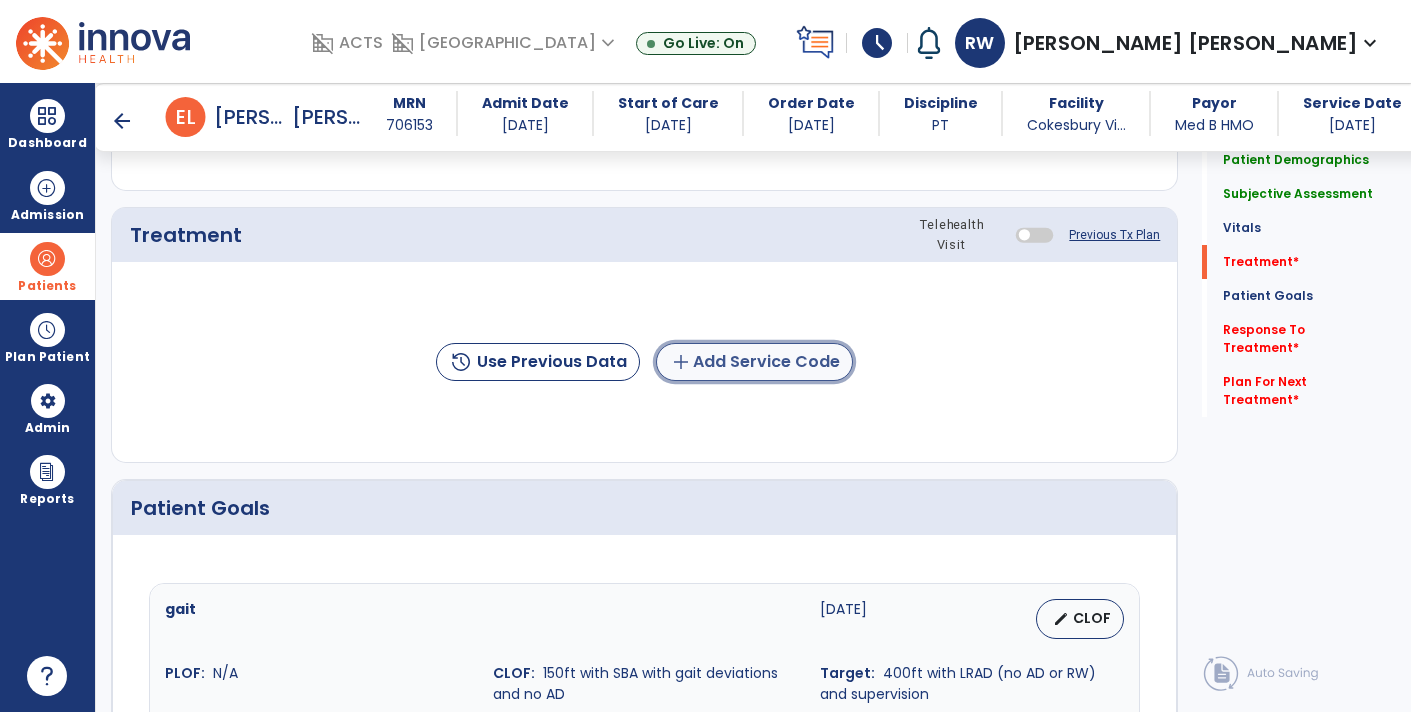 click on "add  Add Service Code" 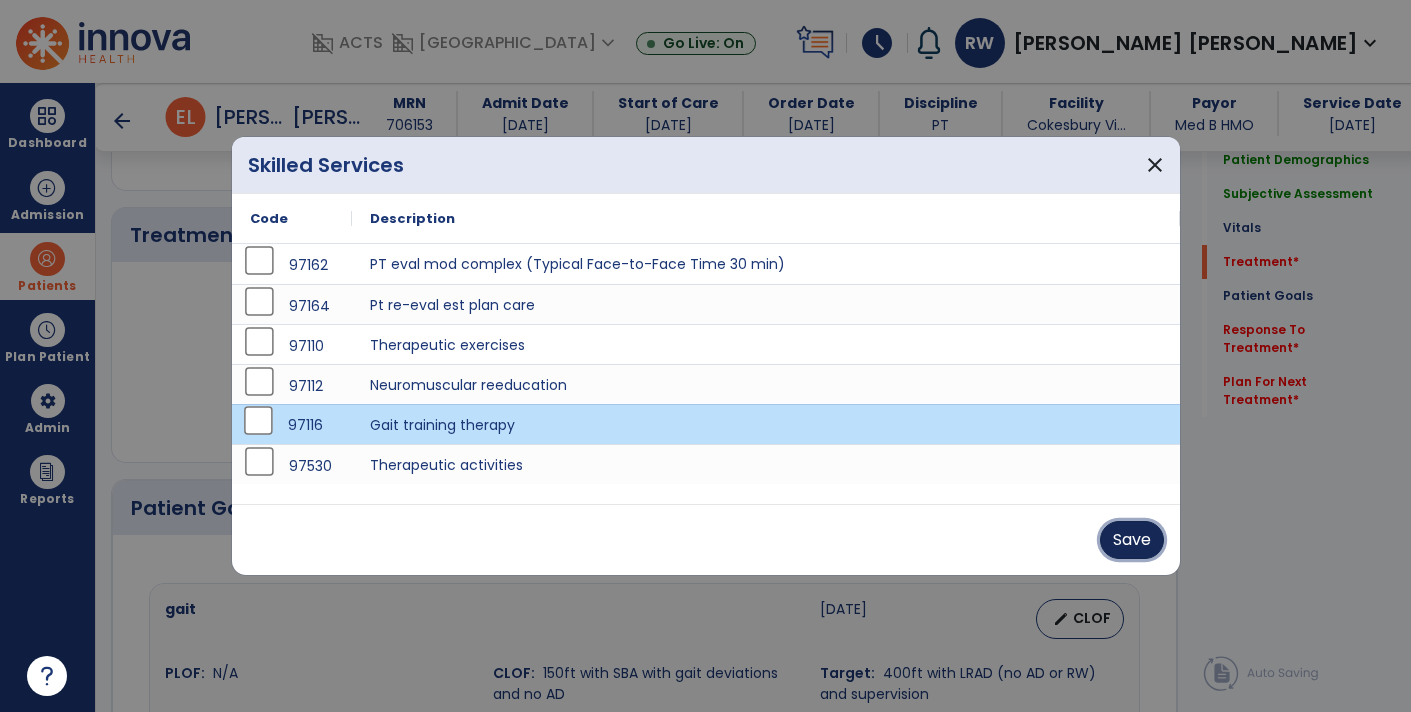 click on "Save" at bounding box center (1132, 540) 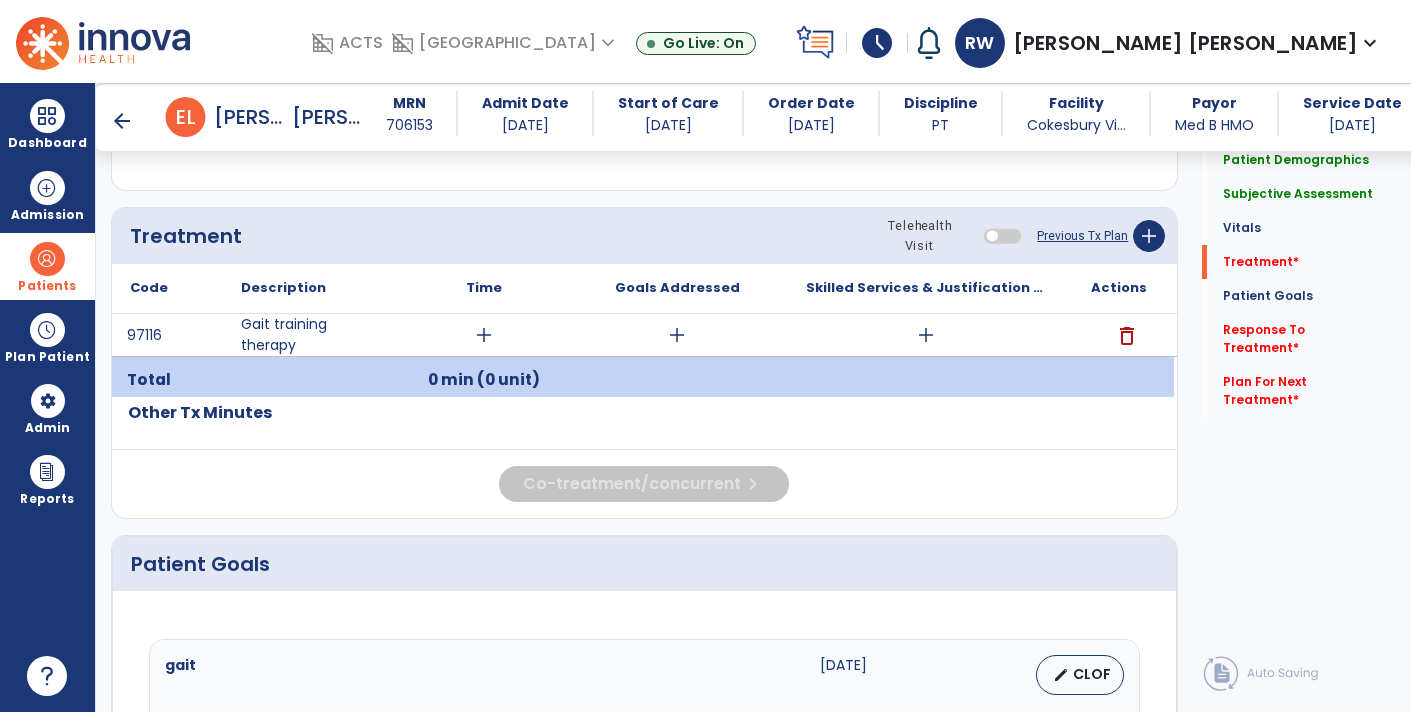 click on "add" at bounding box center (484, 335) 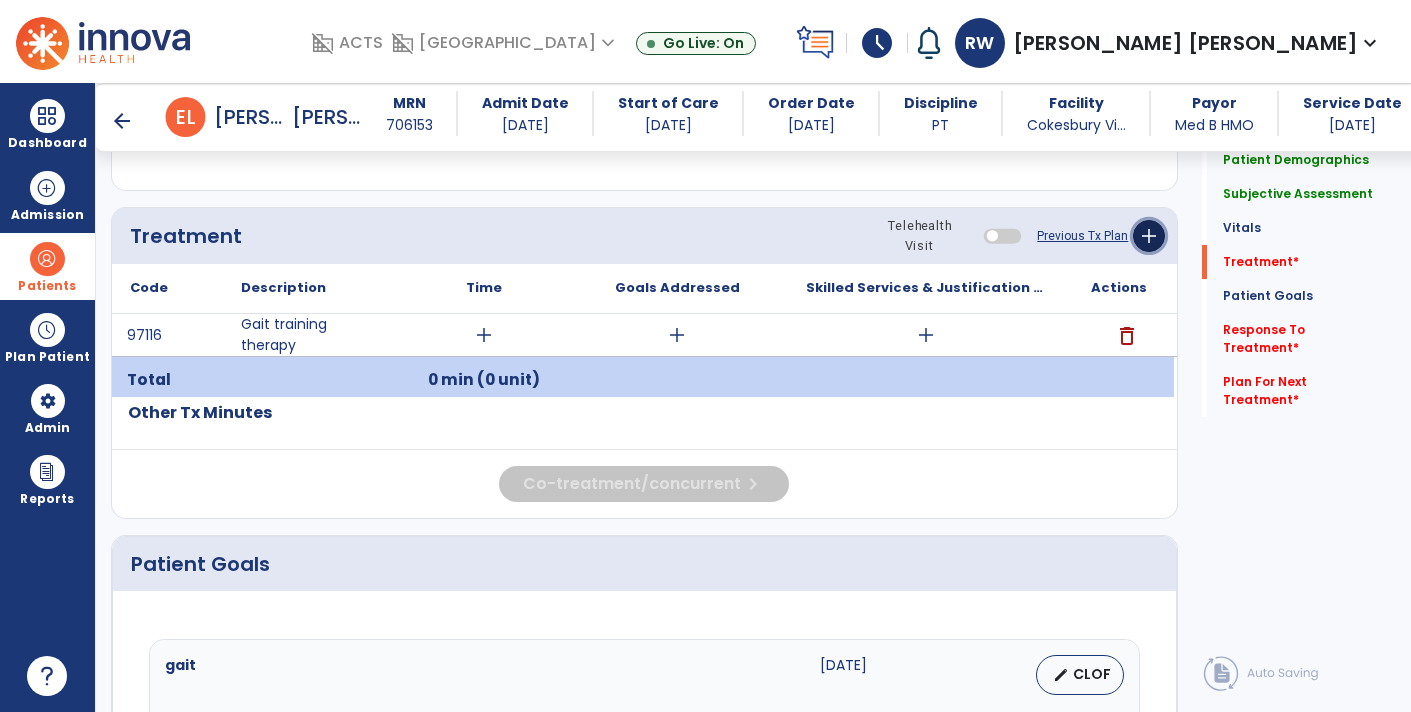click on "add" 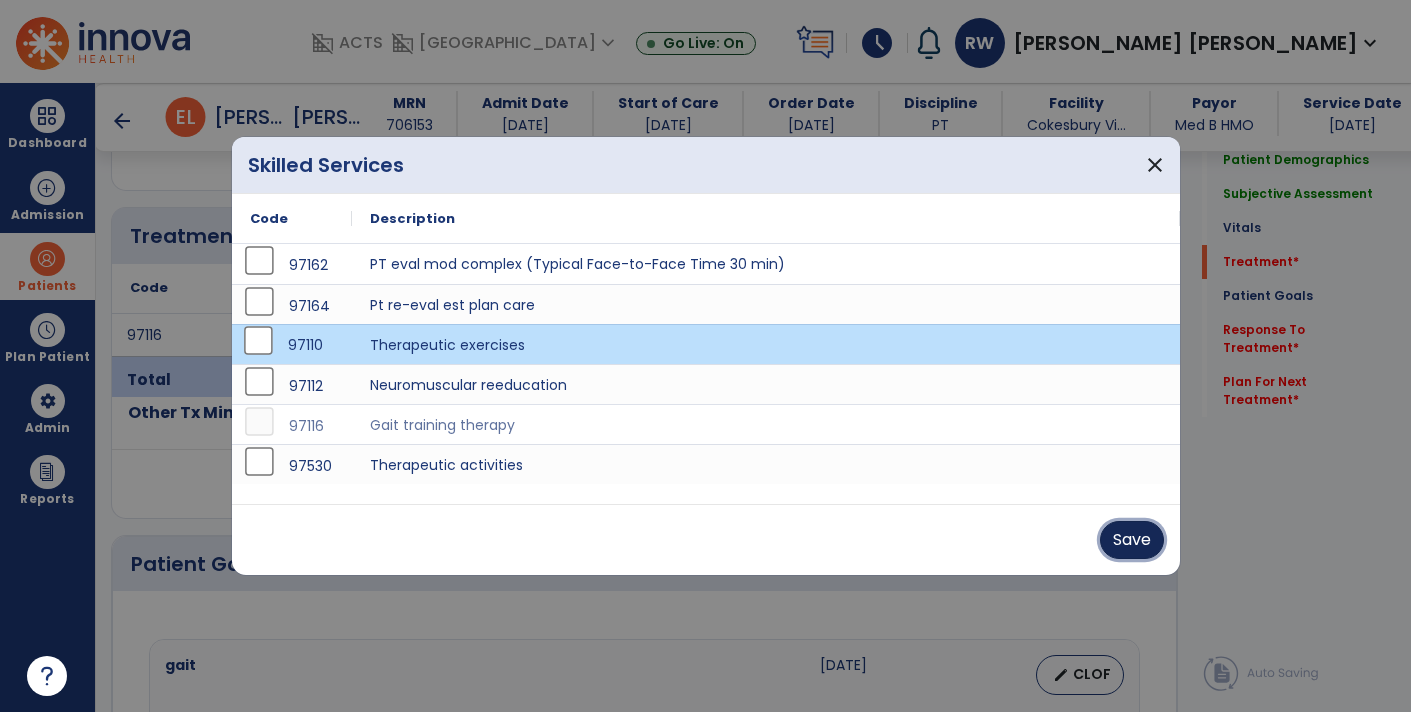 click on "Save" at bounding box center [1132, 540] 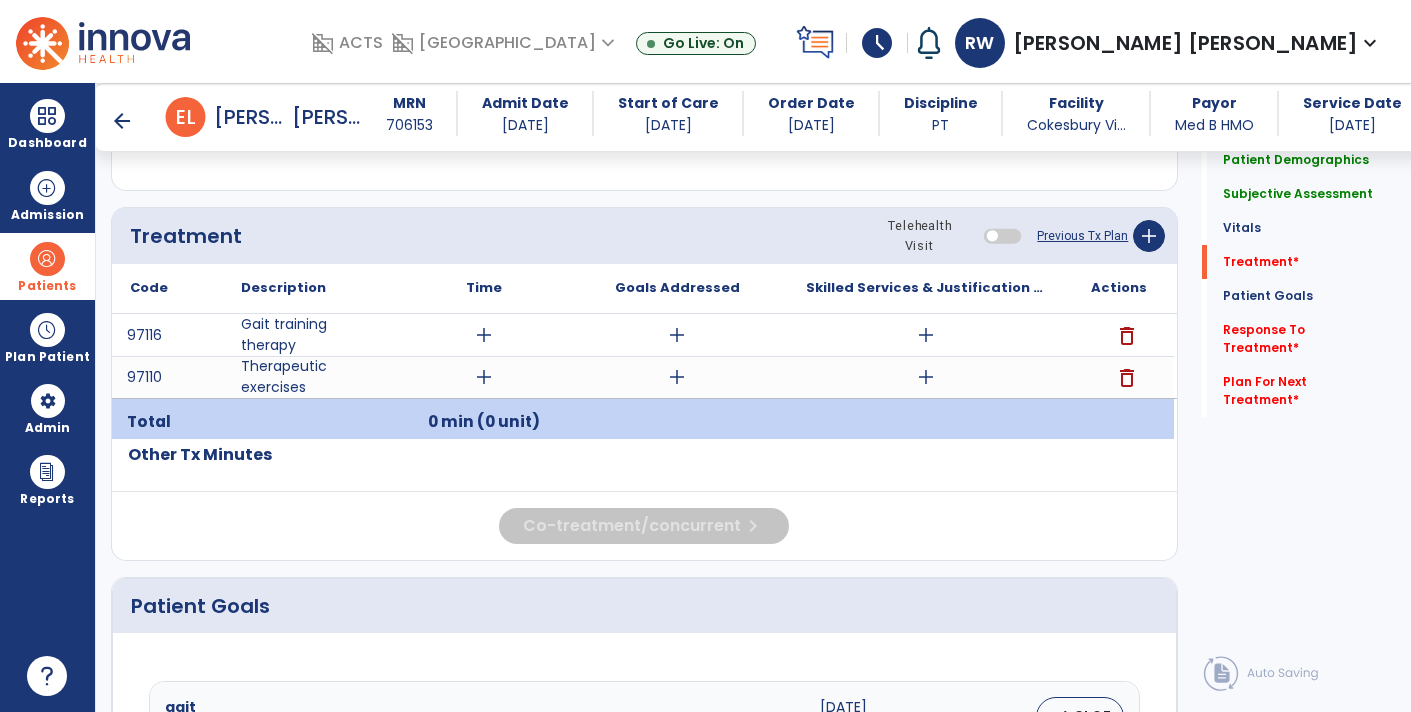 click on "add" at bounding box center [484, 377] 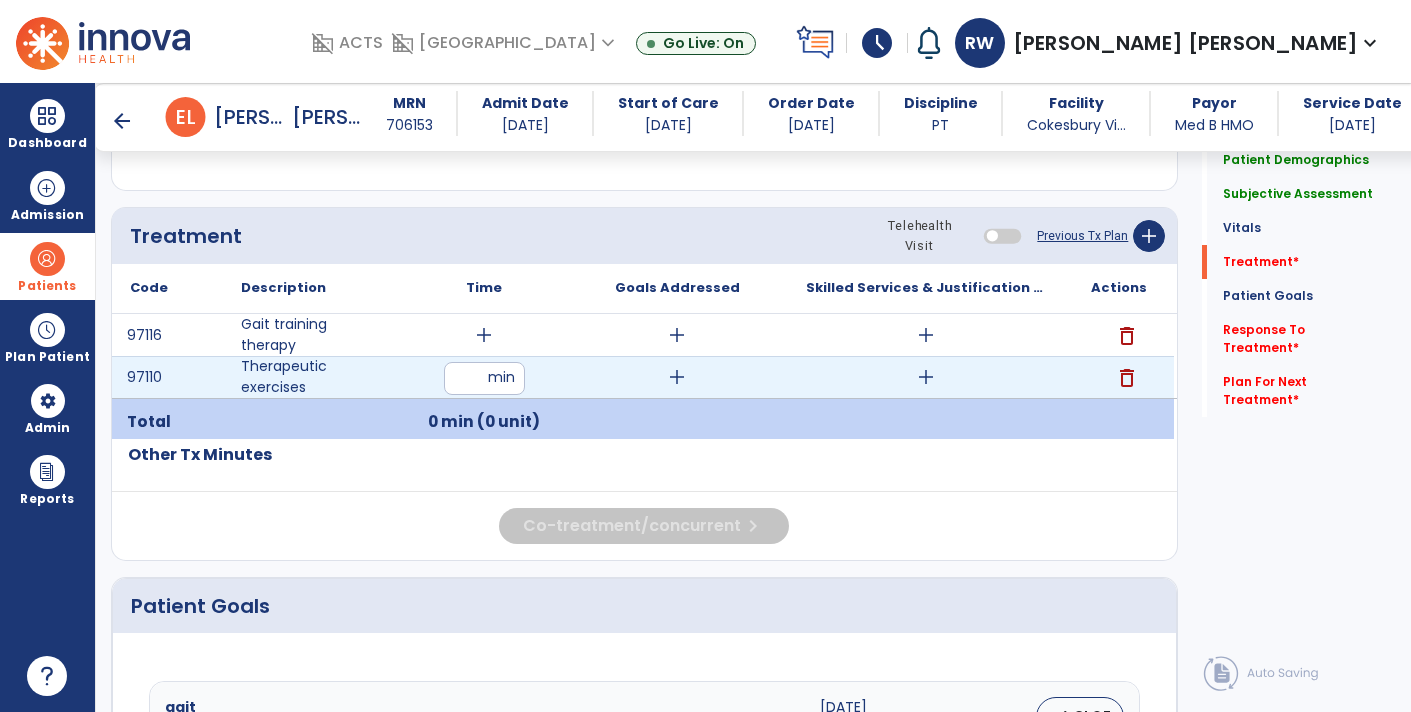 type on "**" 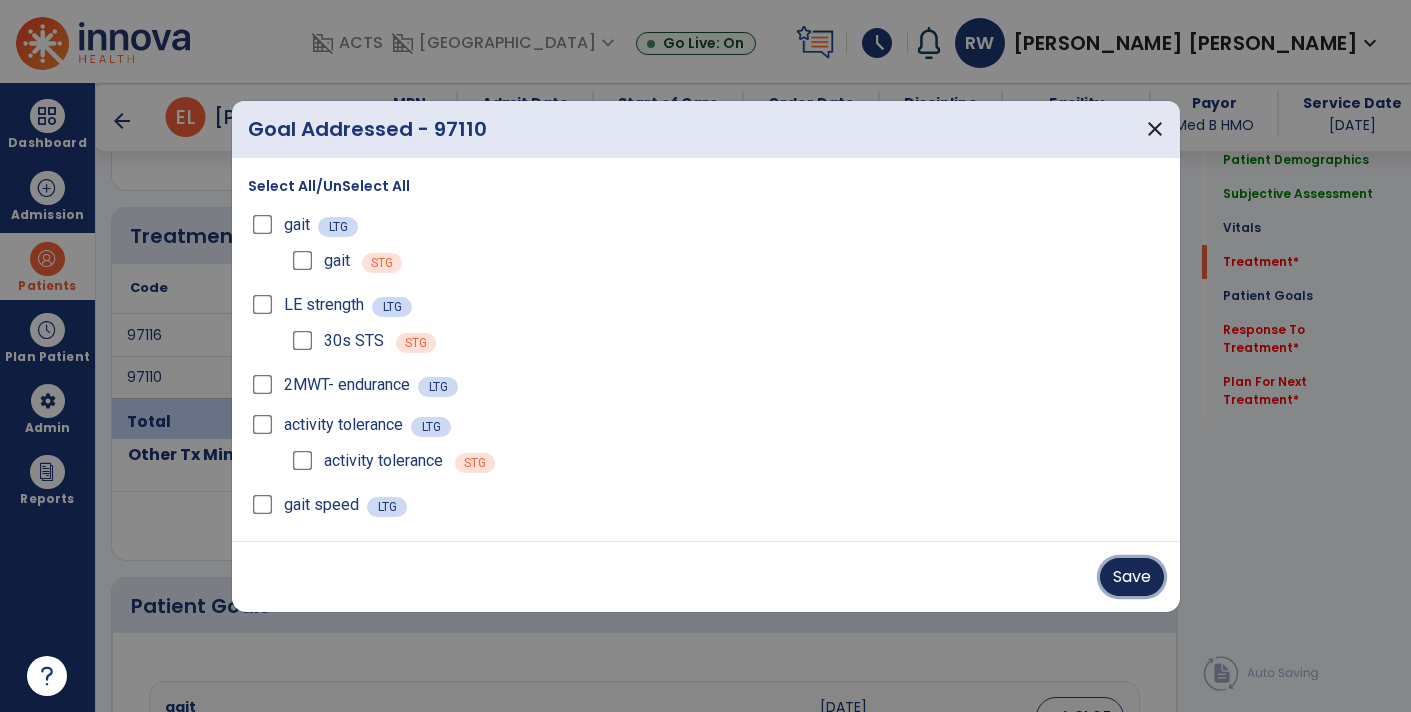 click on "Save" at bounding box center [1132, 577] 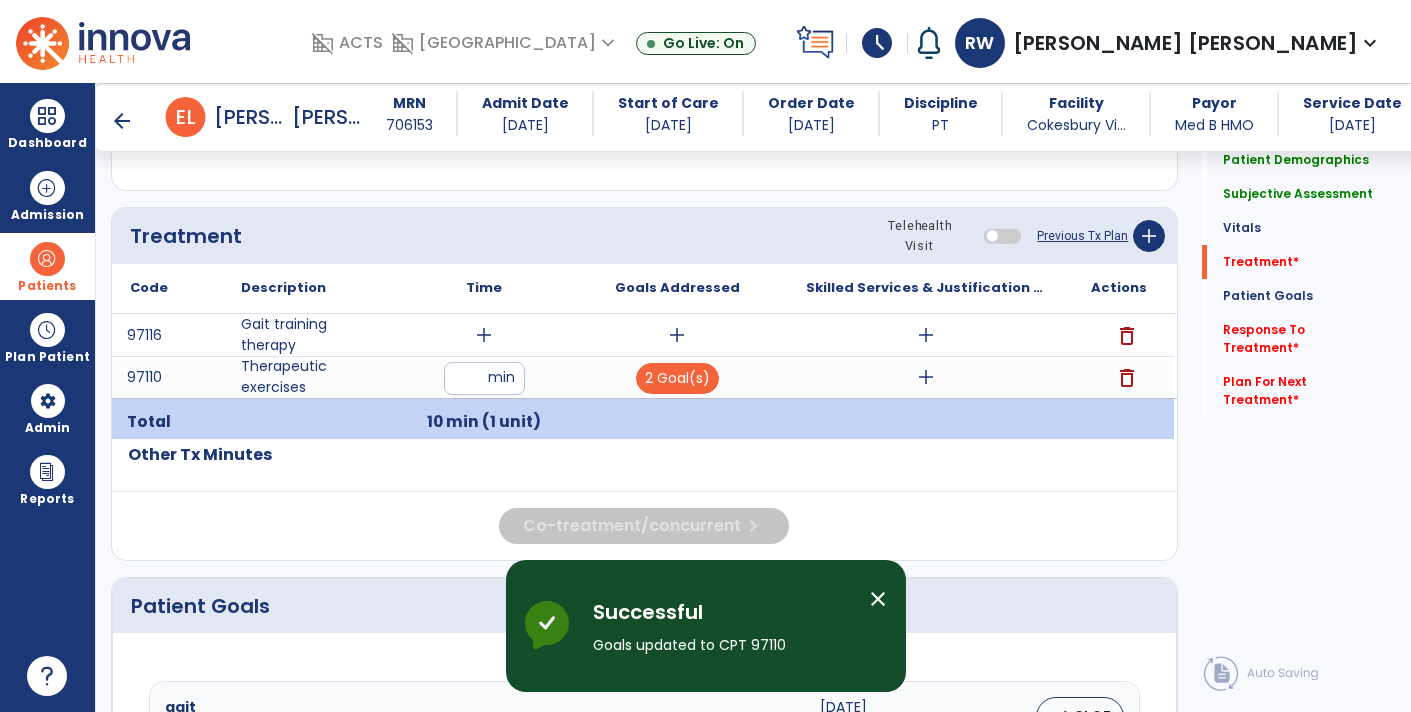click on "add" at bounding box center [677, 335] 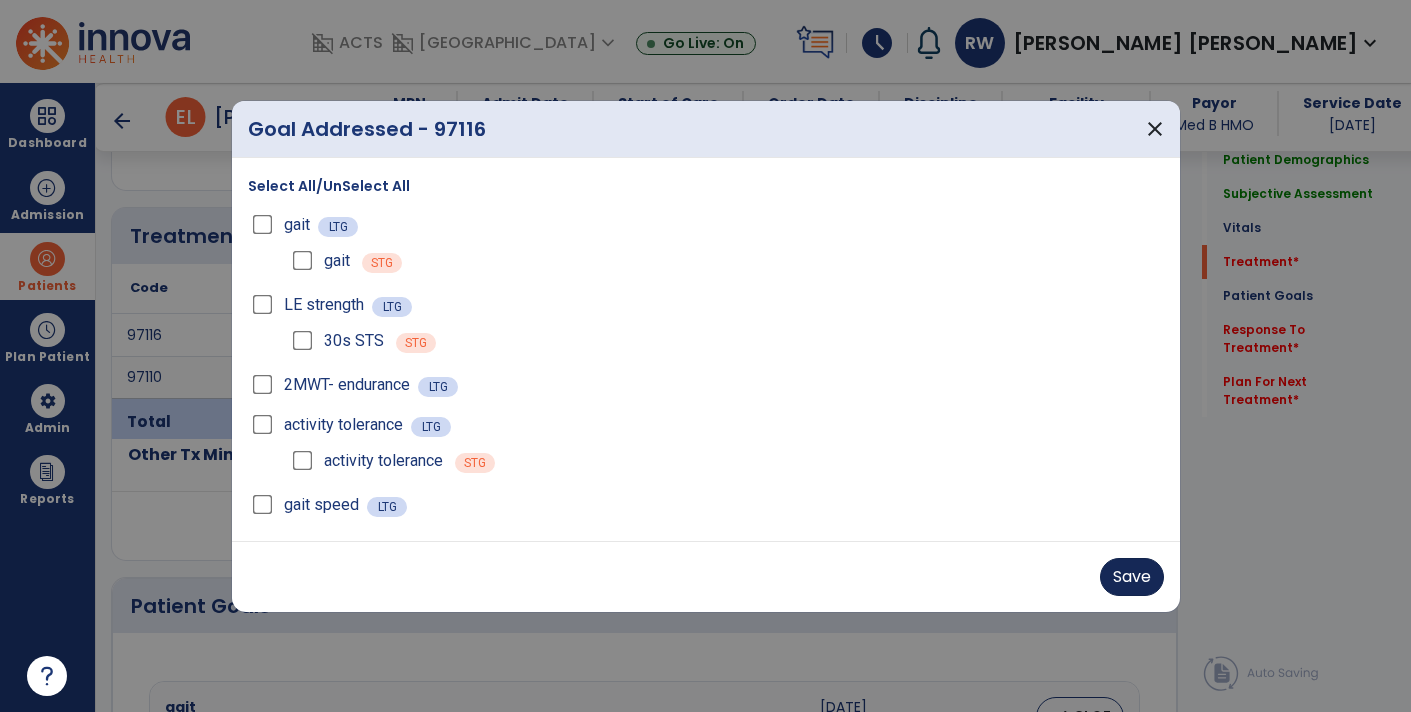 click on "Save" at bounding box center (1132, 577) 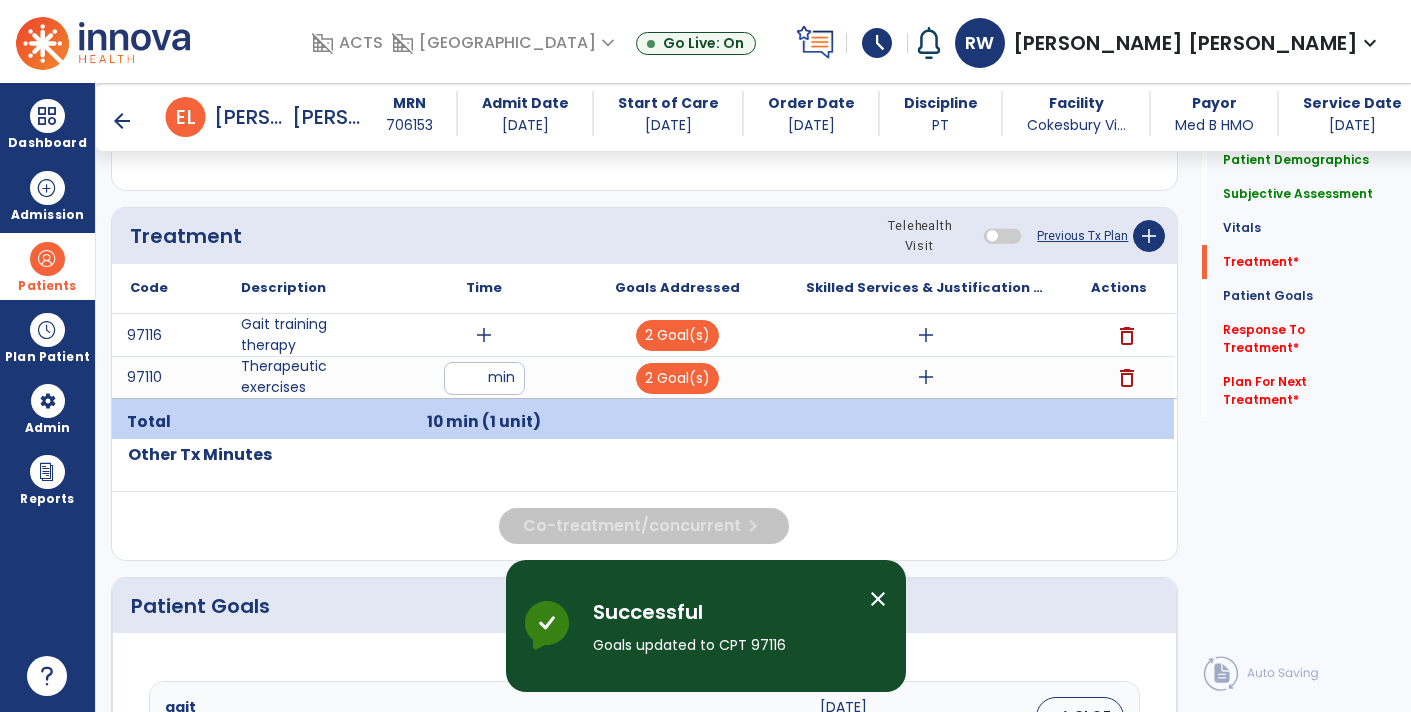 click on "add" at bounding box center (926, 377) 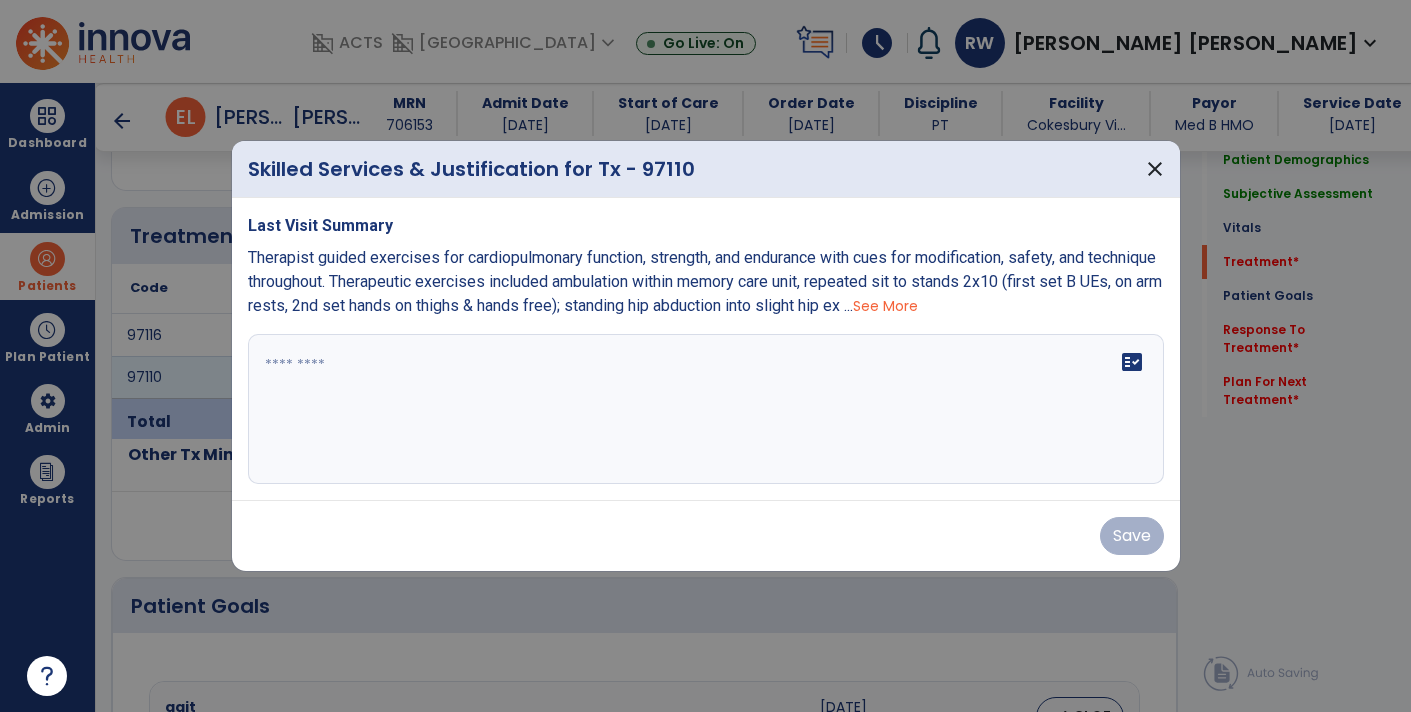 click at bounding box center [47, 676] 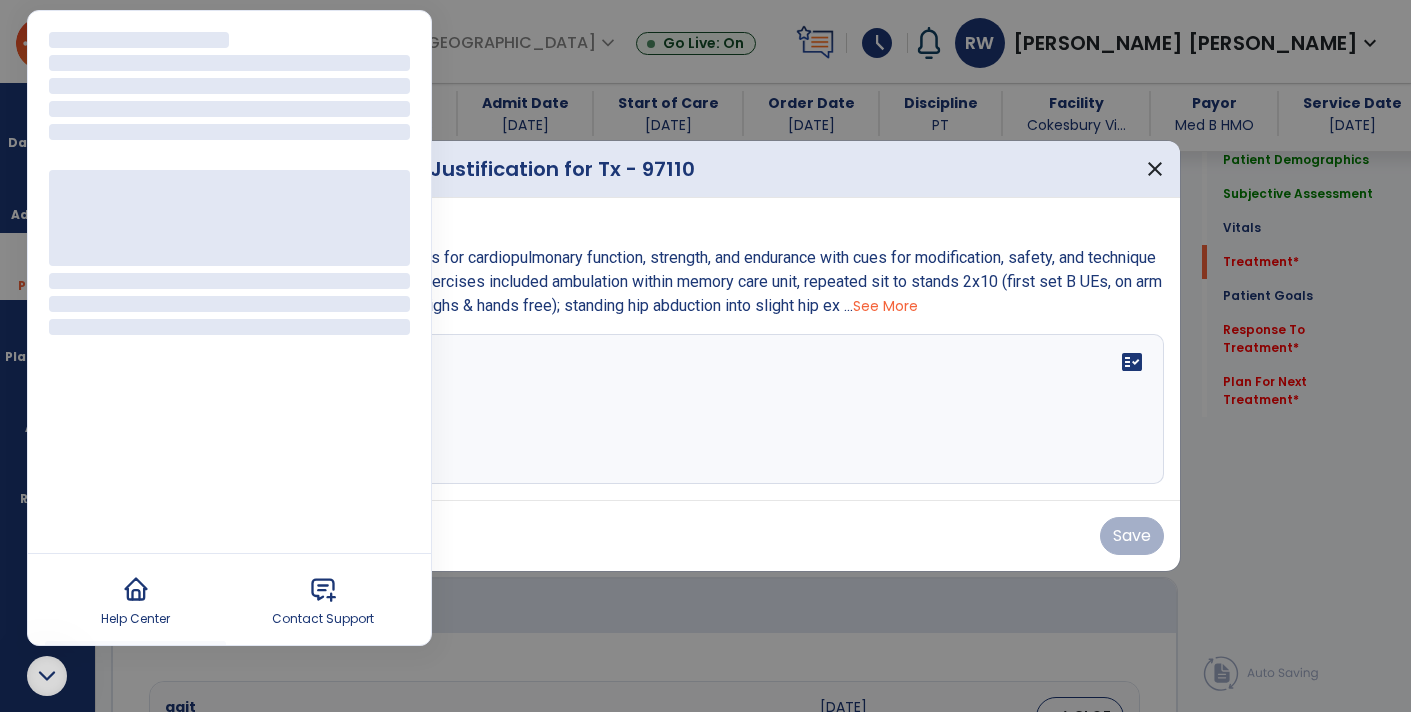 click 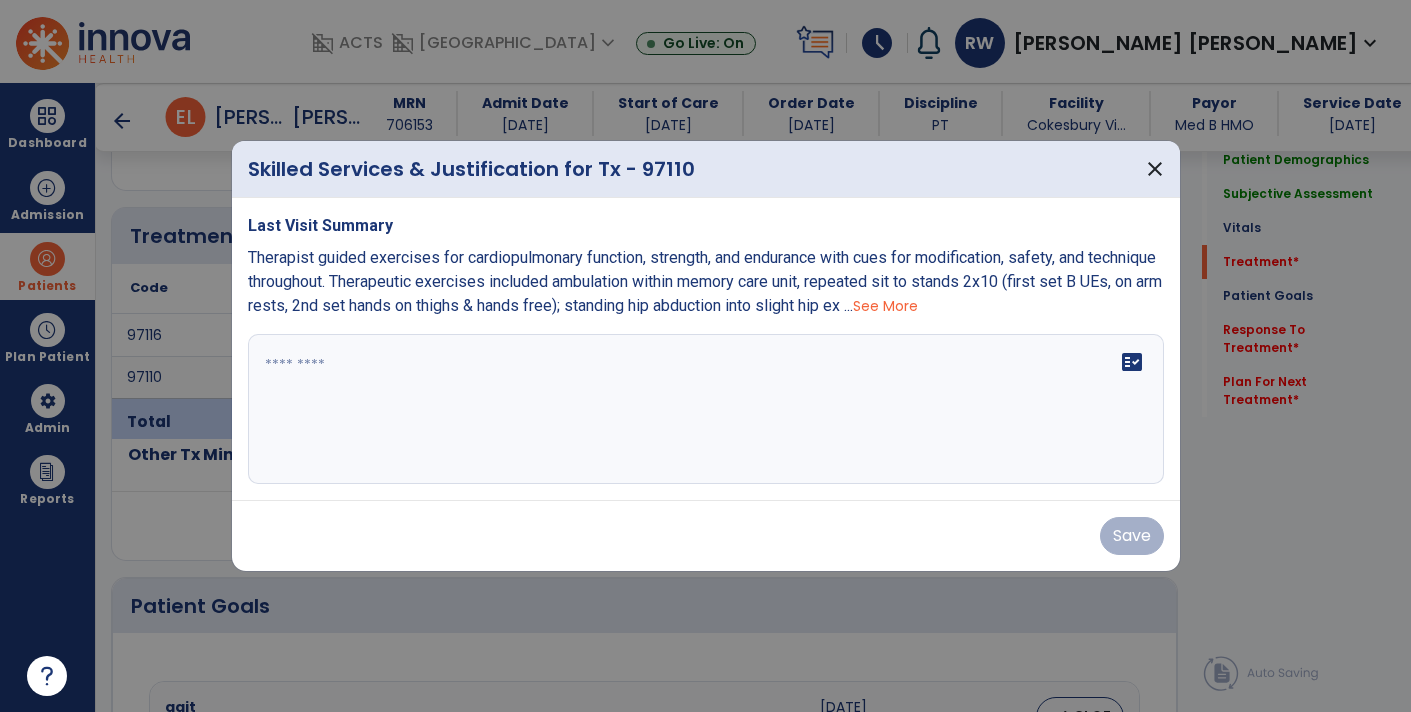 click 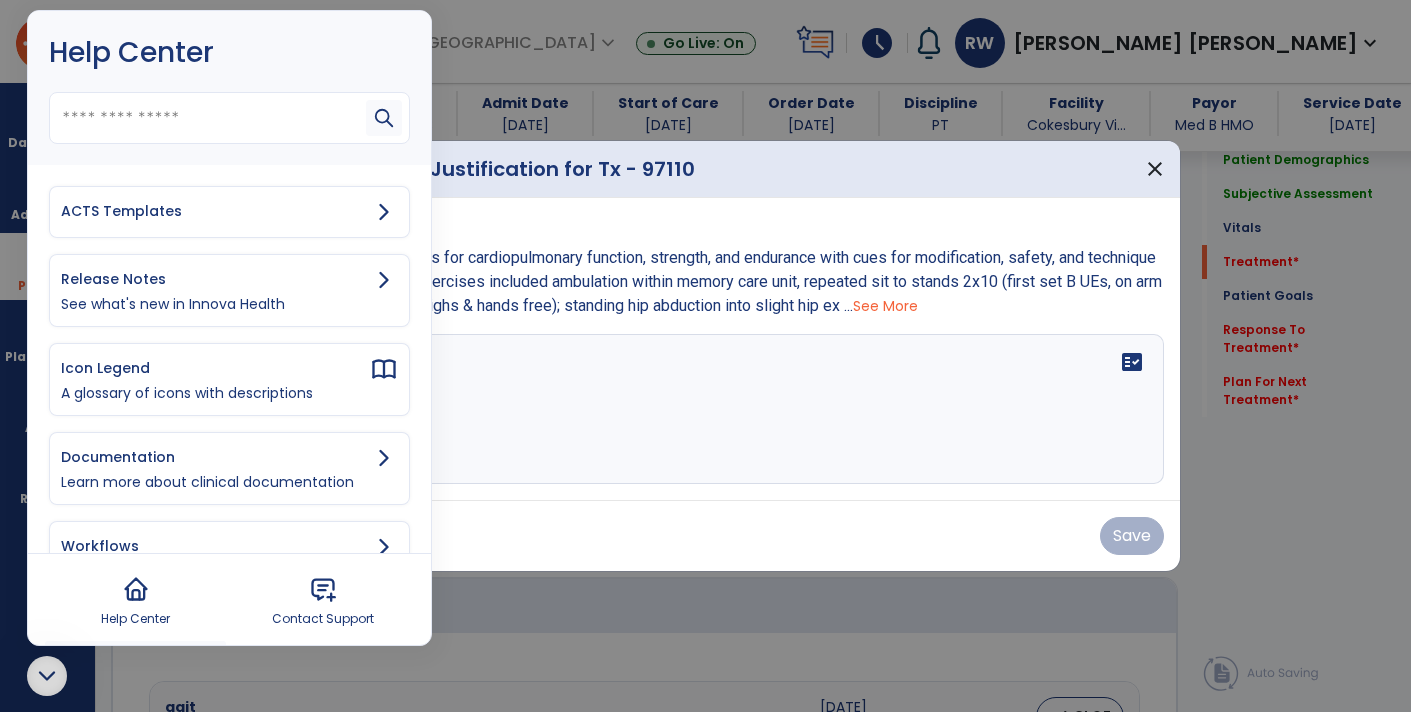 click on "ACTS Templates" at bounding box center (229, 212) 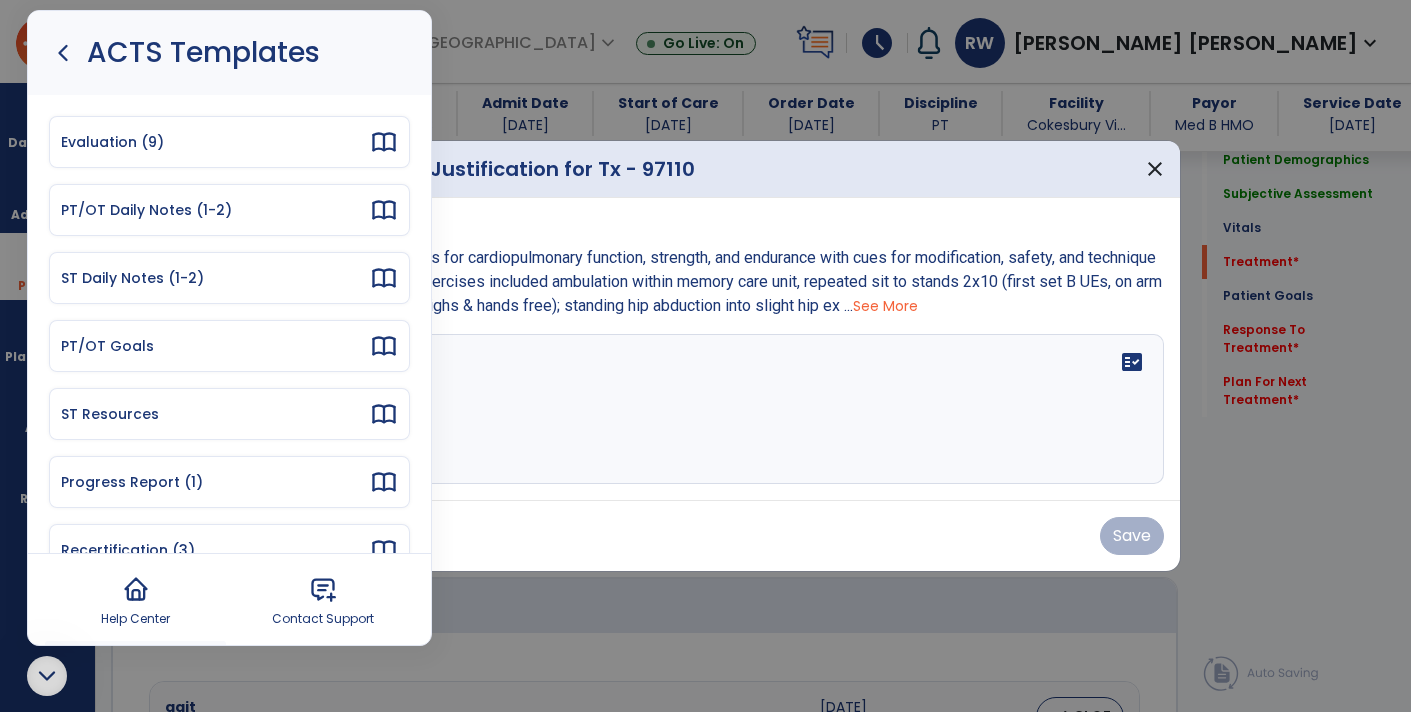 click on "PT/OT Daily Notes (1-2)" at bounding box center (215, 210) 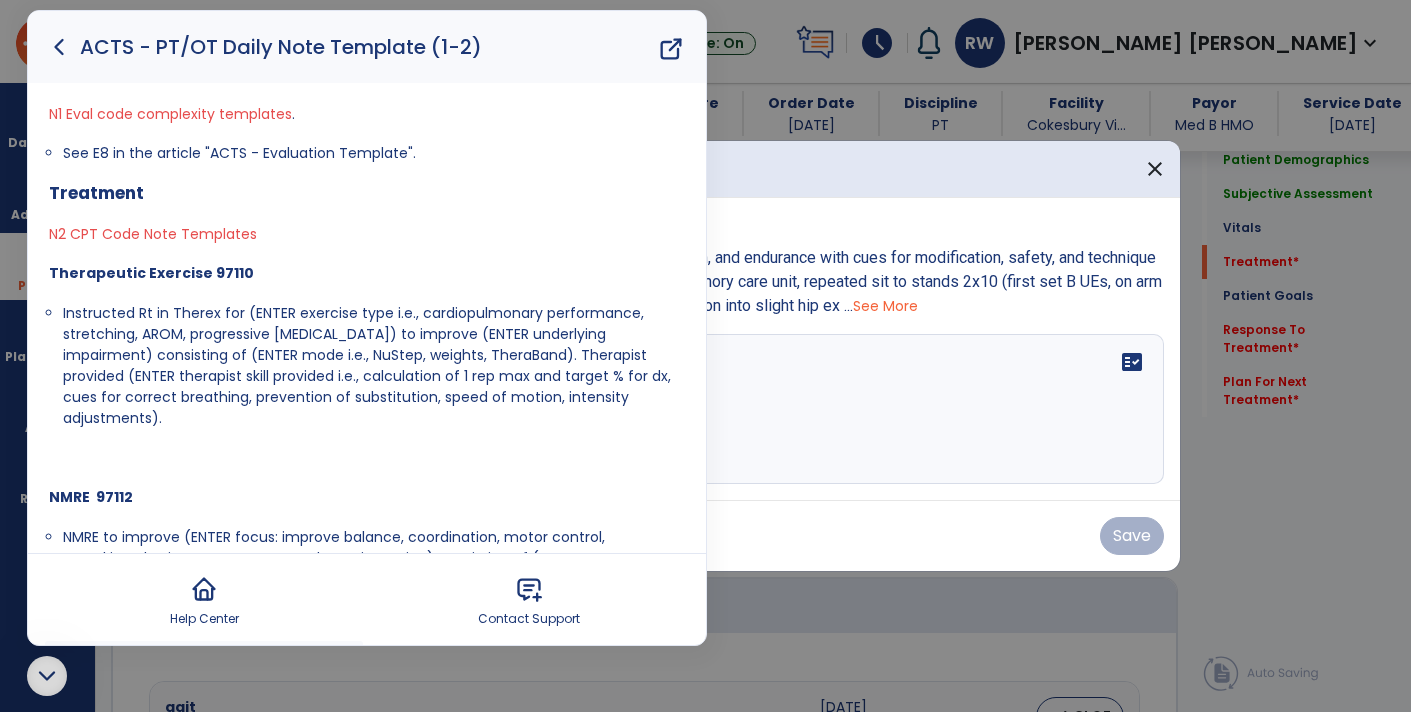 scroll, scrollTop: 38, scrollLeft: 0, axis: vertical 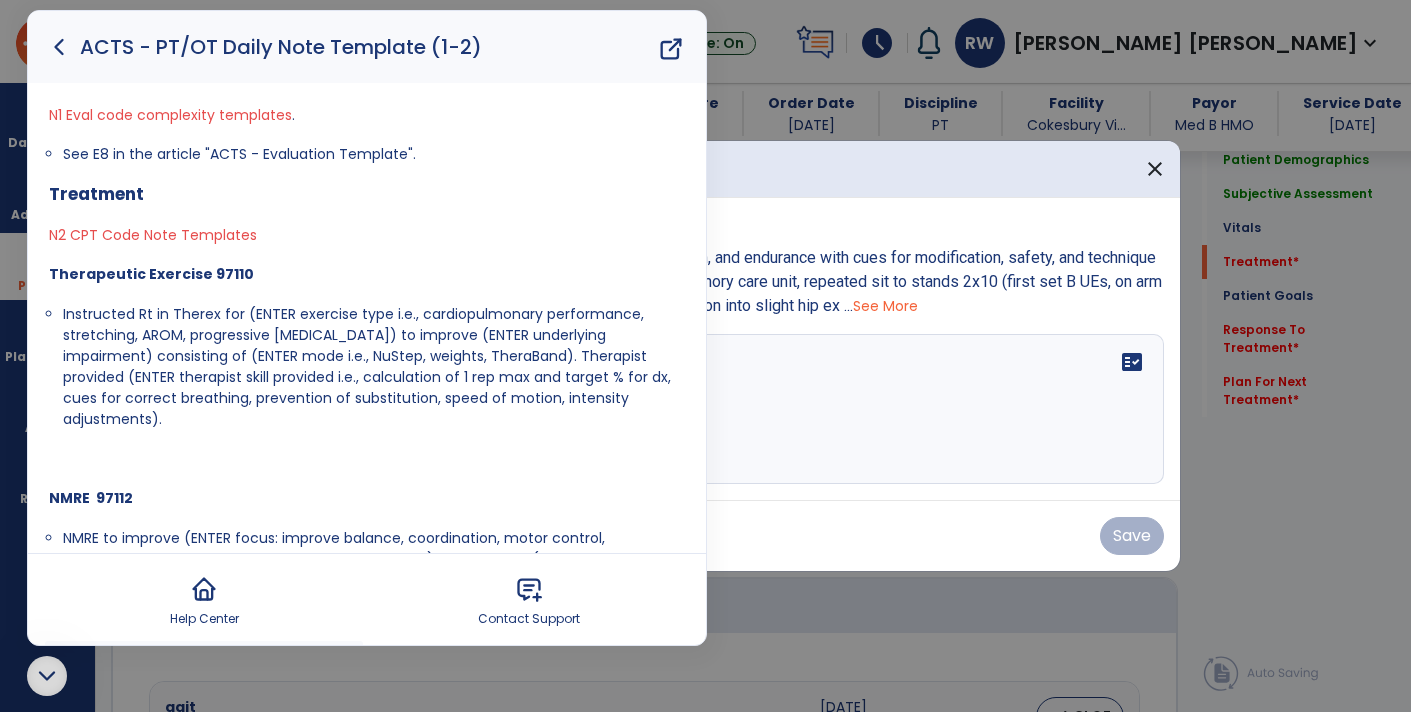 drag, startPoint x: 62, startPoint y: 311, endPoint x: 190, endPoint y: 423, distance: 170.08234 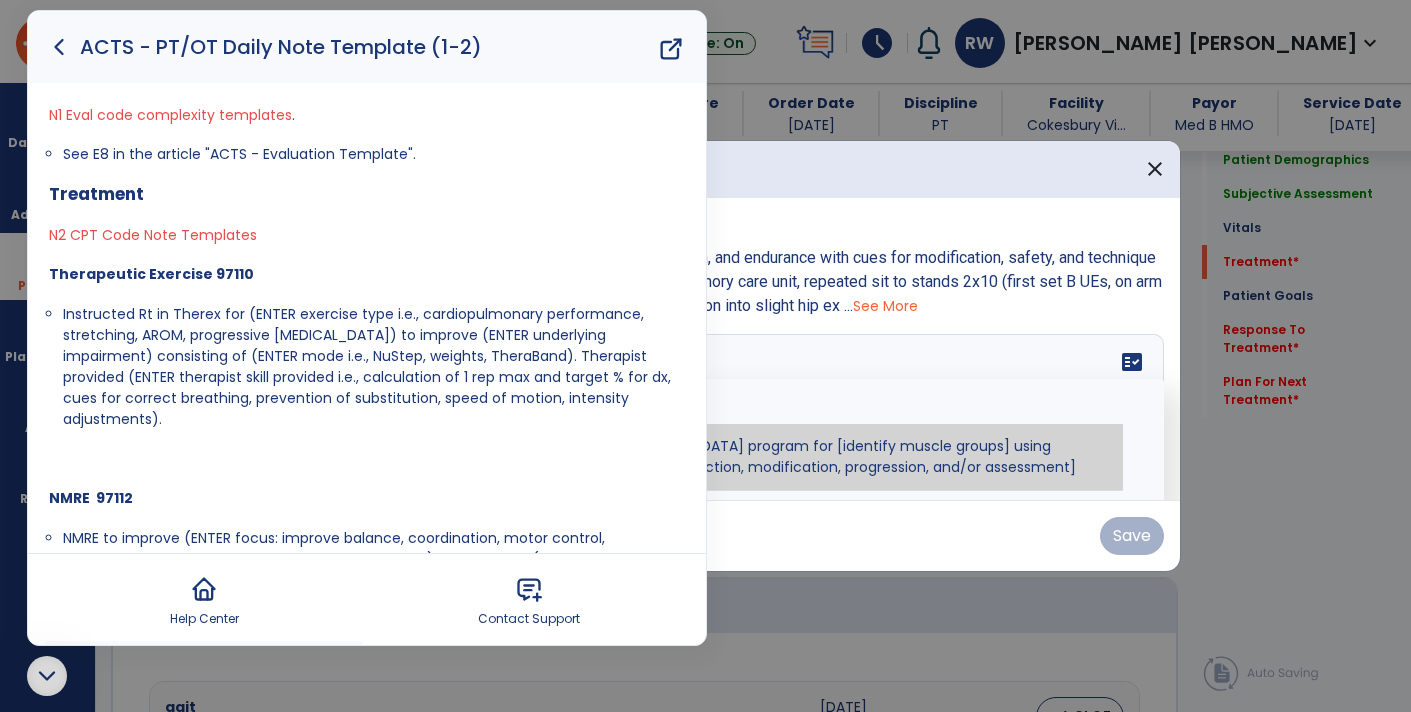 click at bounding box center (704, 409) 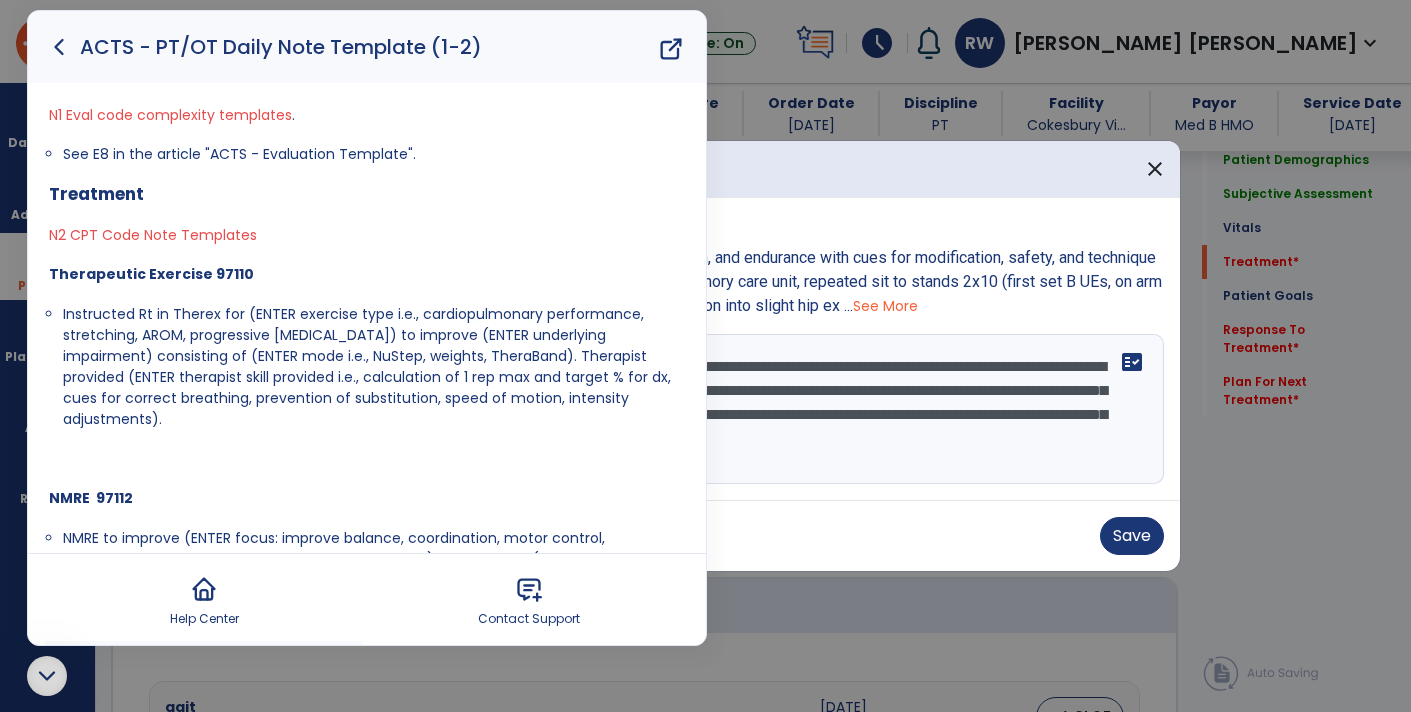click 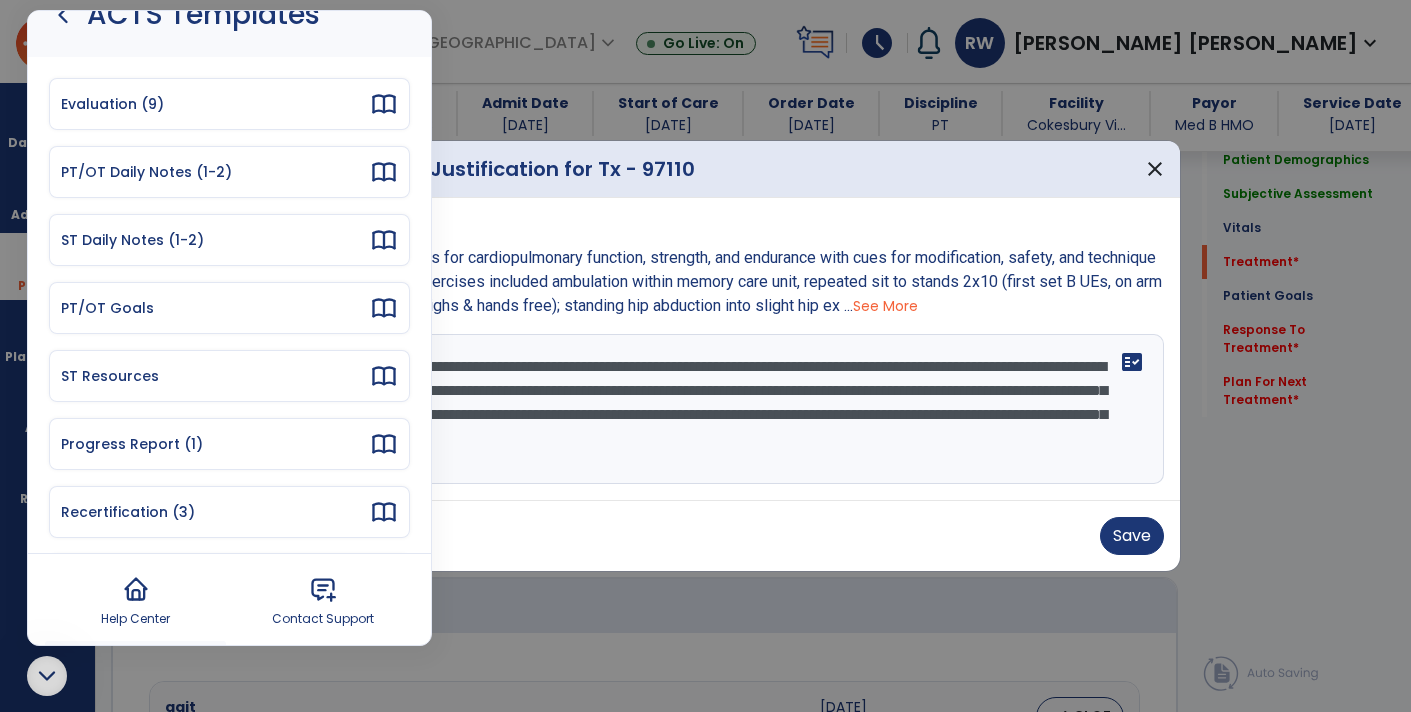 click on "**********" at bounding box center [706, 409] 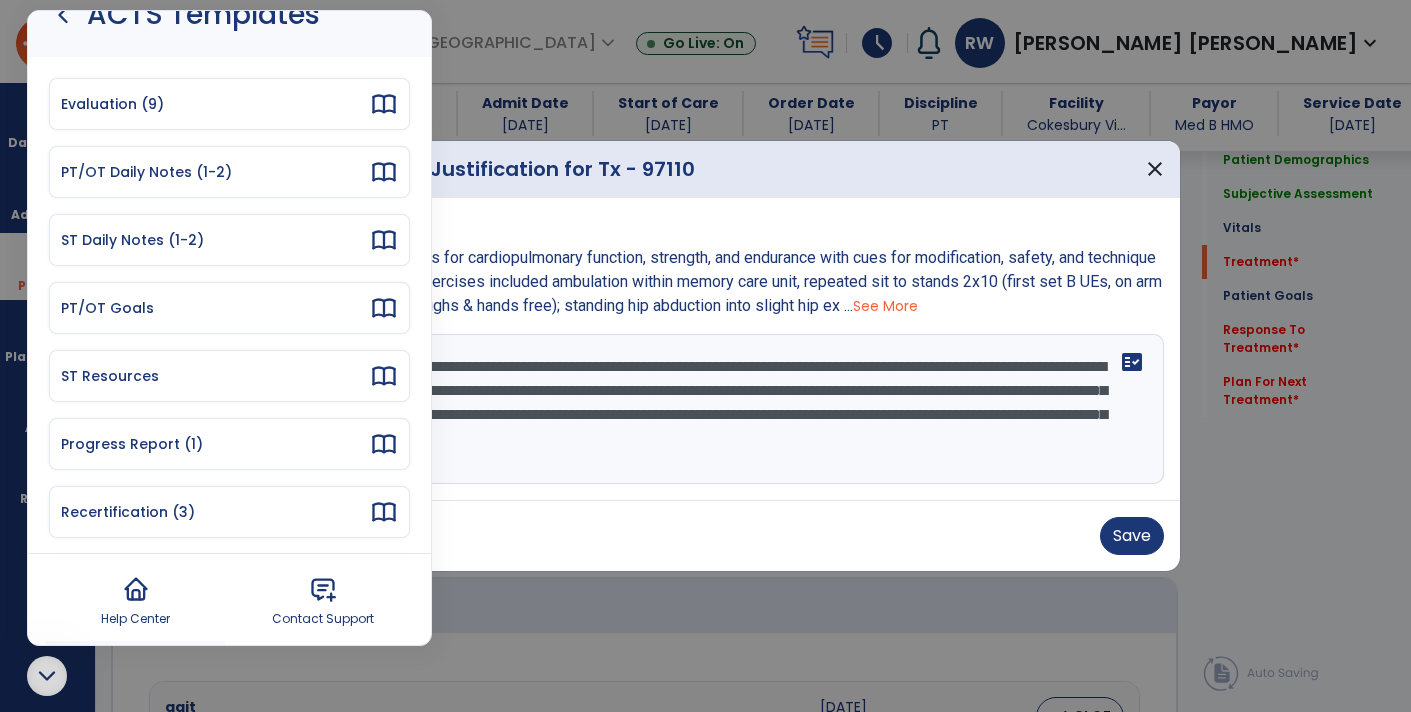 click 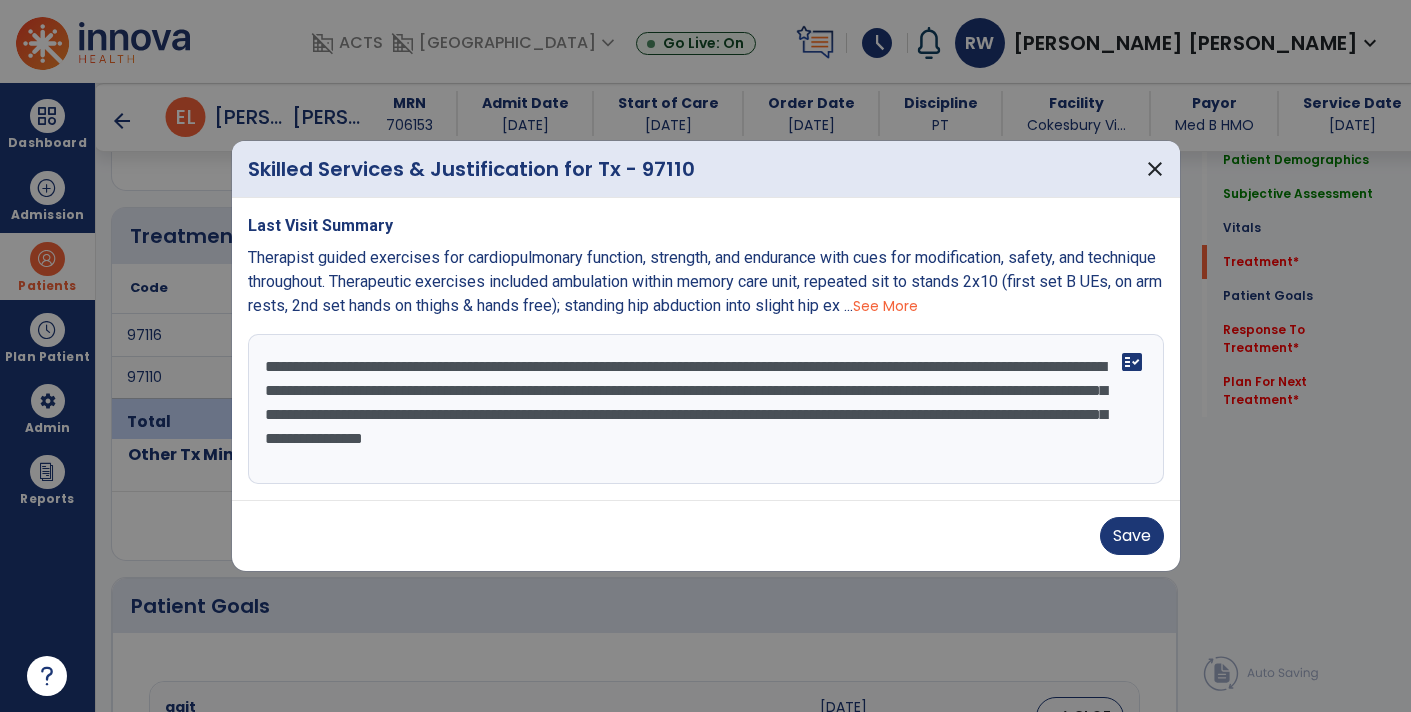 click on "**********" at bounding box center [706, 409] 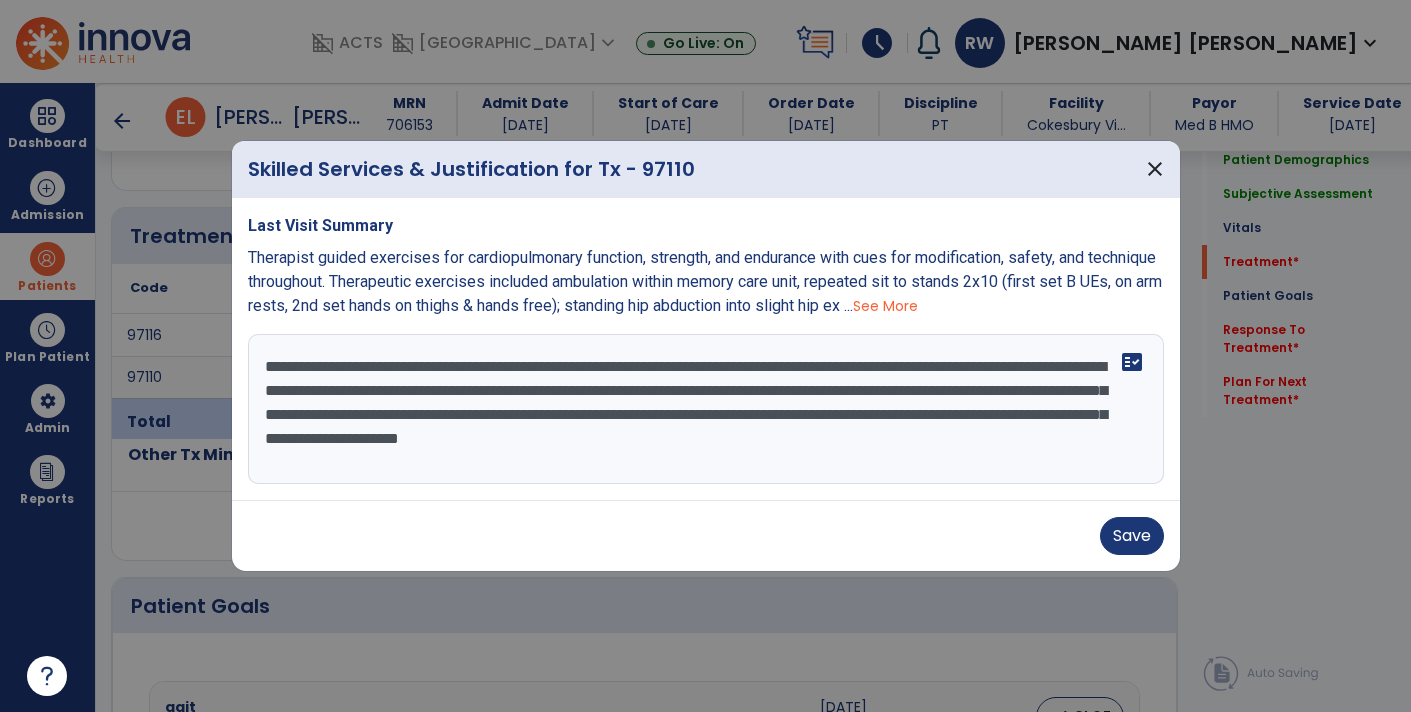 click on "**********" at bounding box center (706, 409) 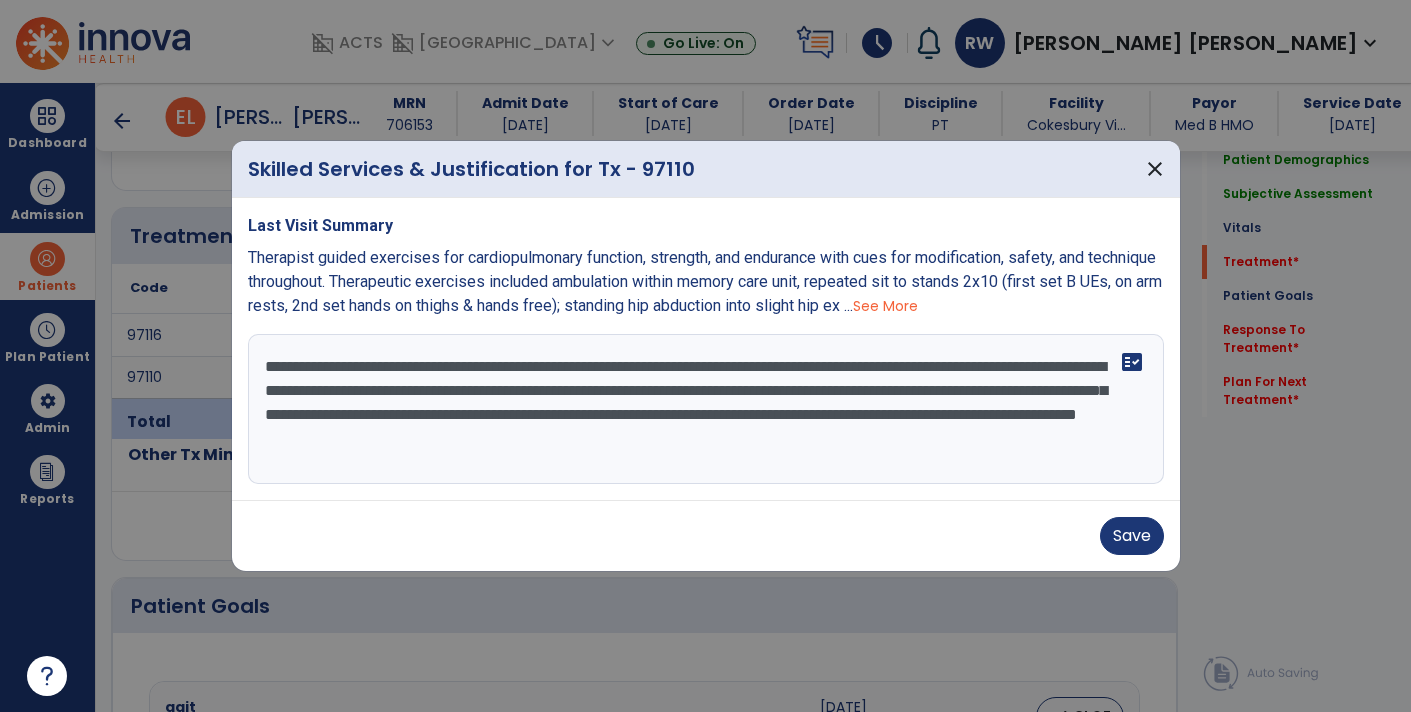 click on "**********" at bounding box center (706, 409) 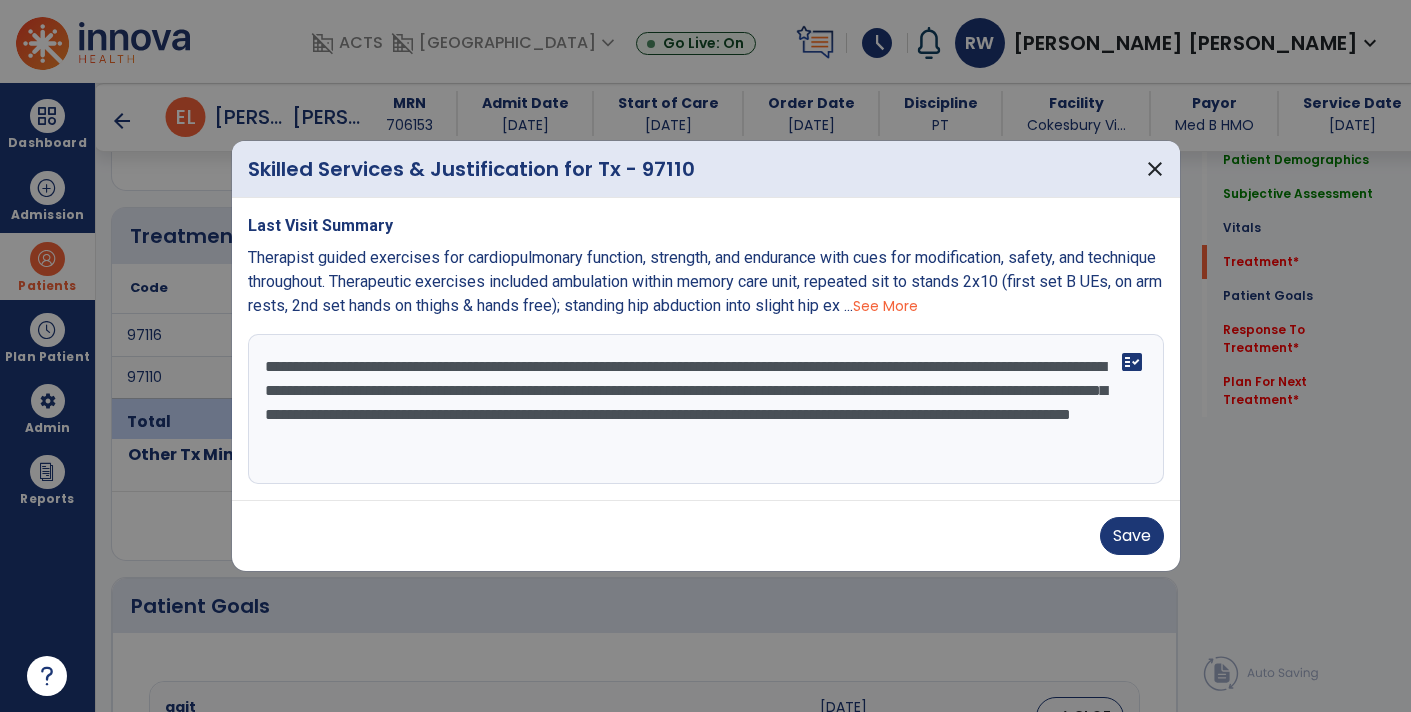 click on "**********" at bounding box center (706, 409) 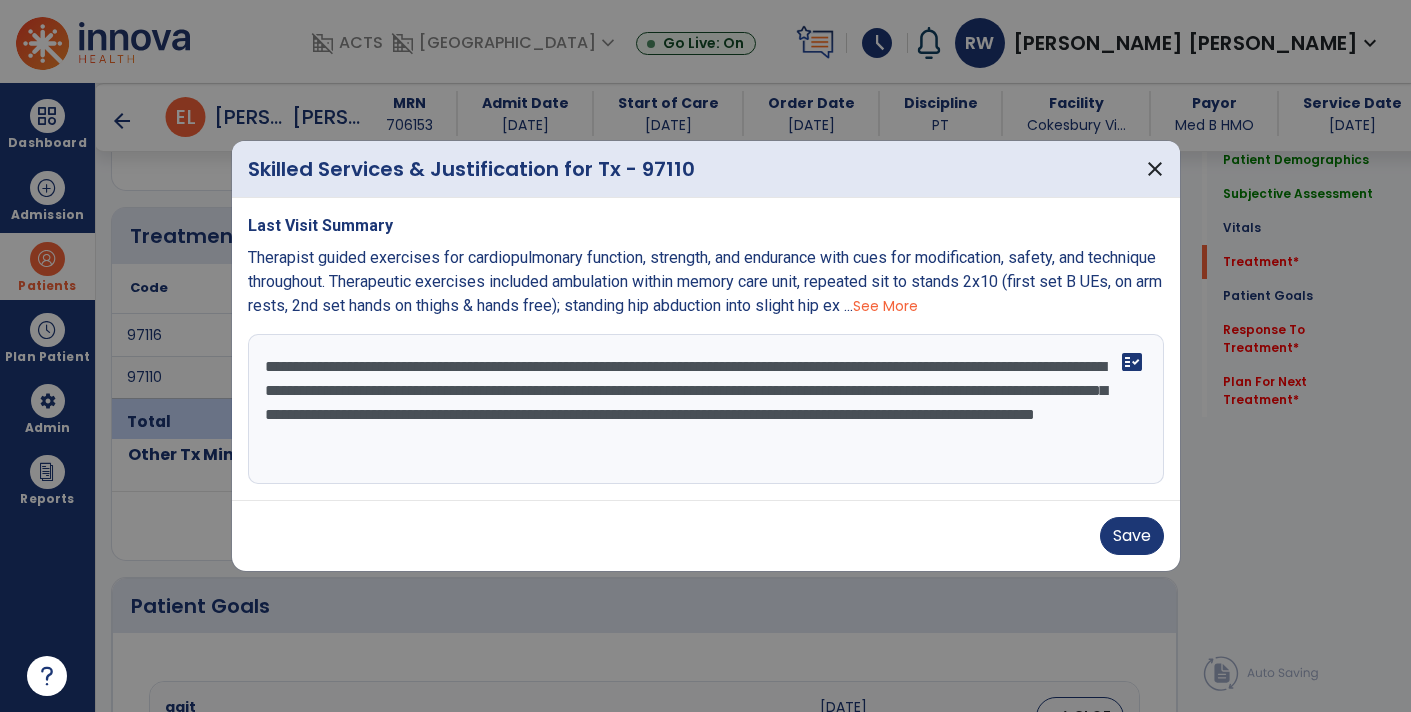 click on "**********" at bounding box center [706, 409] 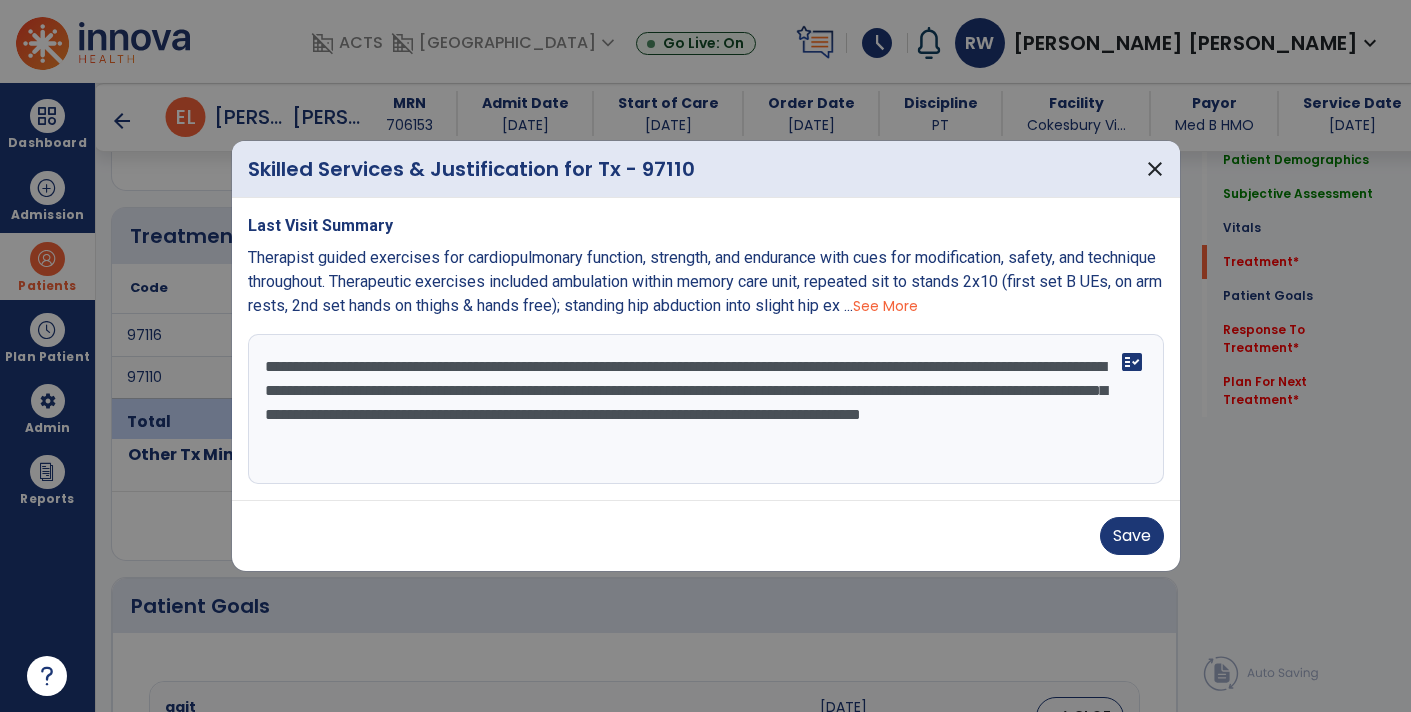 click on "**********" at bounding box center [706, 409] 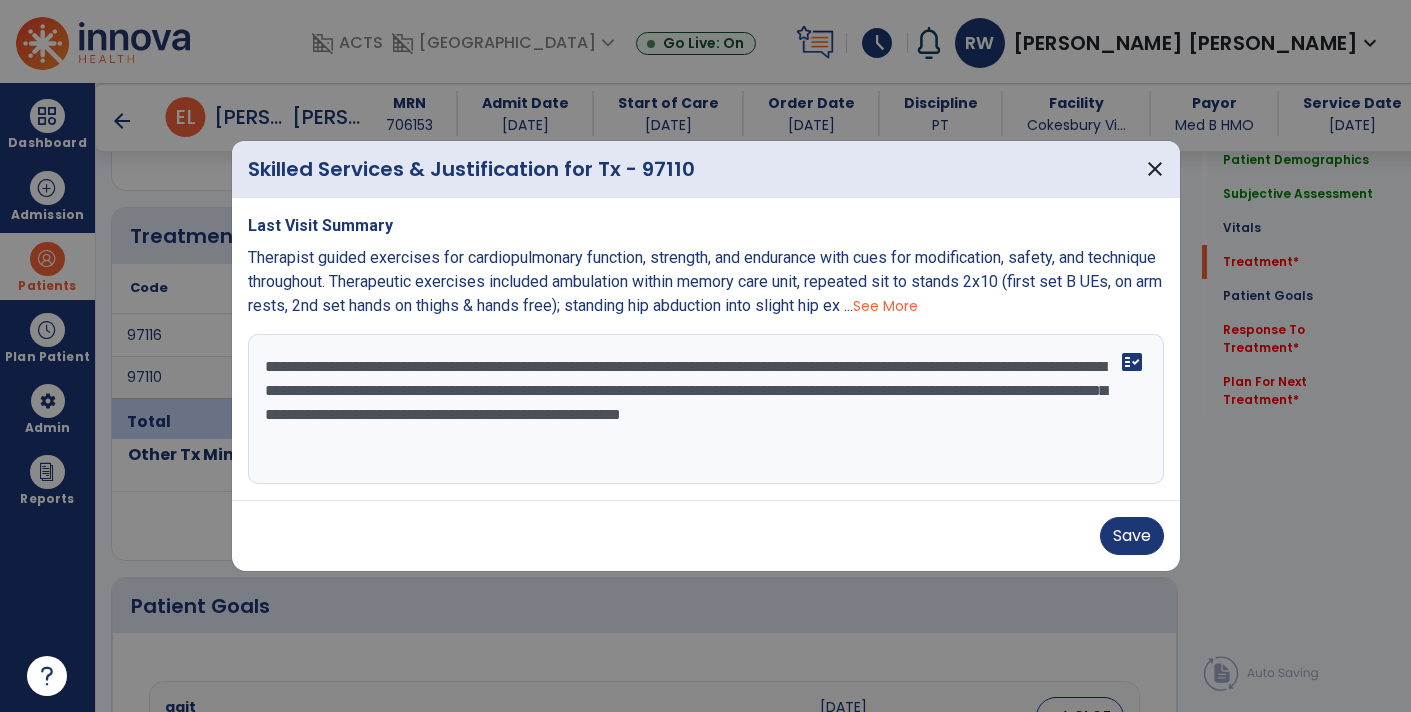 click on "**********" at bounding box center [706, 409] 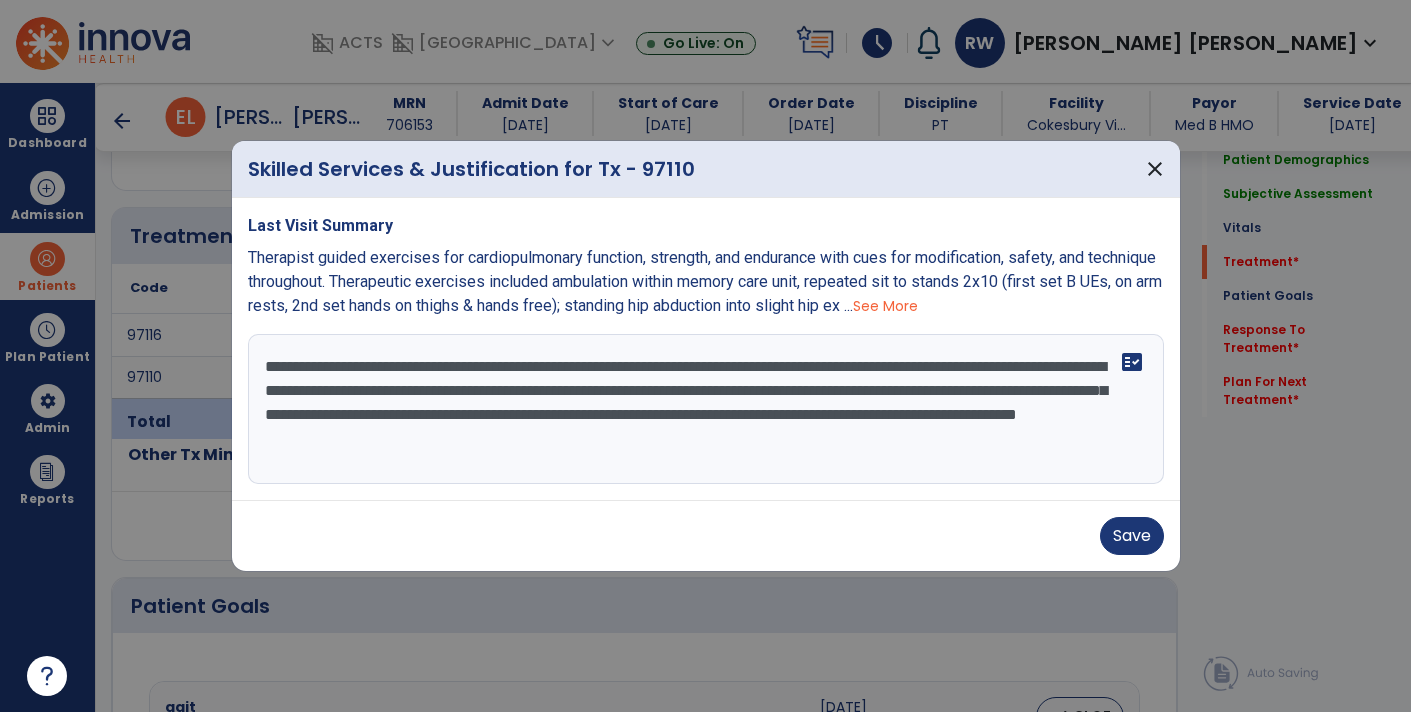 click on "**********" at bounding box center [706, 409] 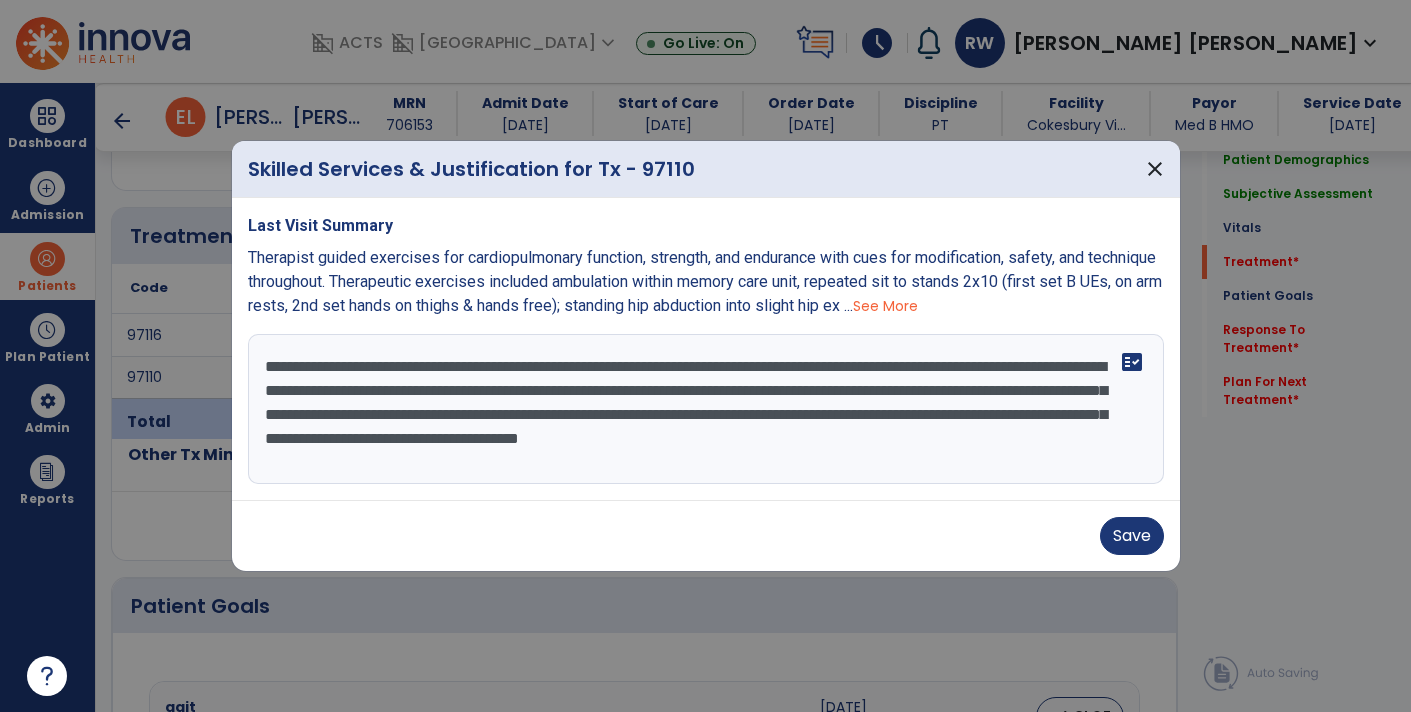 click on "**********" at bounding box center [706, 409] 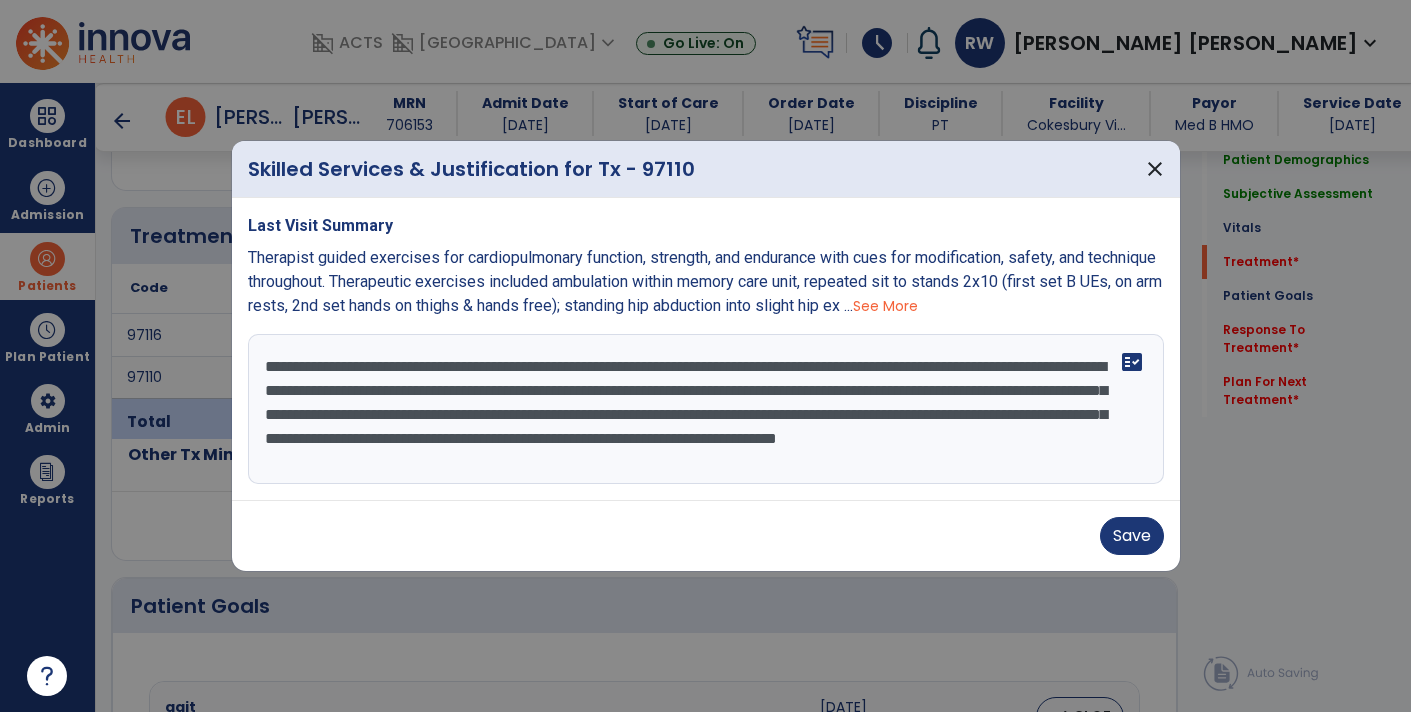 click on "**********" at bounding box center (706, 409) 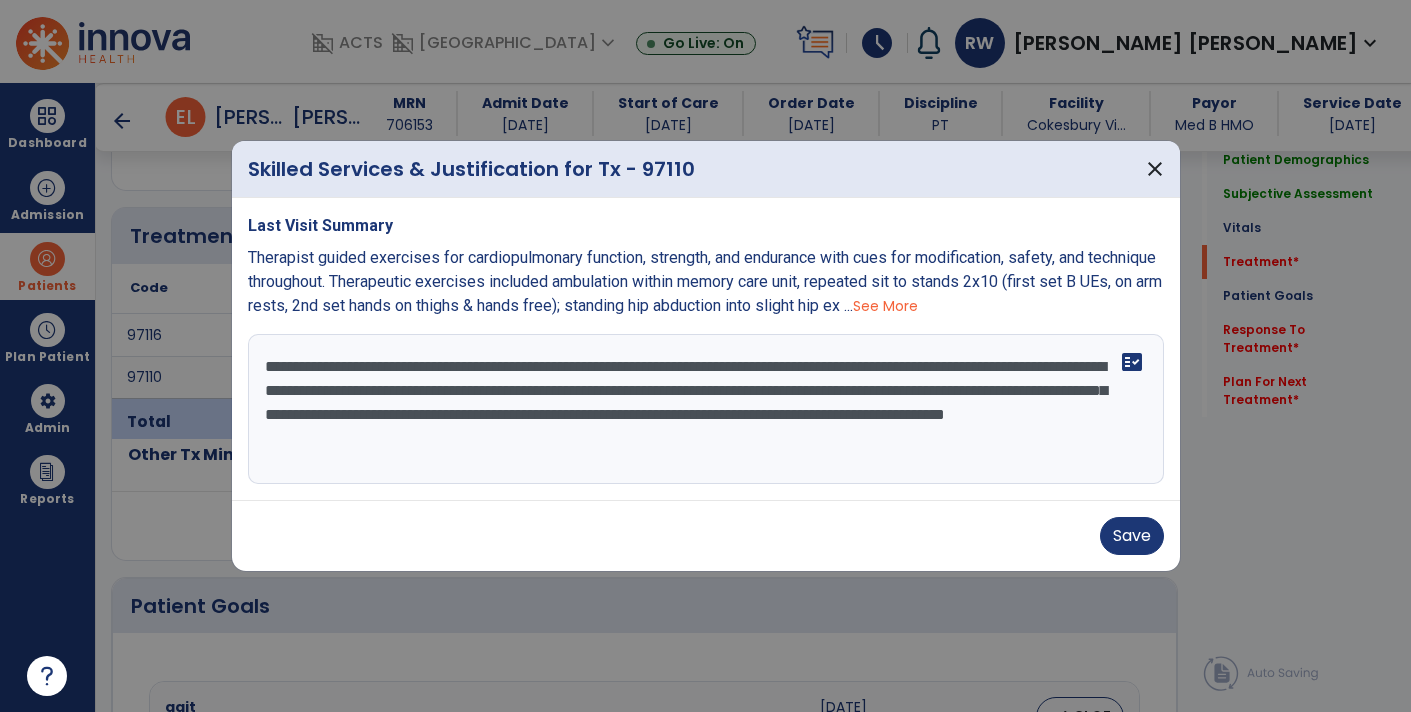click on "**********" at bounding box center [706, 409] 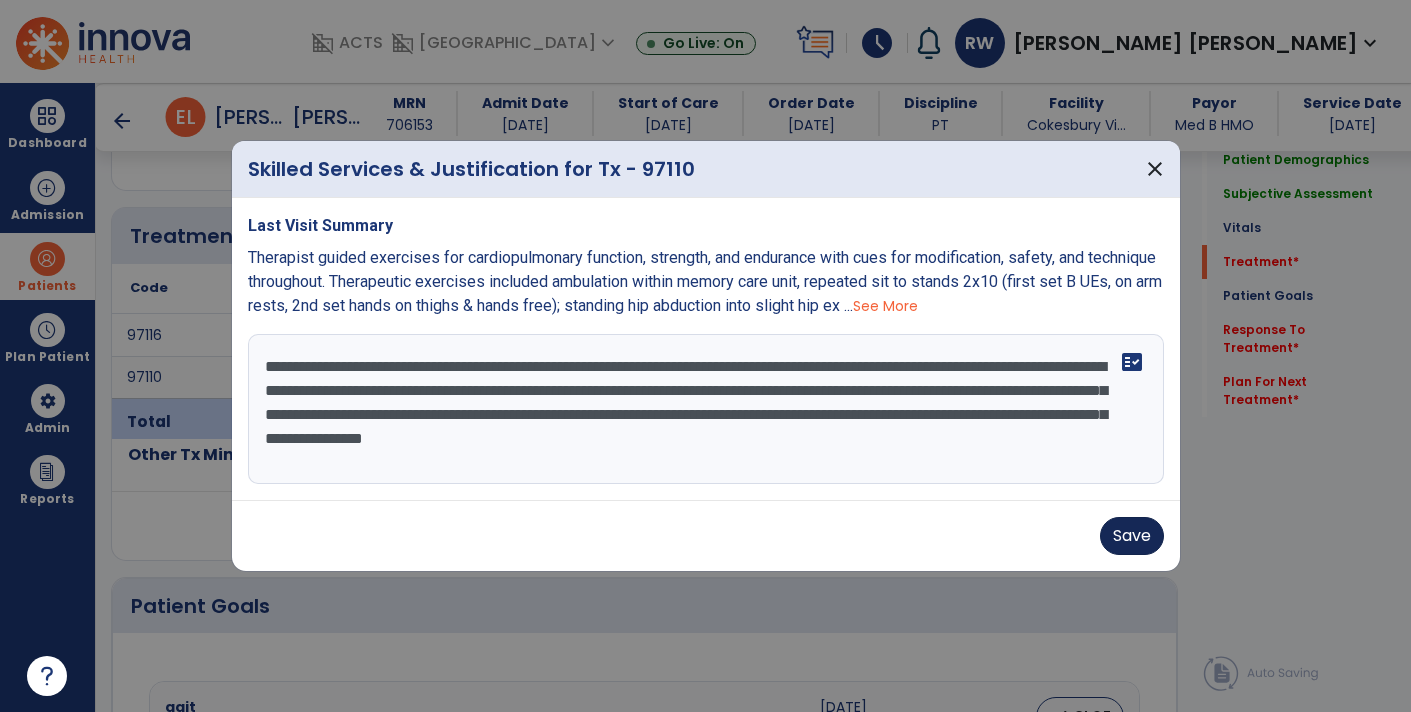type on "**********" 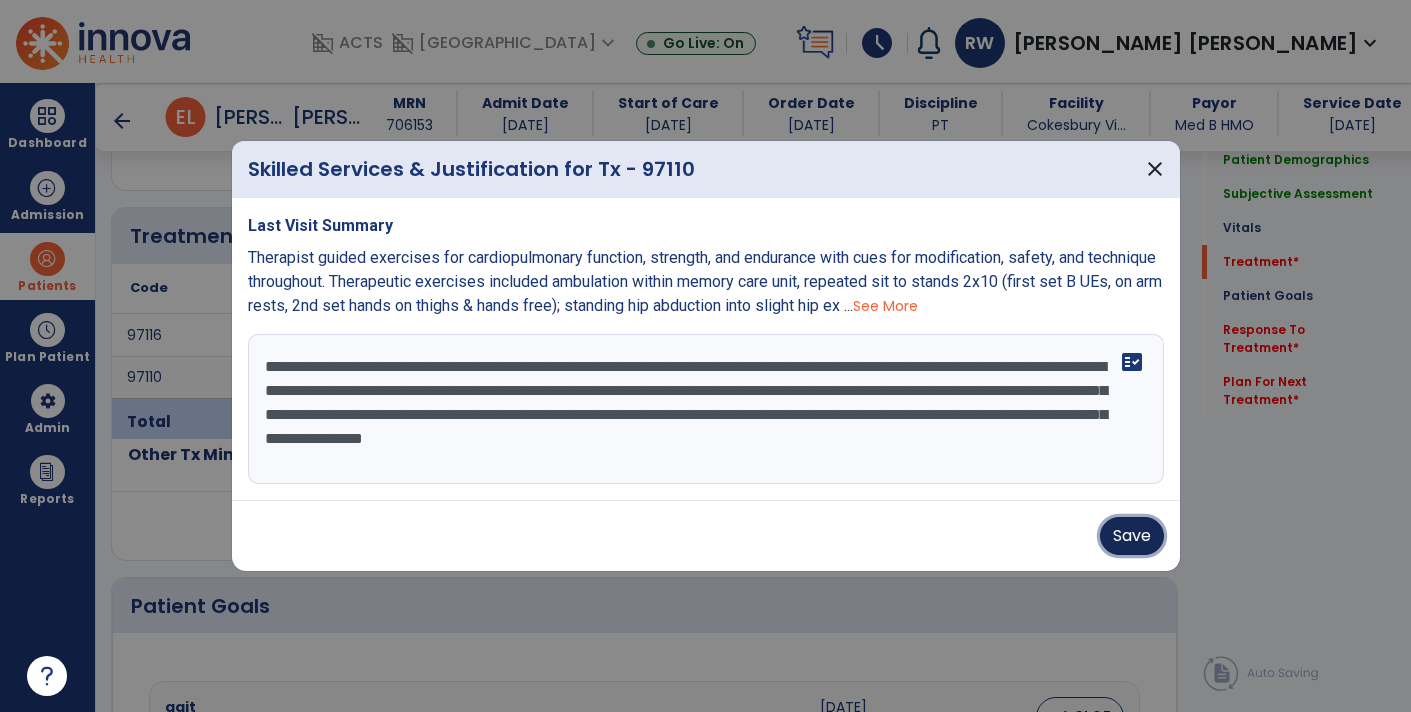click on "Save" at bounding box center (1132, 536) 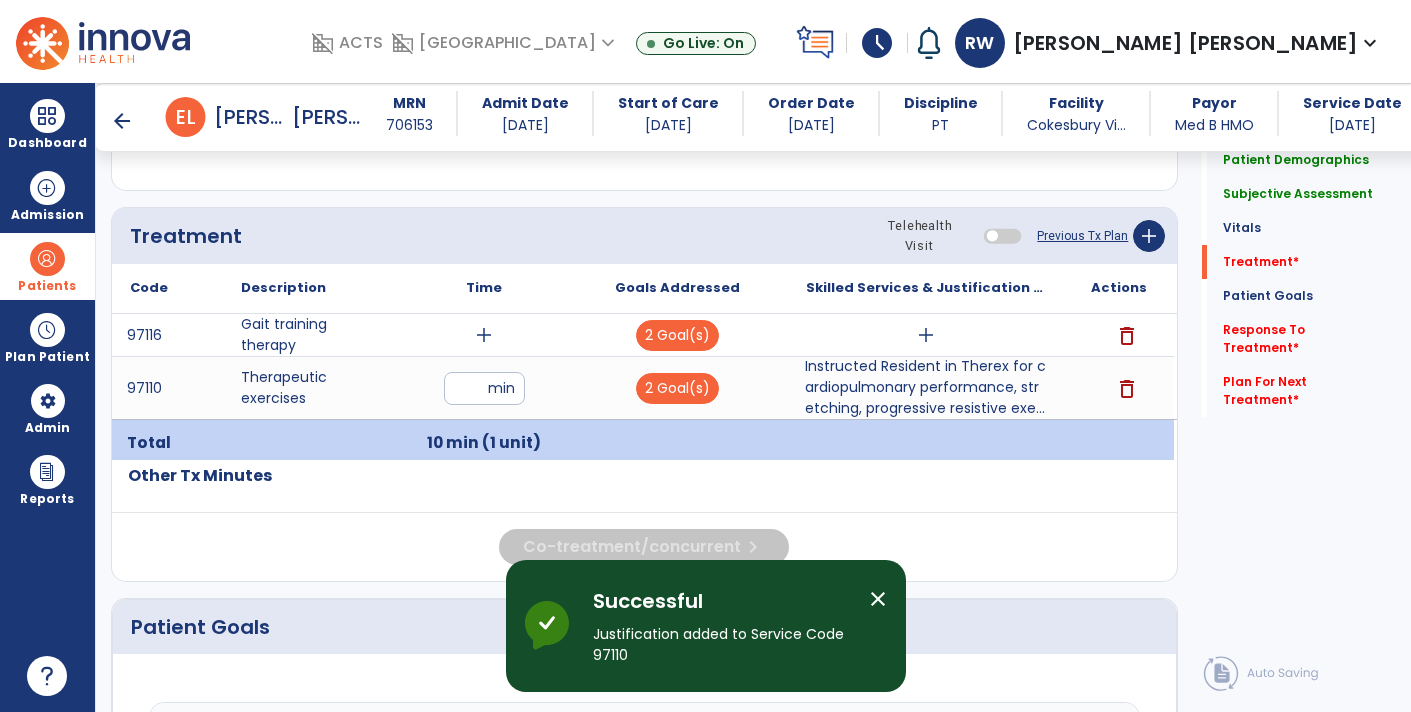click on "add" at bounding box center (484, 335) 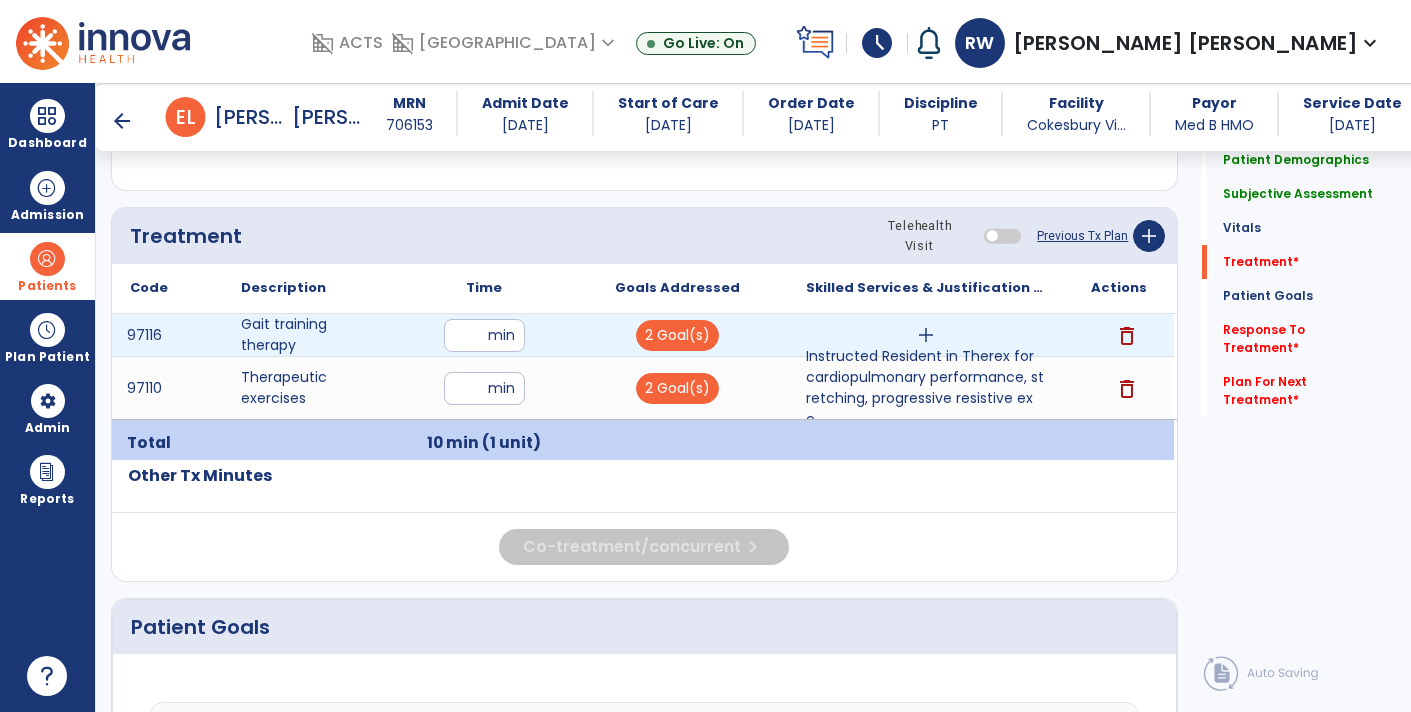 type on "**" 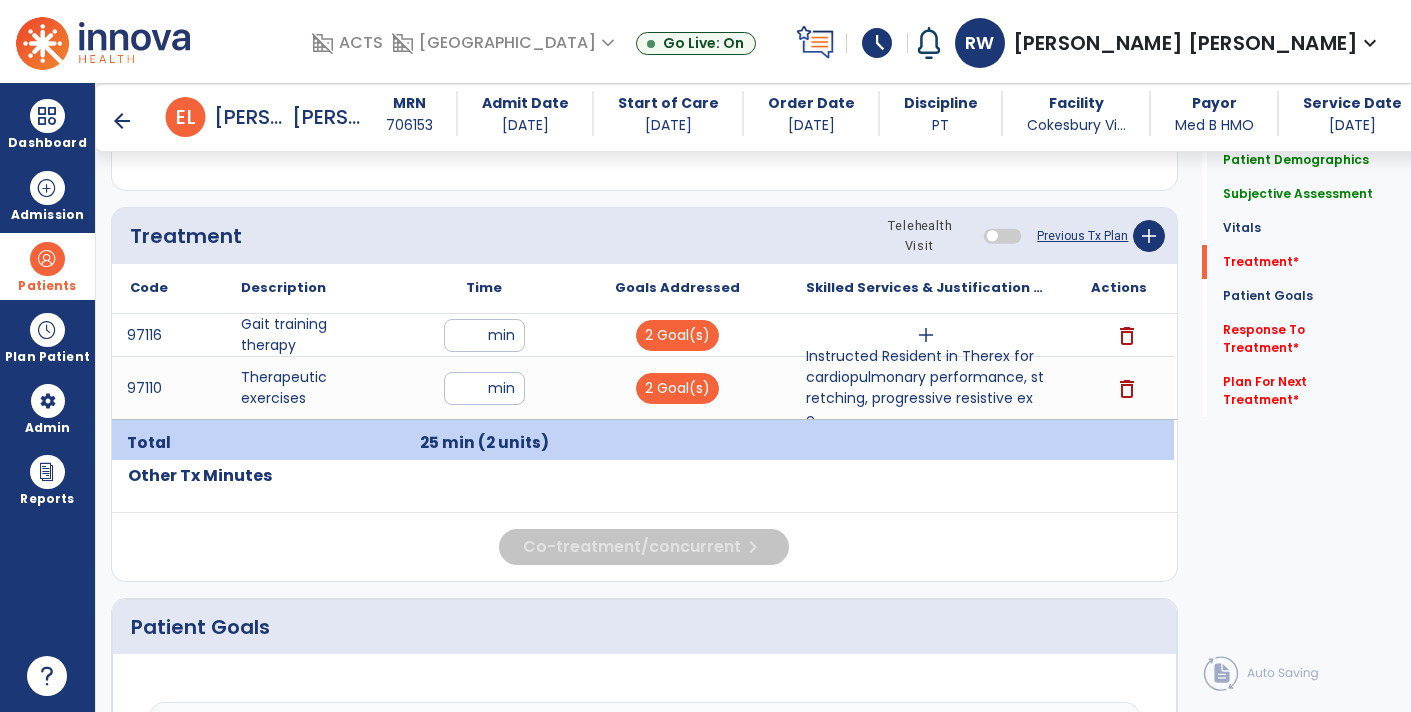 click on "add" at bounding box center (926, 335) 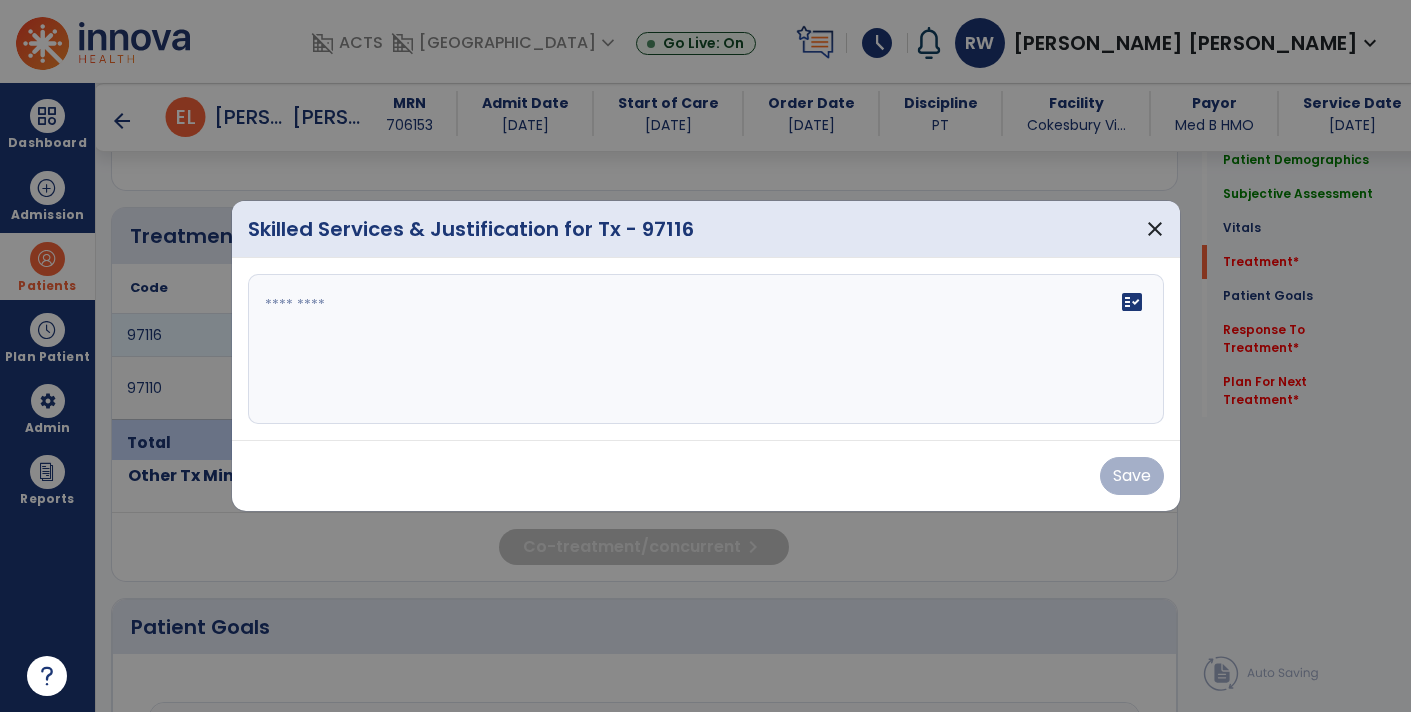 click at bounding box center [706, 349] 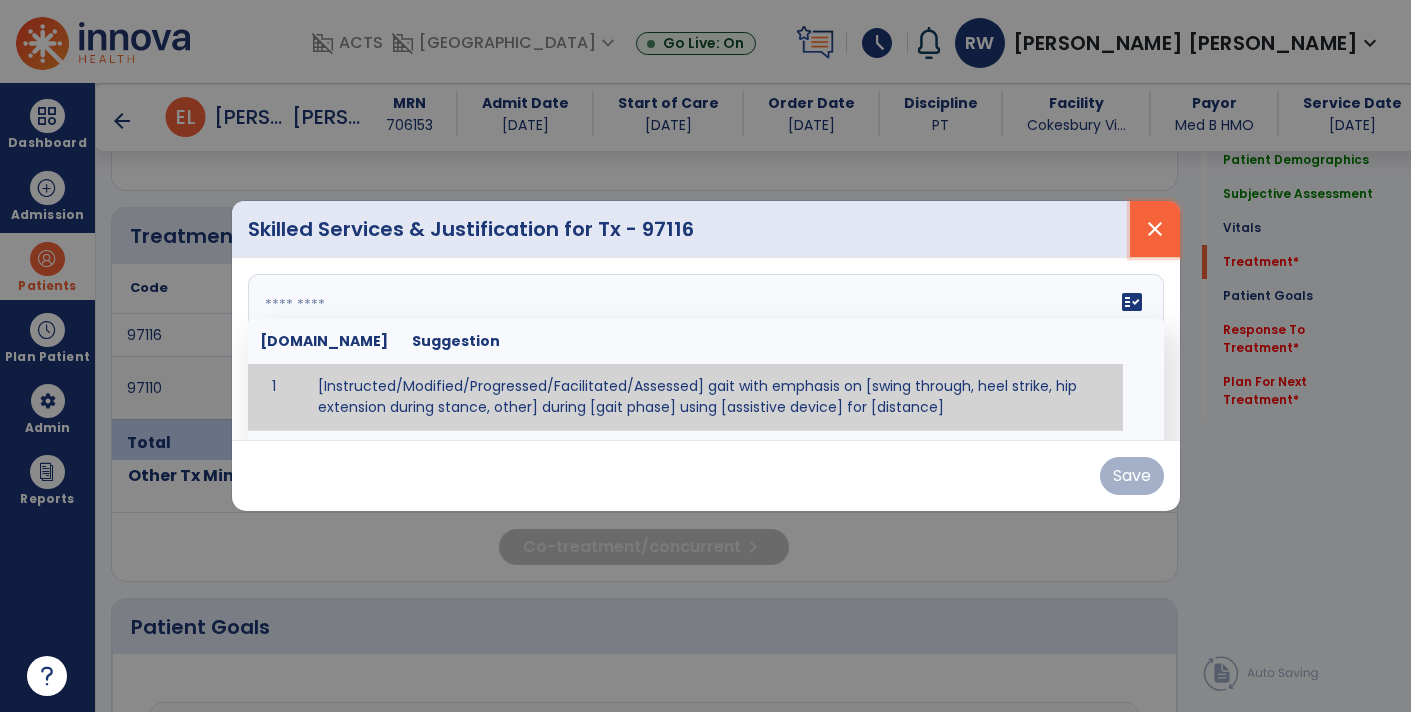 click on "close" at bounding box center (1155, 229) 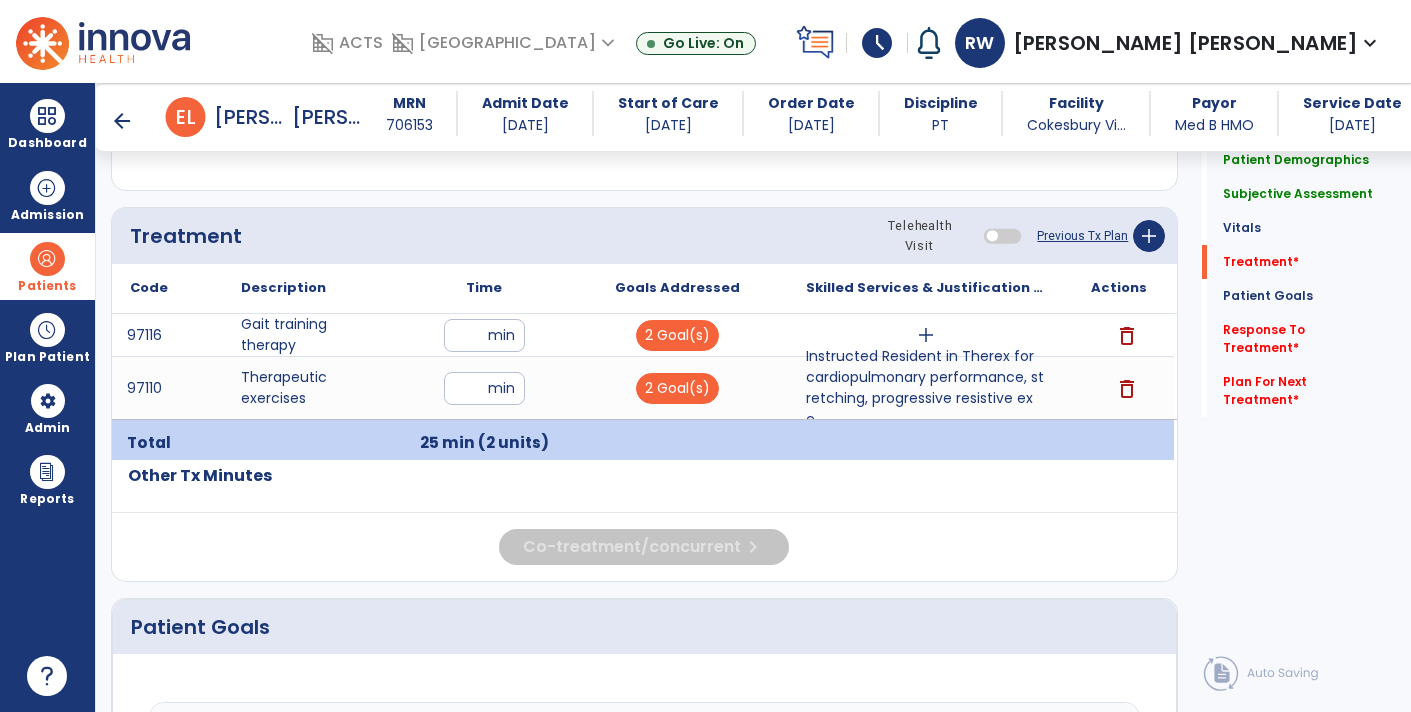 click 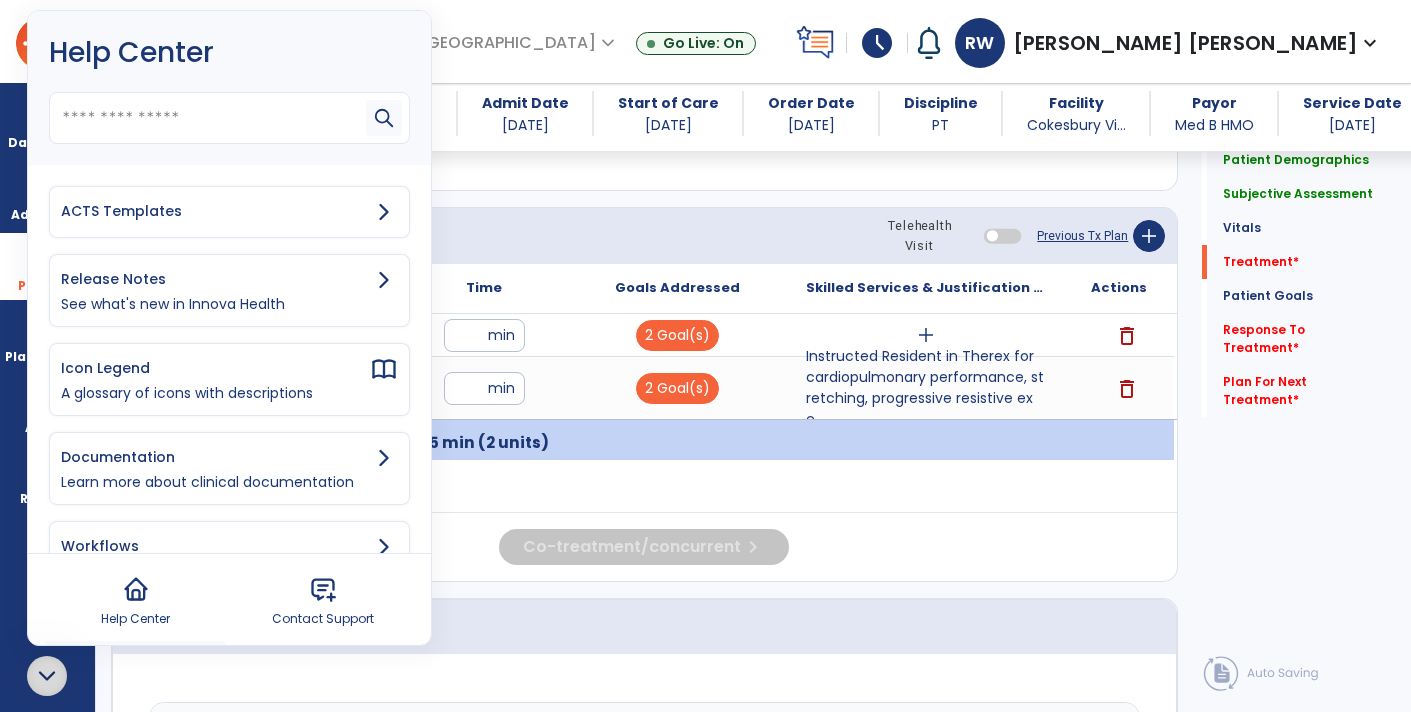 click on "ACTS Templates" at bounding box center (215, 211) 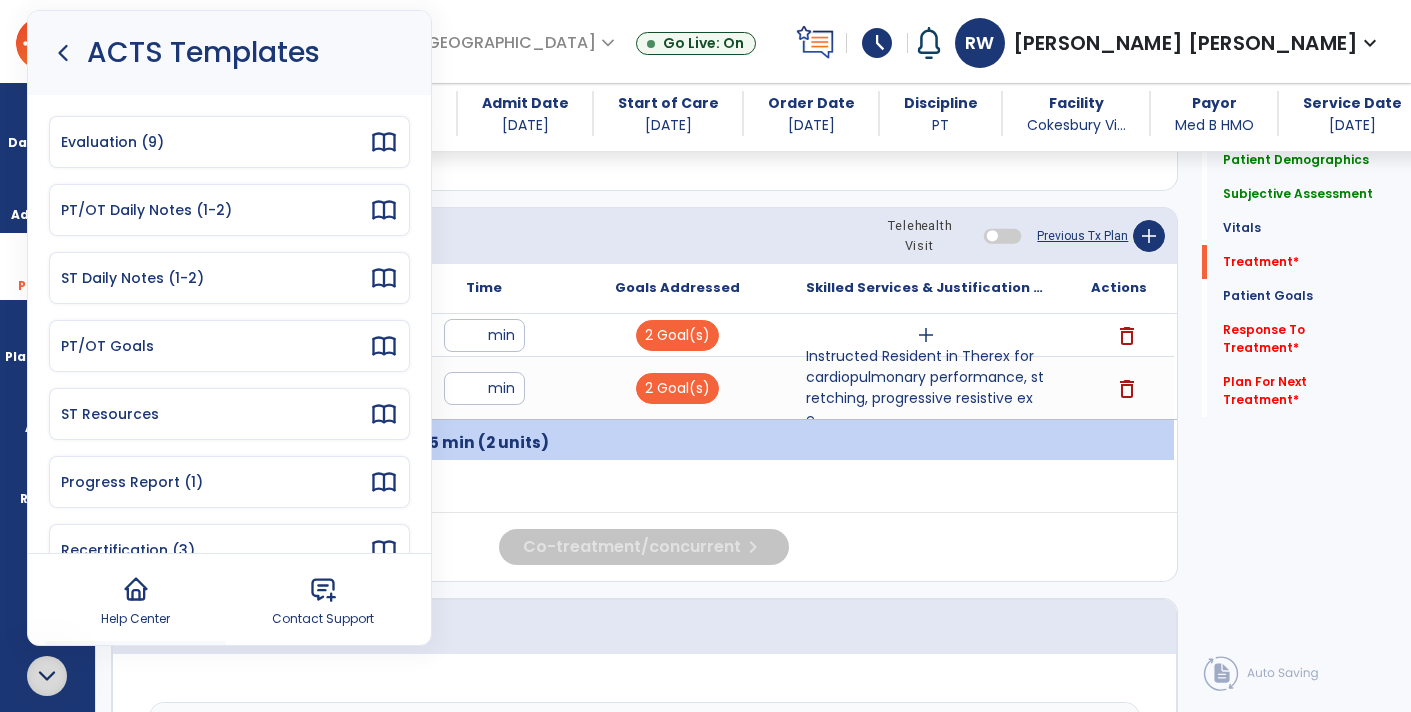 click on "PT/OT Daily Notes (1-2)" at bounding box center [215, 210] 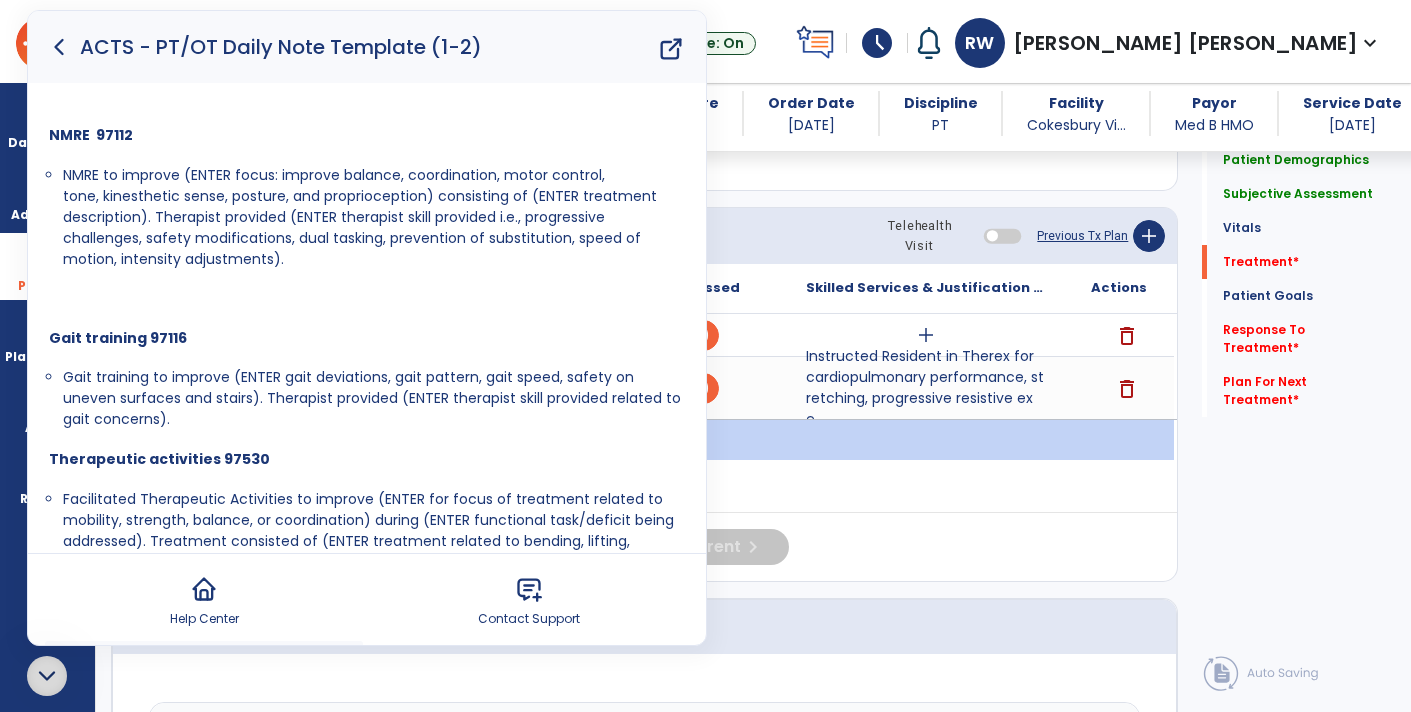 scroll, scrollTop: 424, scrollLeft: 0, axis: vertical 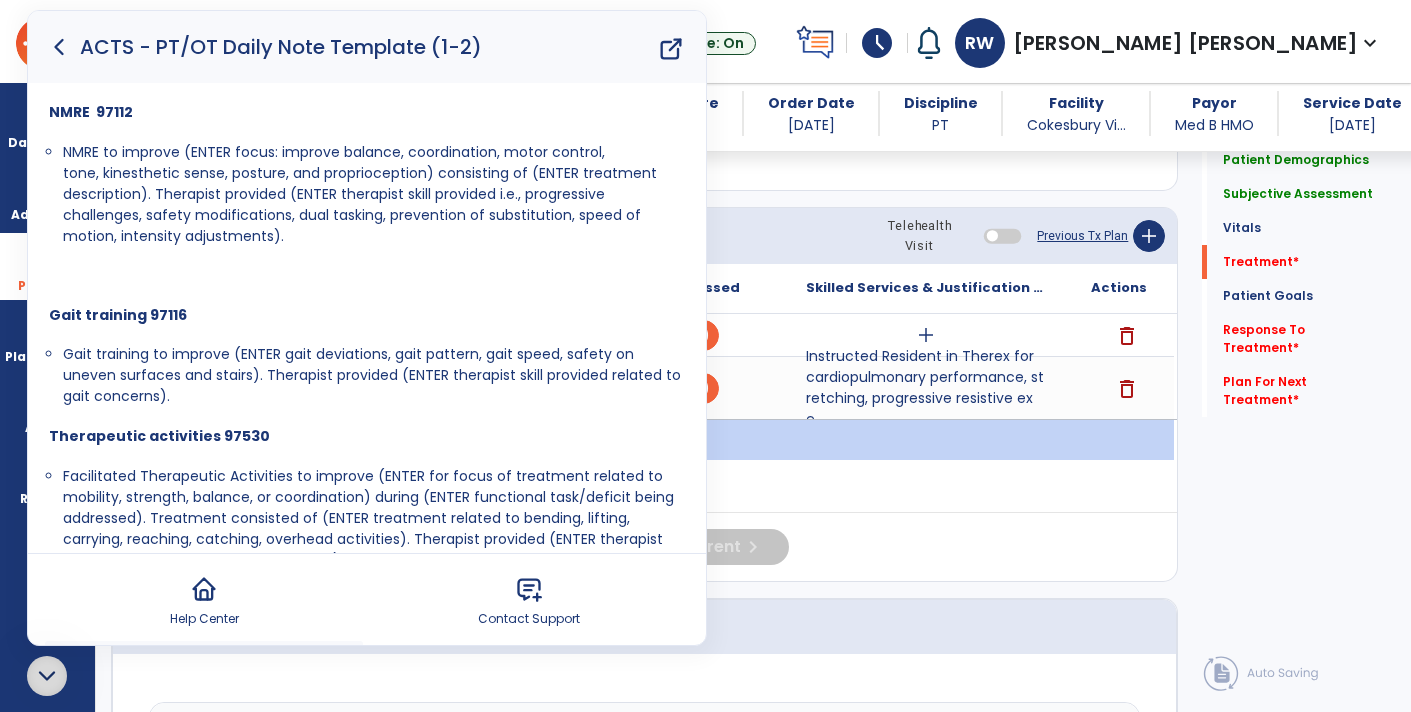 drag, startPoint x: 64, startPoint y: 354, endPoint x: 246, endPoint y: 406, distance: 189.28285 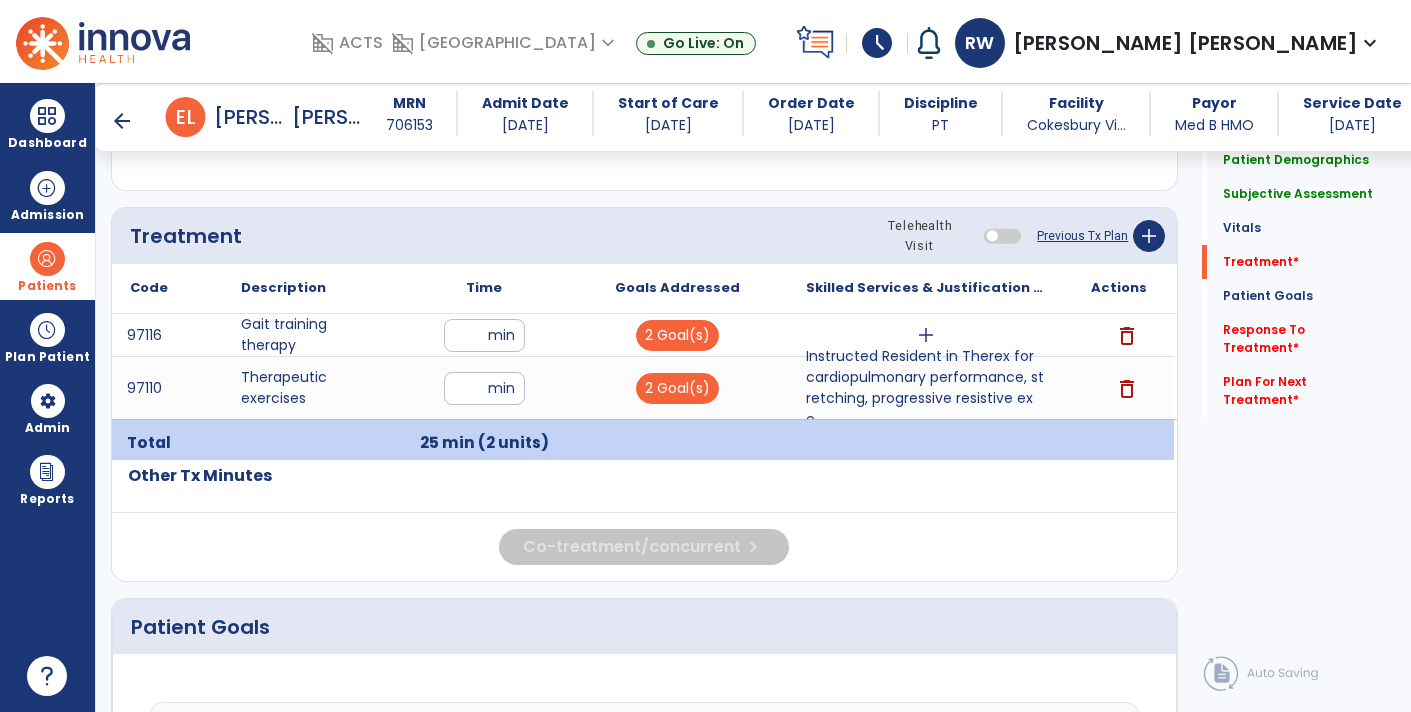 scroll, scrollTop: 0, scrollLeft: 0, axis: both 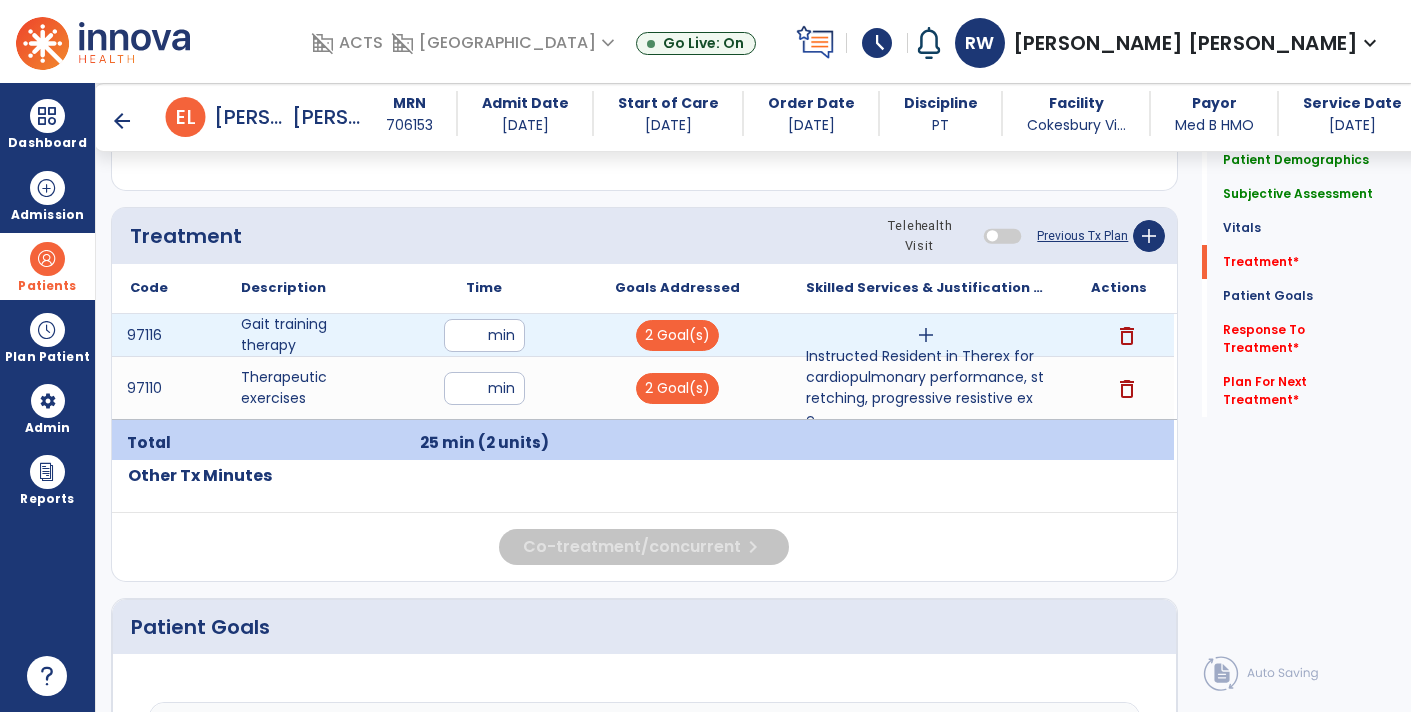 click on "add" at bounding box center [926, 335] 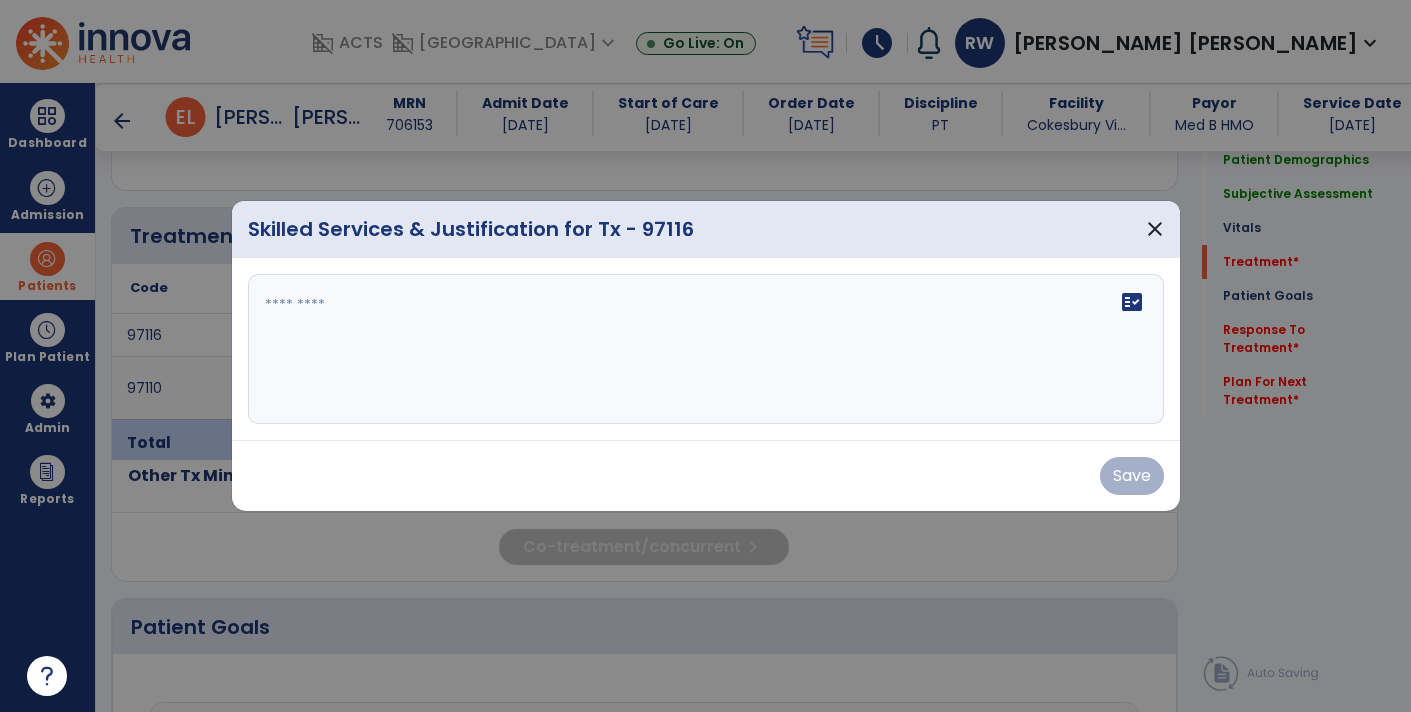 click on "fact_check" at bounding box center [706, 349] 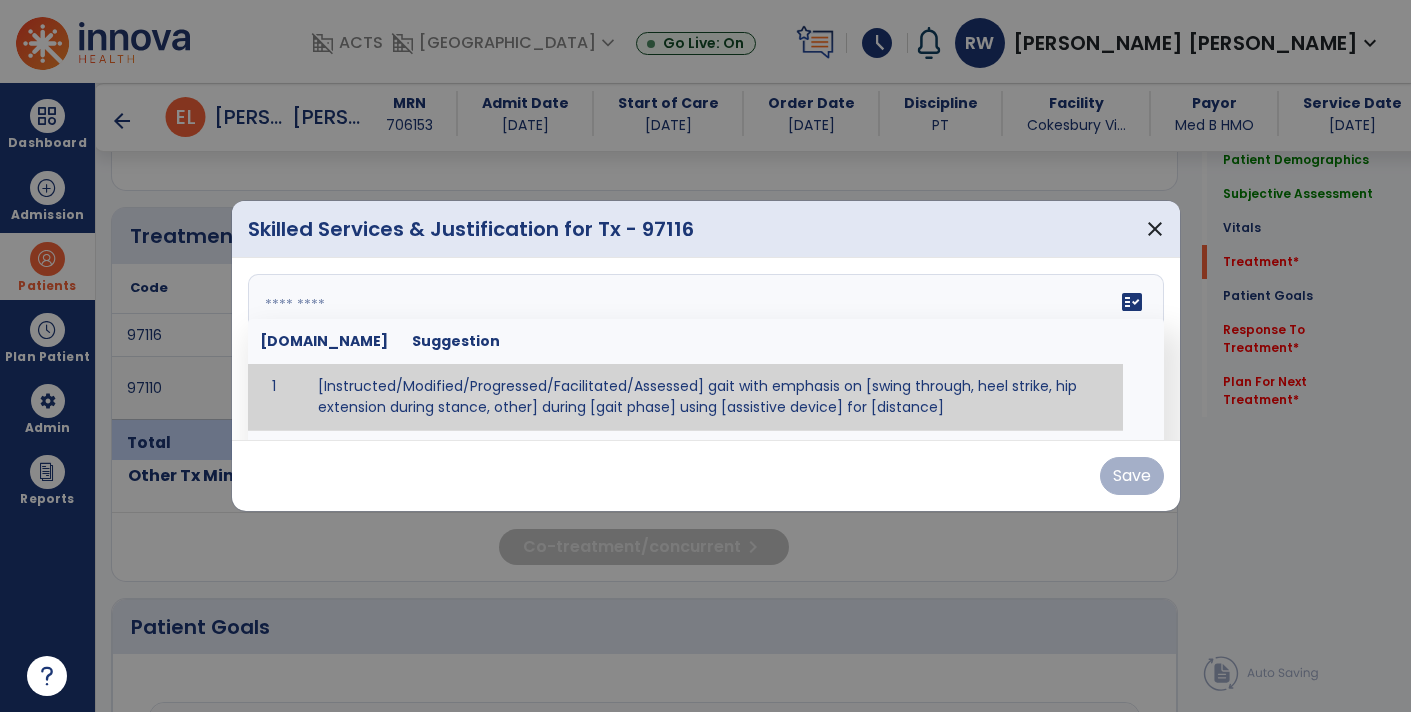 paste on "**********" 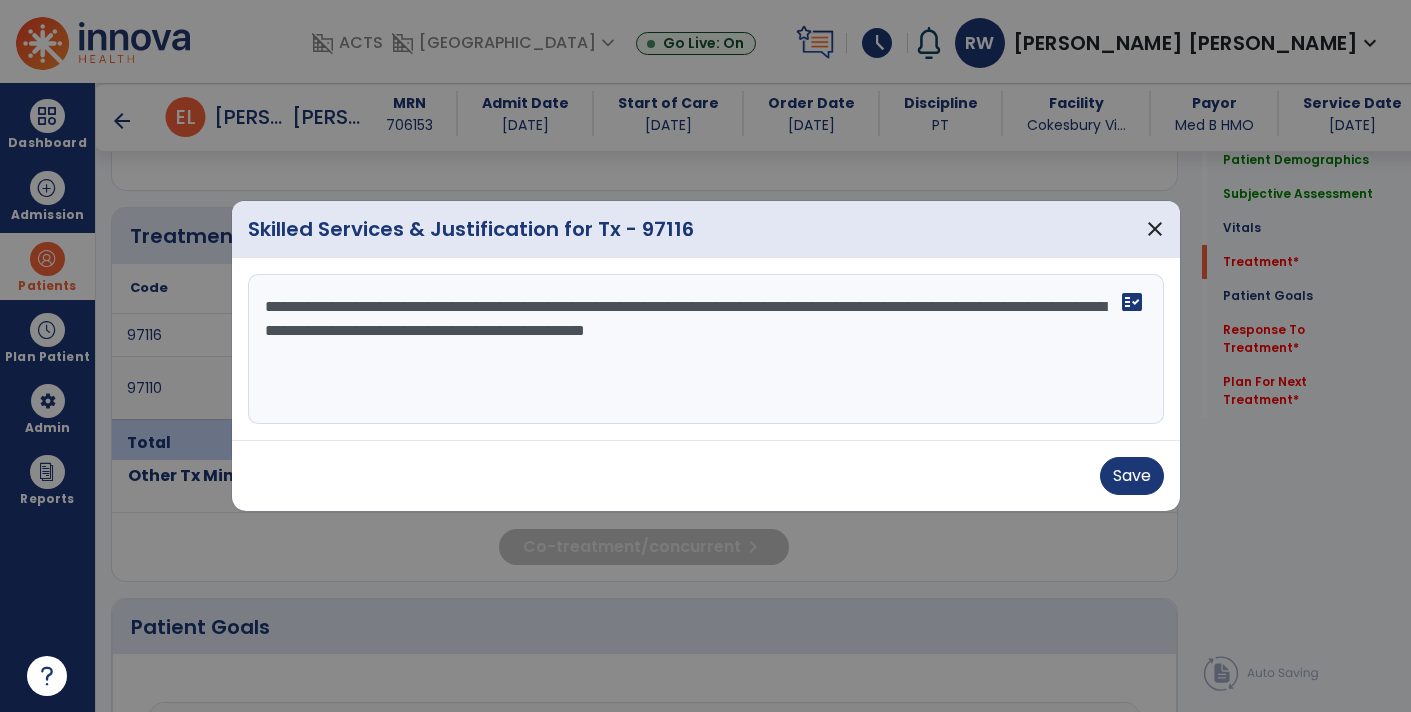 click on "**********" at bounding box center [706, 349] 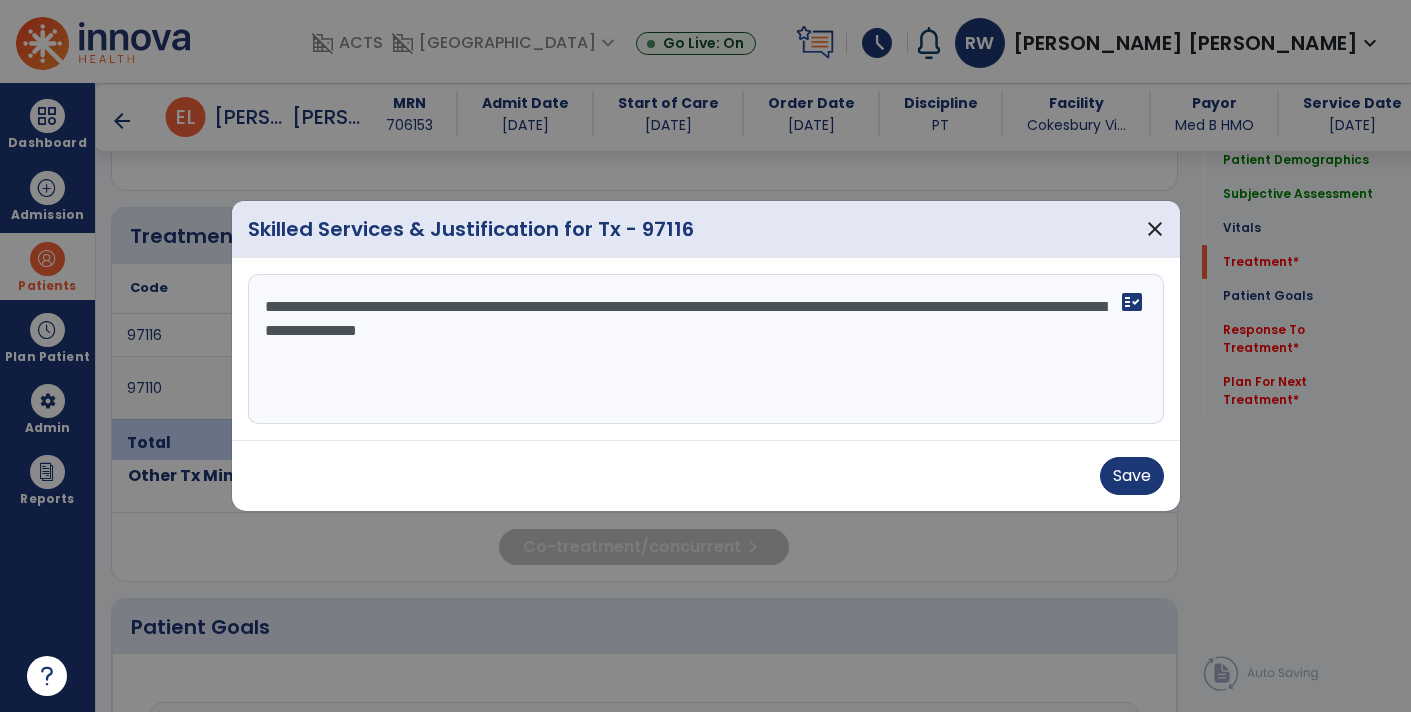 click on "**********" at bounding box center (706, 349) 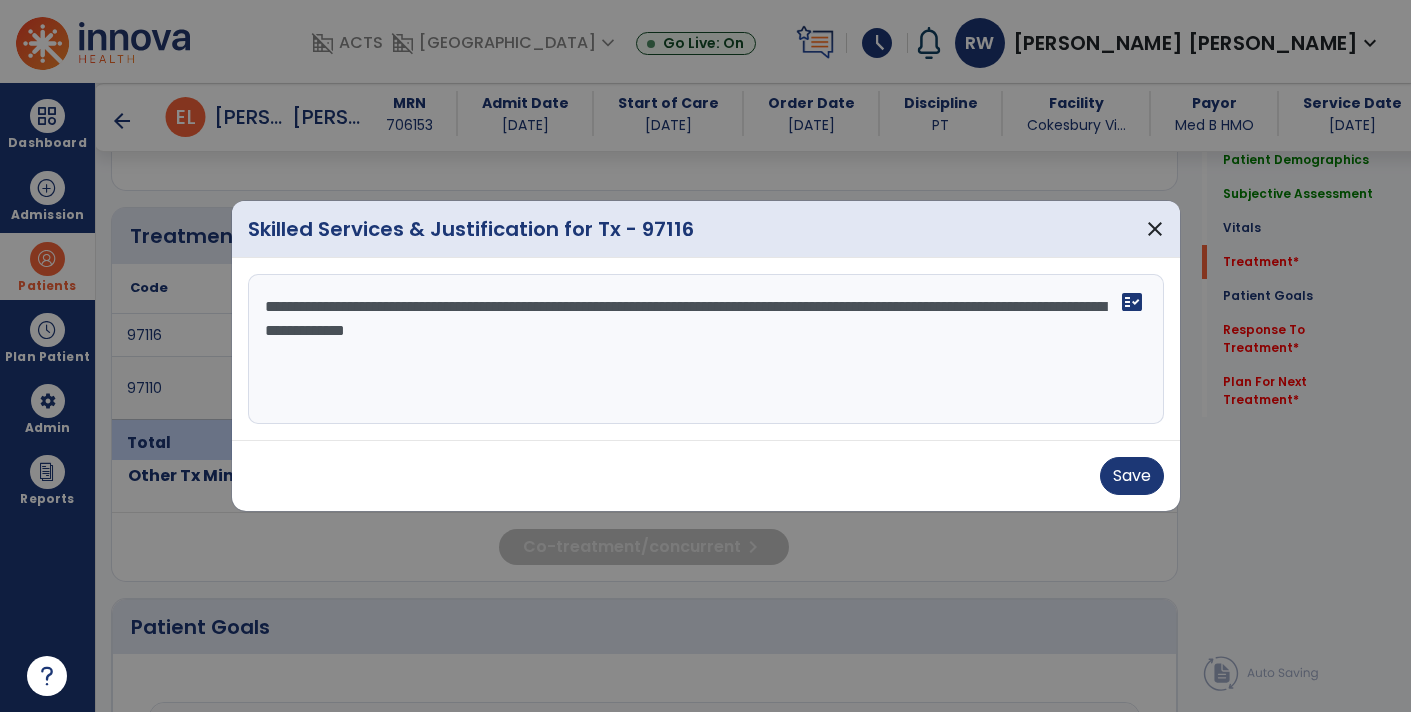 click on "**********" at bounding box center (706, 349) 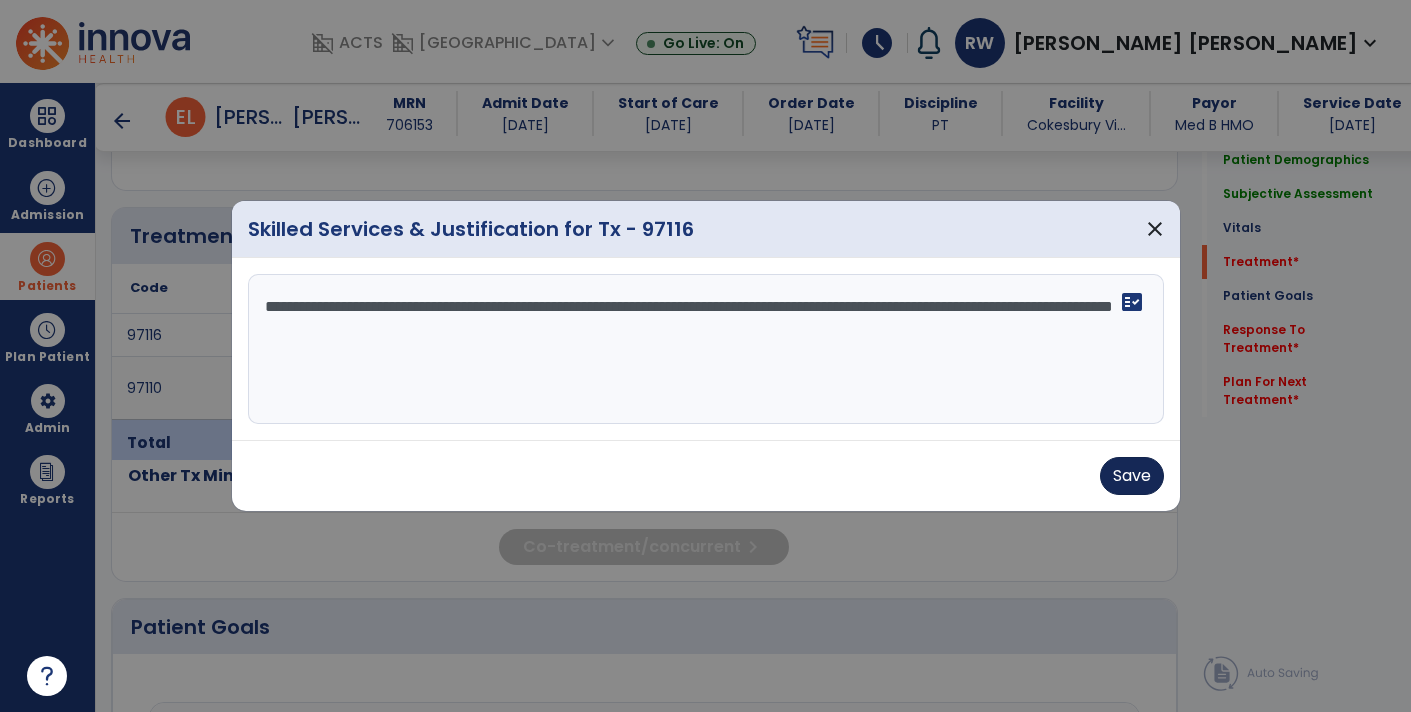type on "**********" 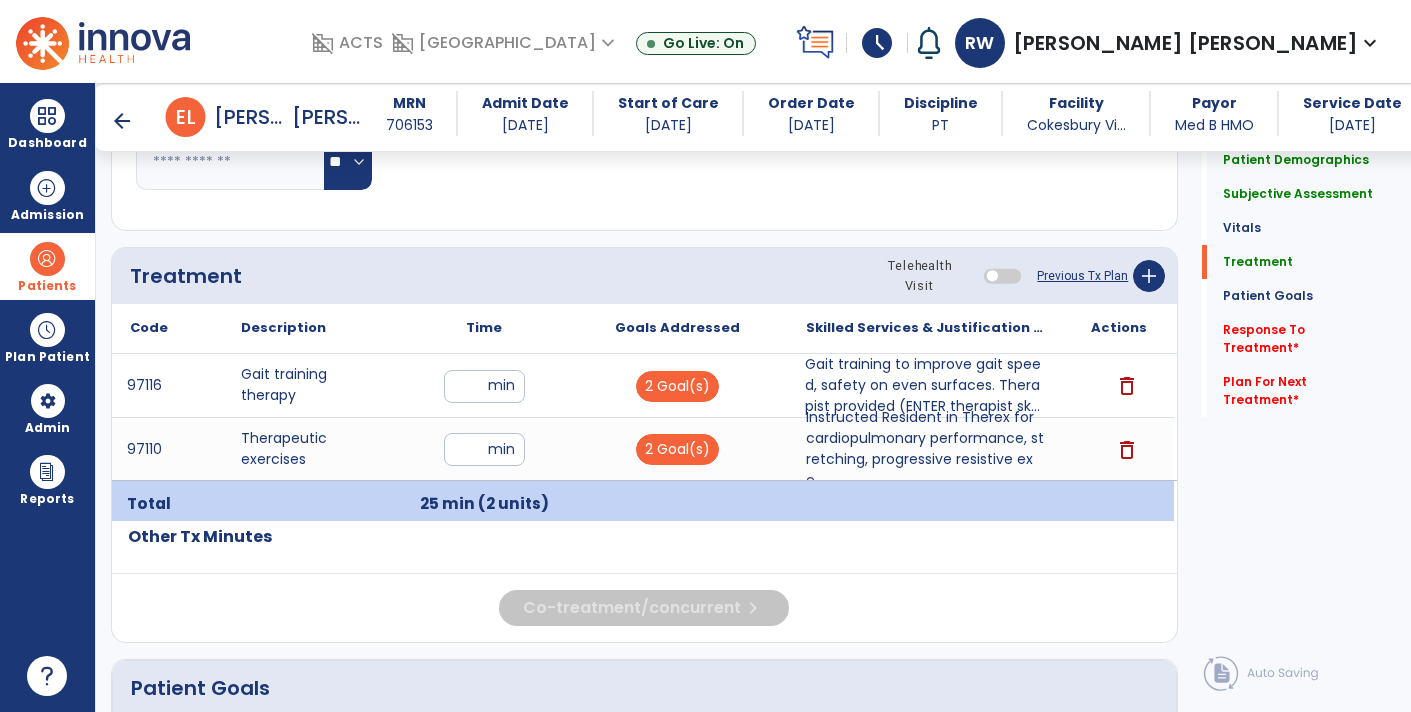 scroll, scrollTop: 1092, scrollLeft: 0, axis: vertical 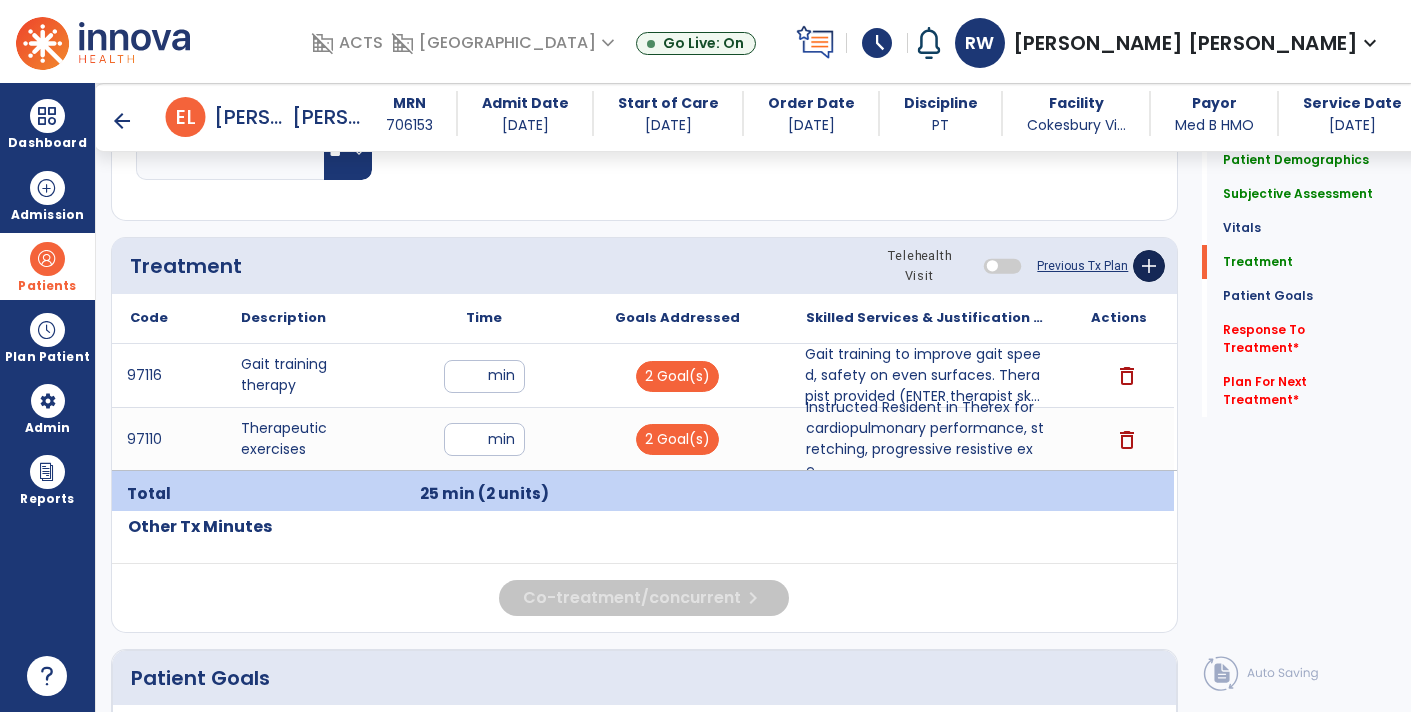 click on "add" 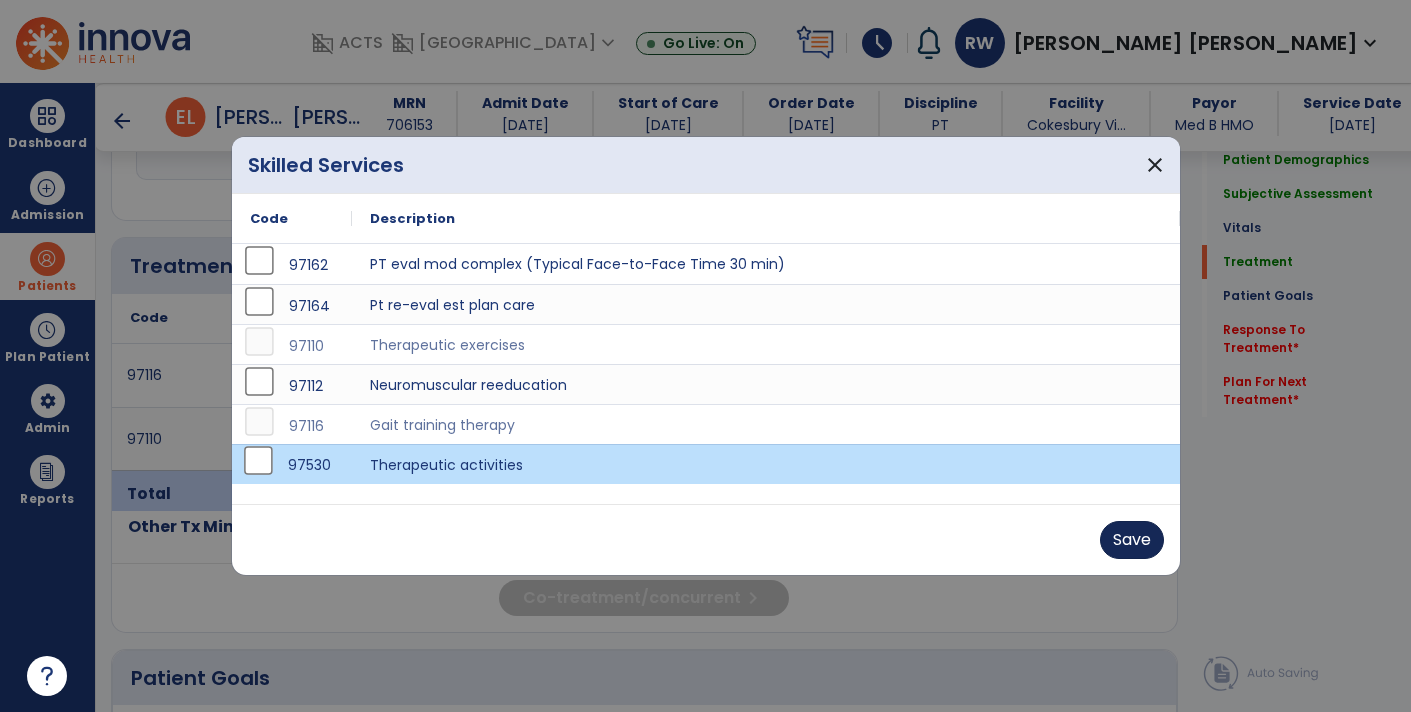 click on "Save" at bounding box center (1132, 540) 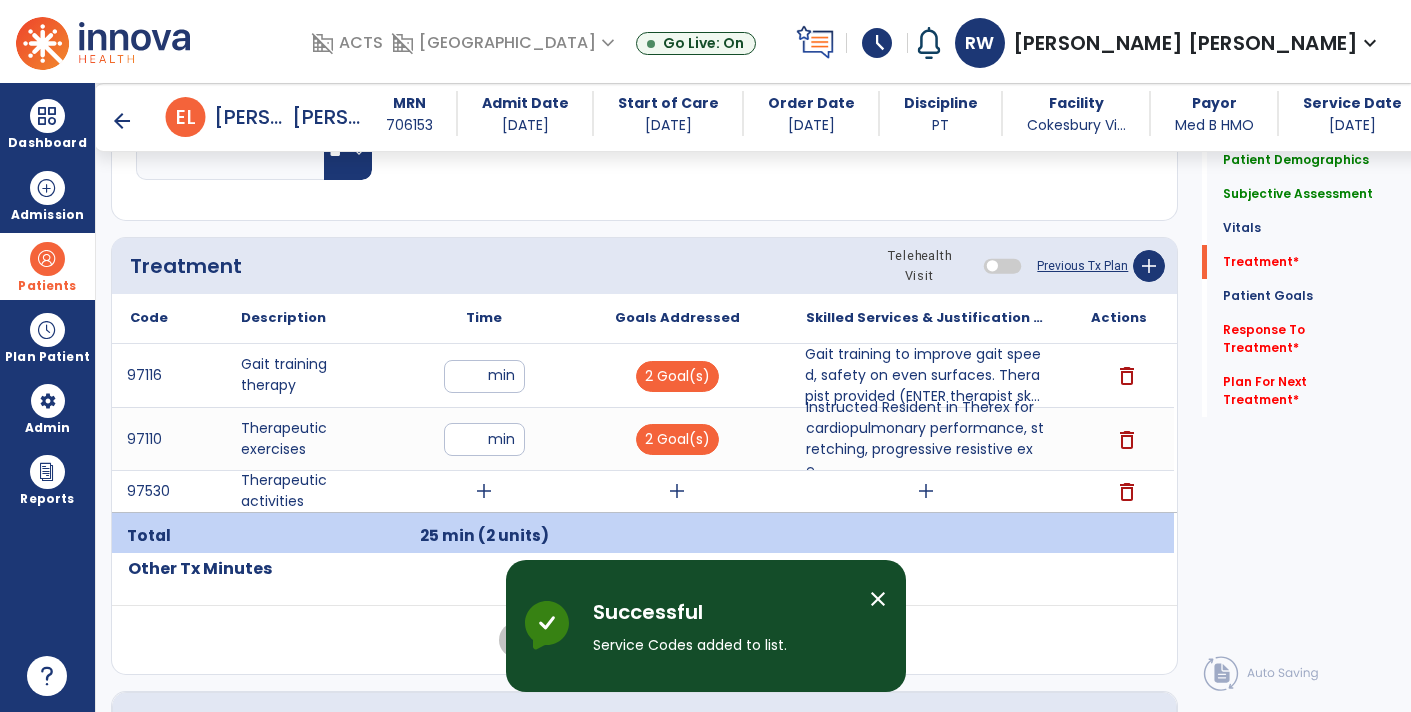 click on "add" at bounding box center [677, 491] 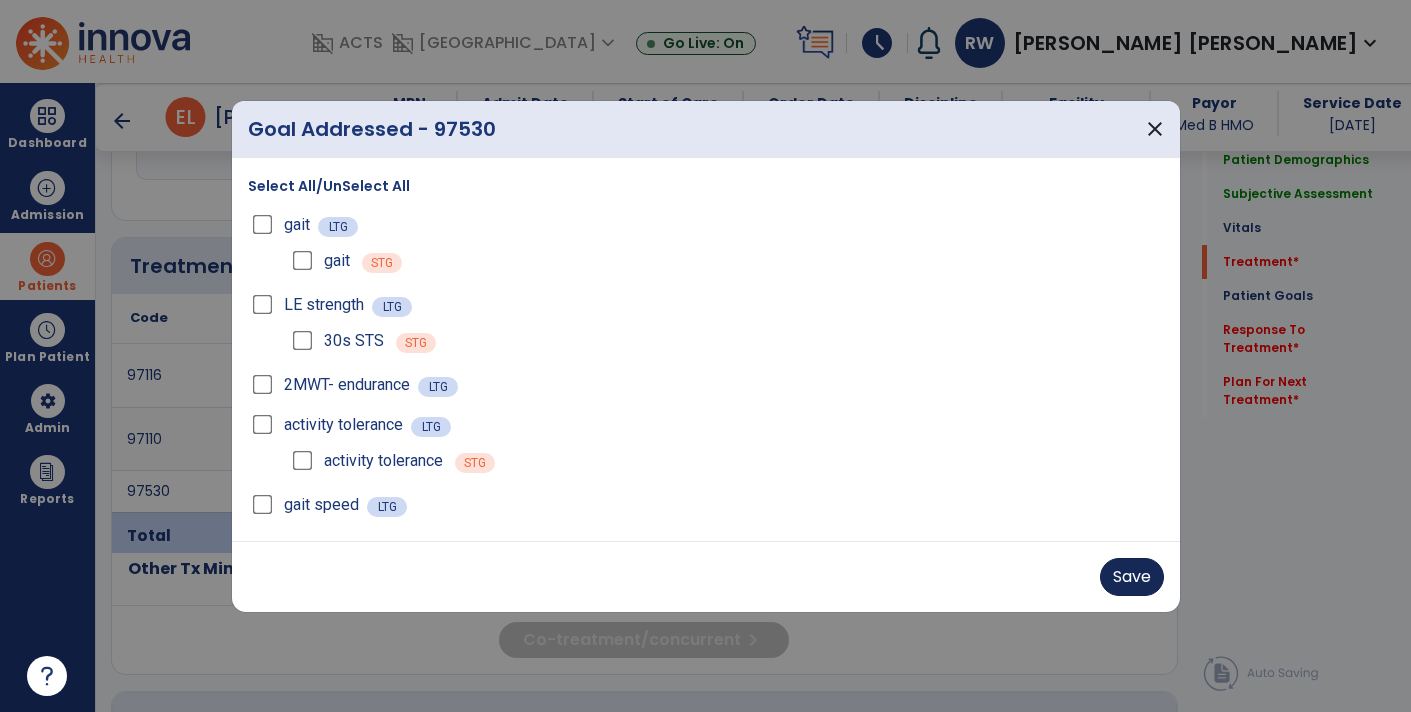 click on "Save" at bounding box center [1132, 577] 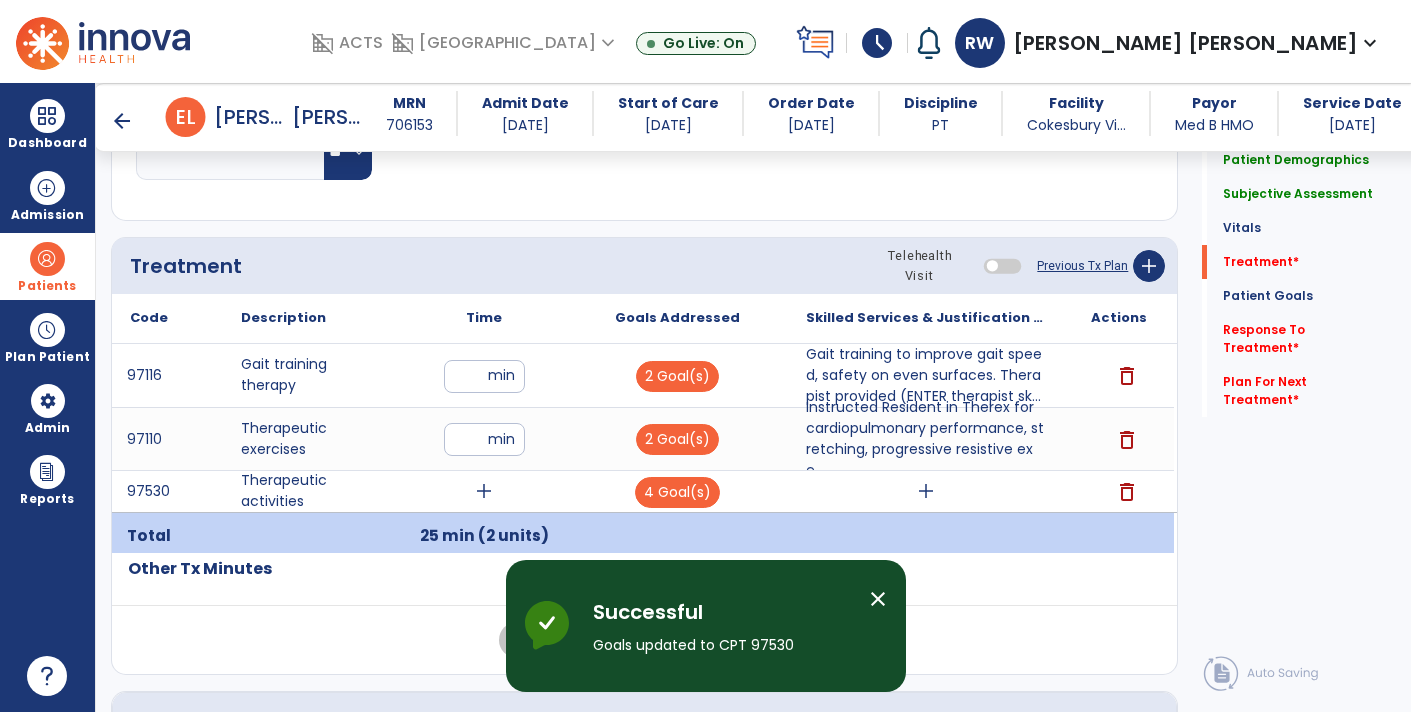 click on "add" at bounding box center [484, 491] 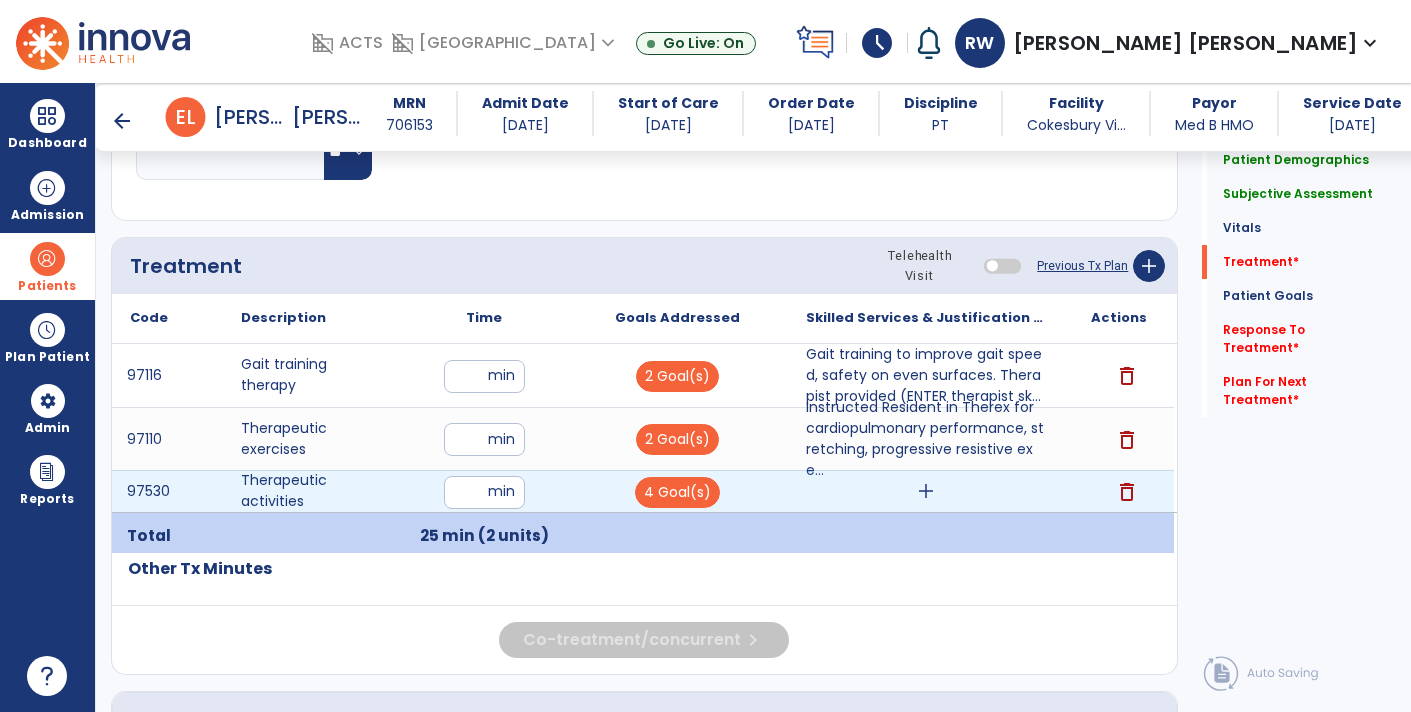 type on "**" 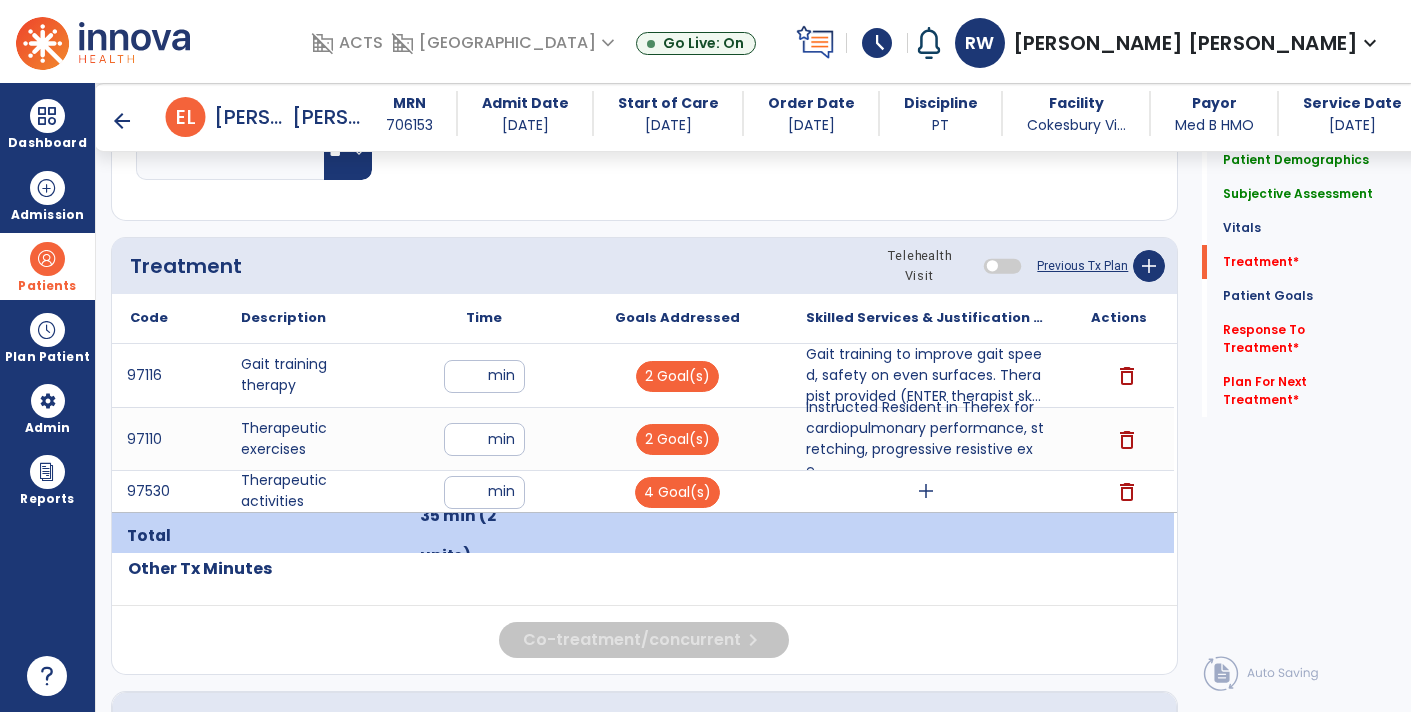 click on "add" at bounding box center [926, 491] 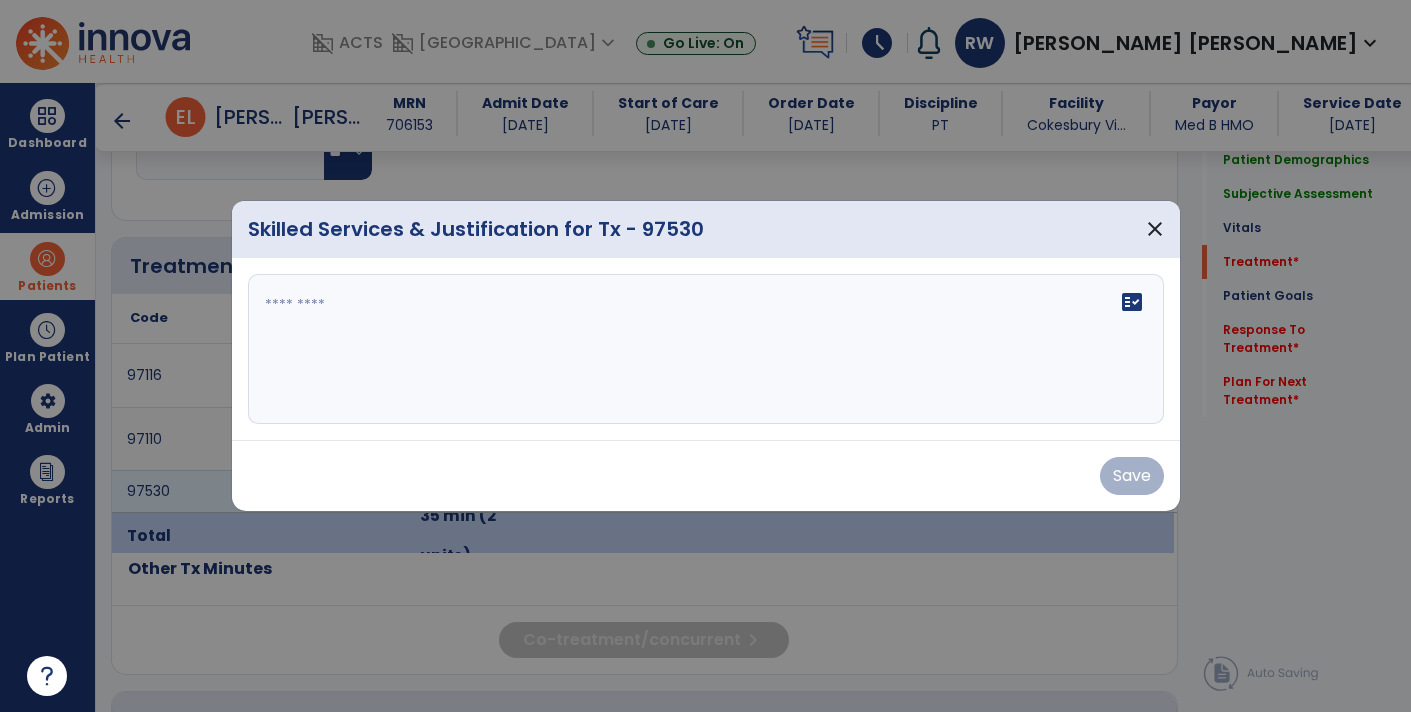 click on "fact_check" at bounding box center (706, 349) 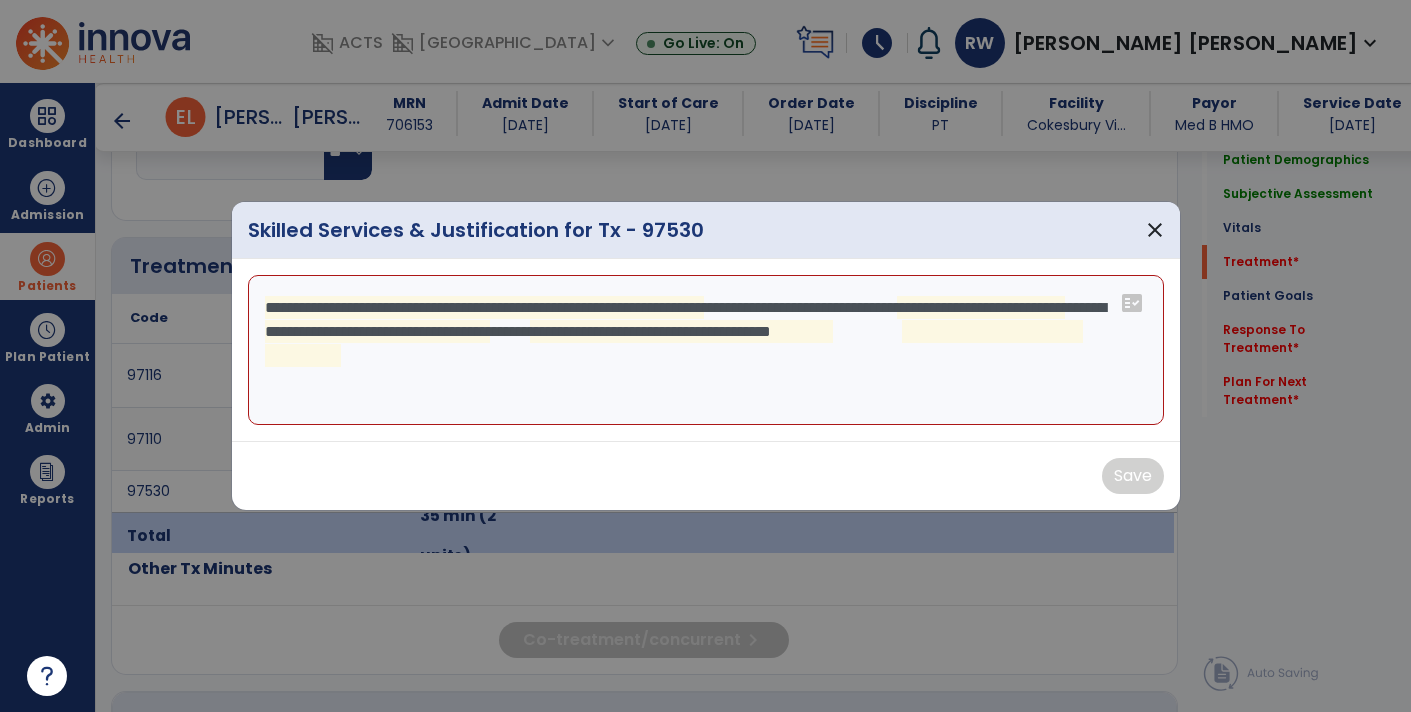 click on "**********" at bounding box center (706, 350) 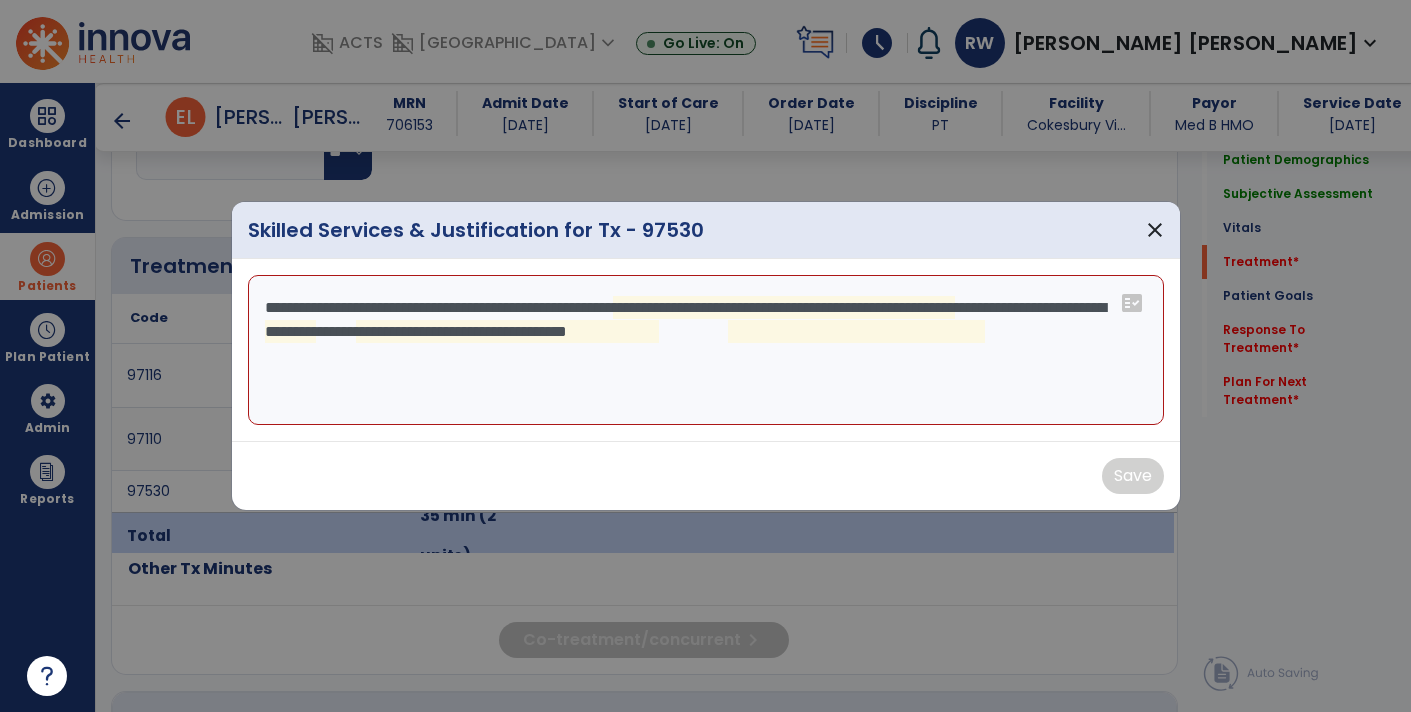 click on "**********" at bounding box center [706, 350] 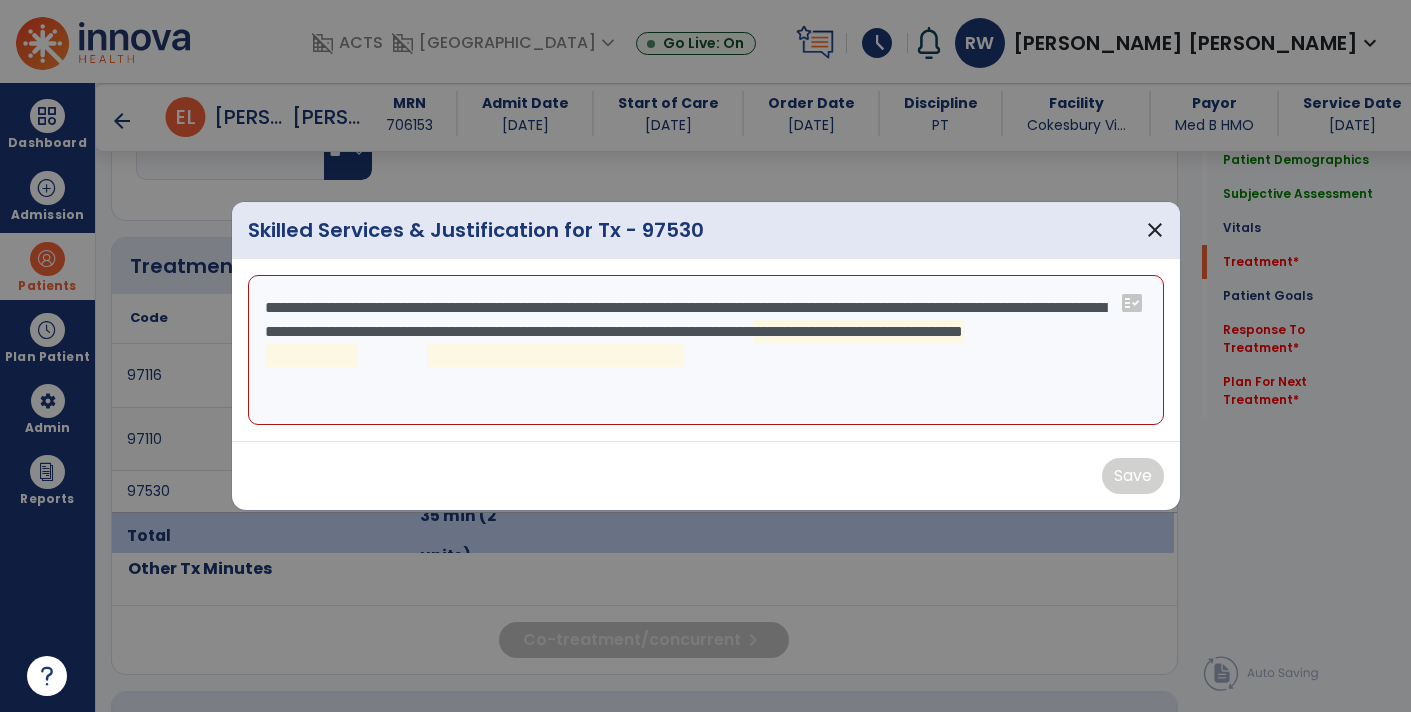 click on "**********" at bounding box center (706, 350) 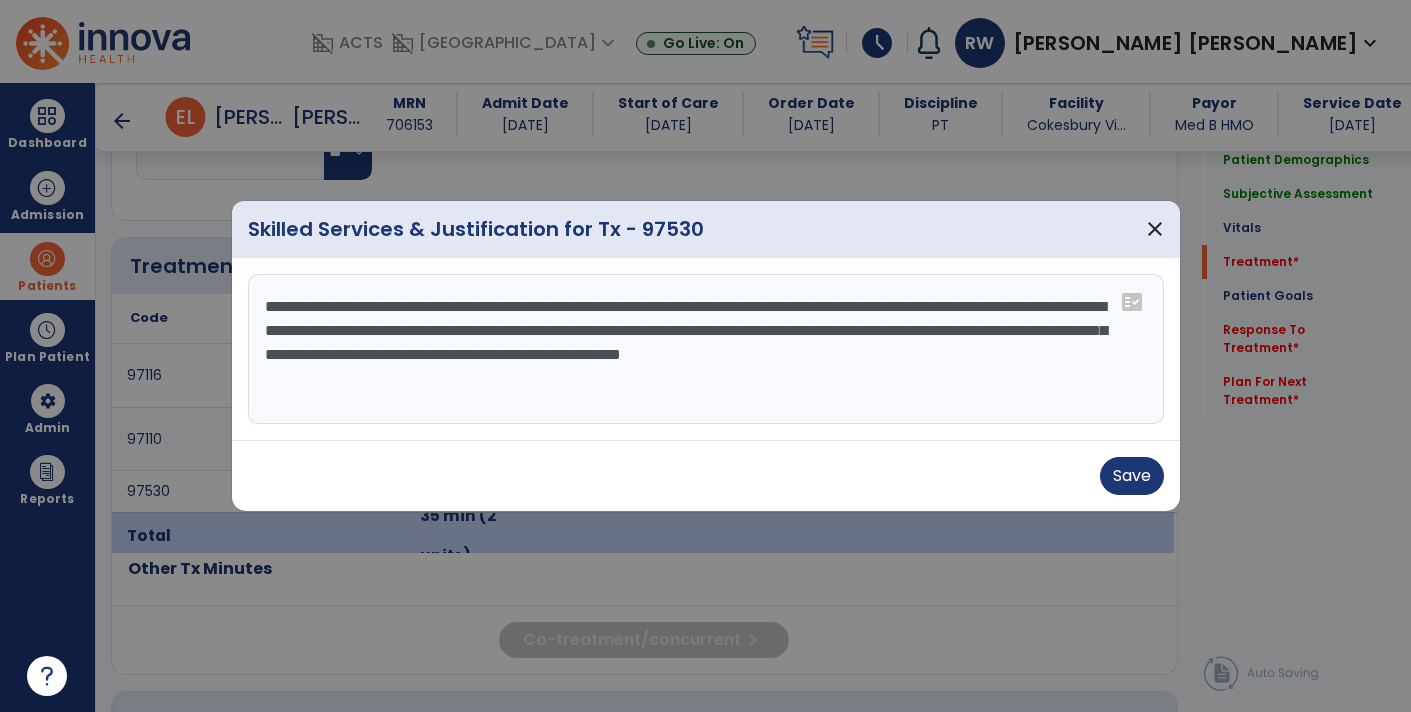 click on "**********" at bounding box center [706, 349] 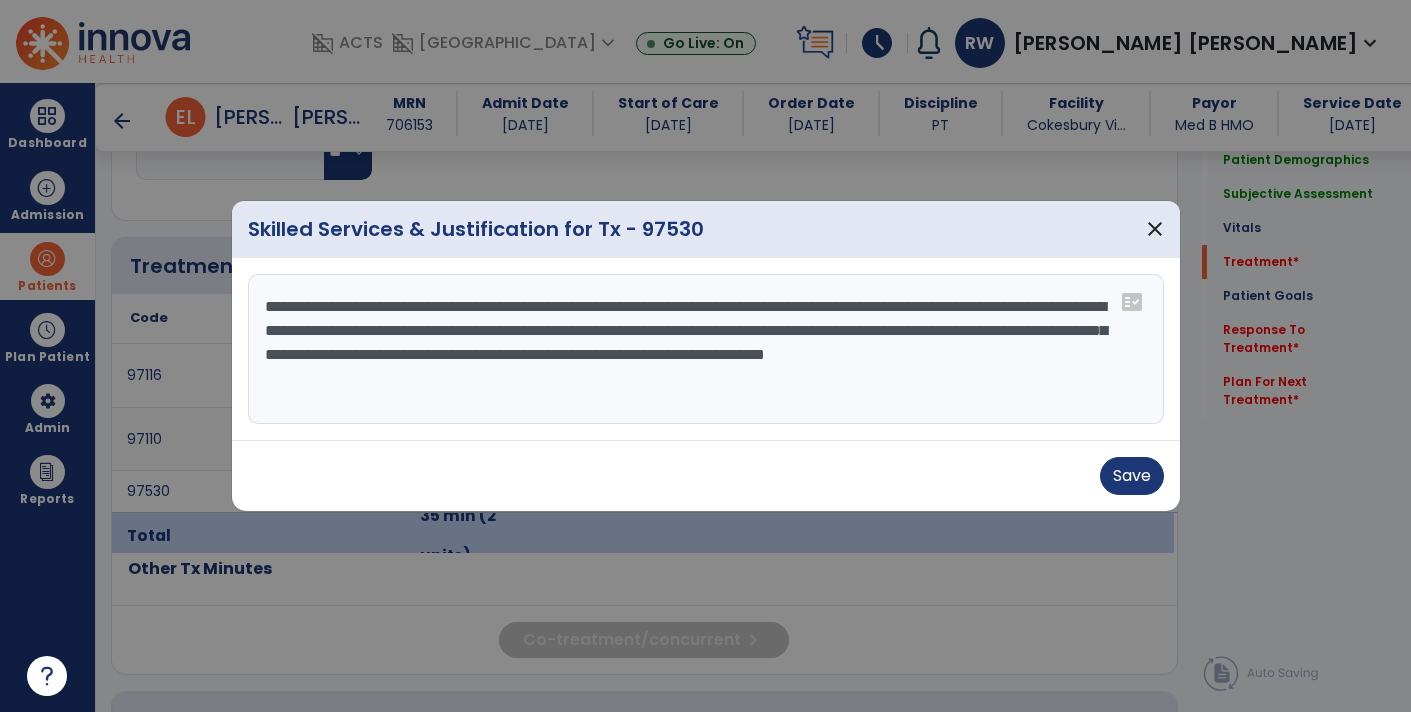 click on "**********" at bounding box center (706, 349) 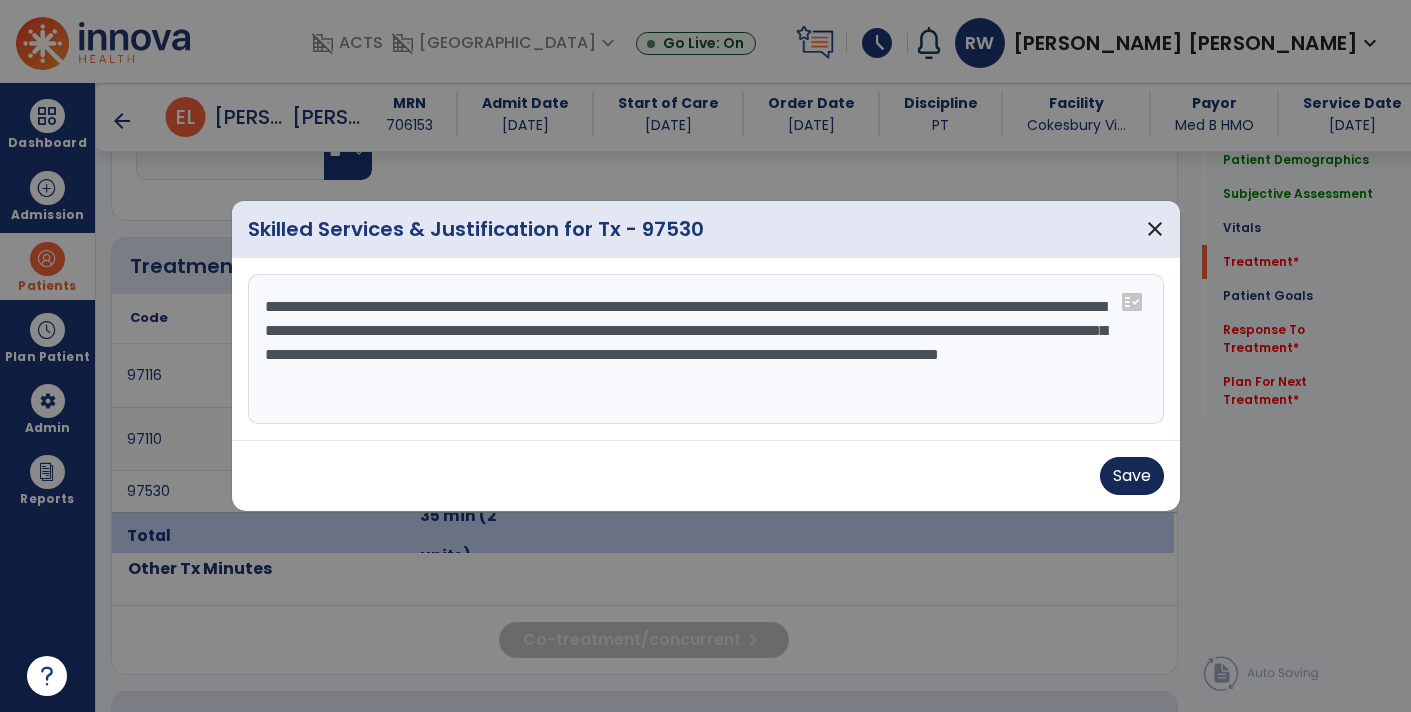 type on "**********" 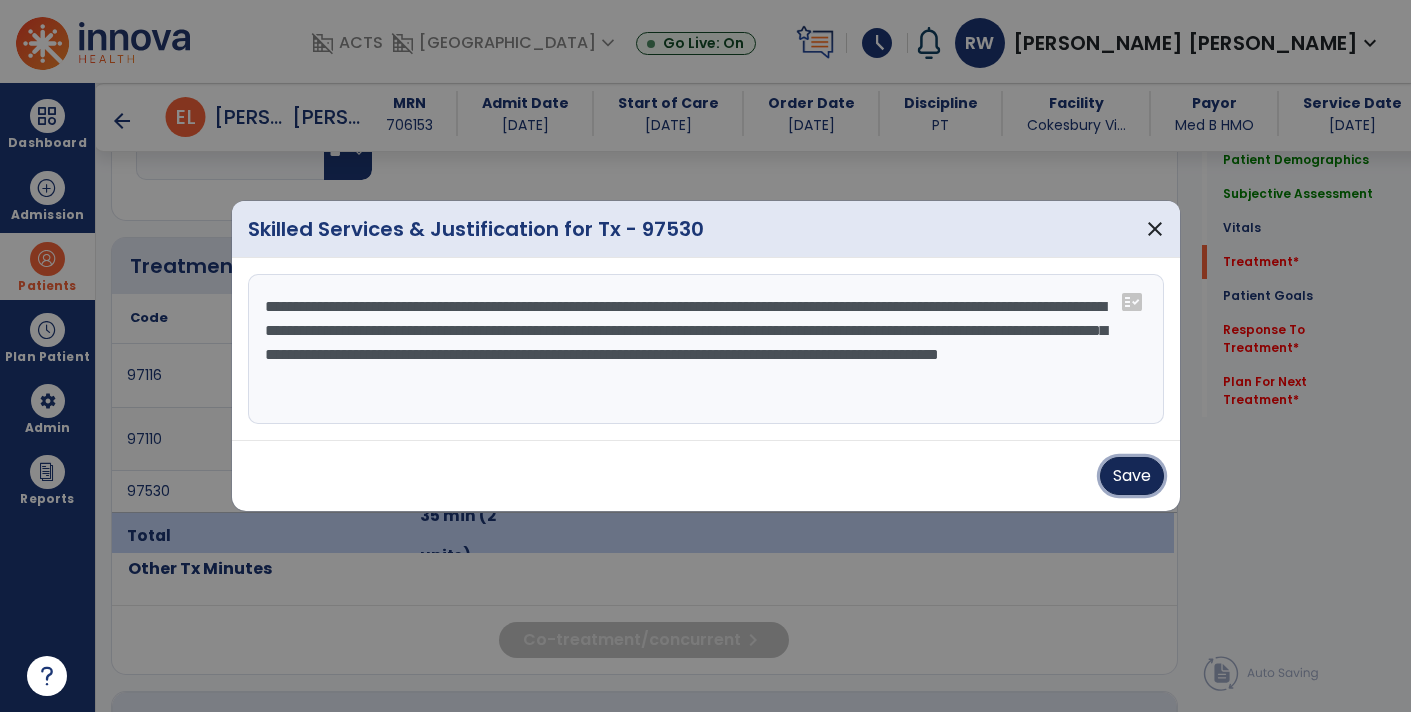 click on "Save" at bounding box center (1132, 476) 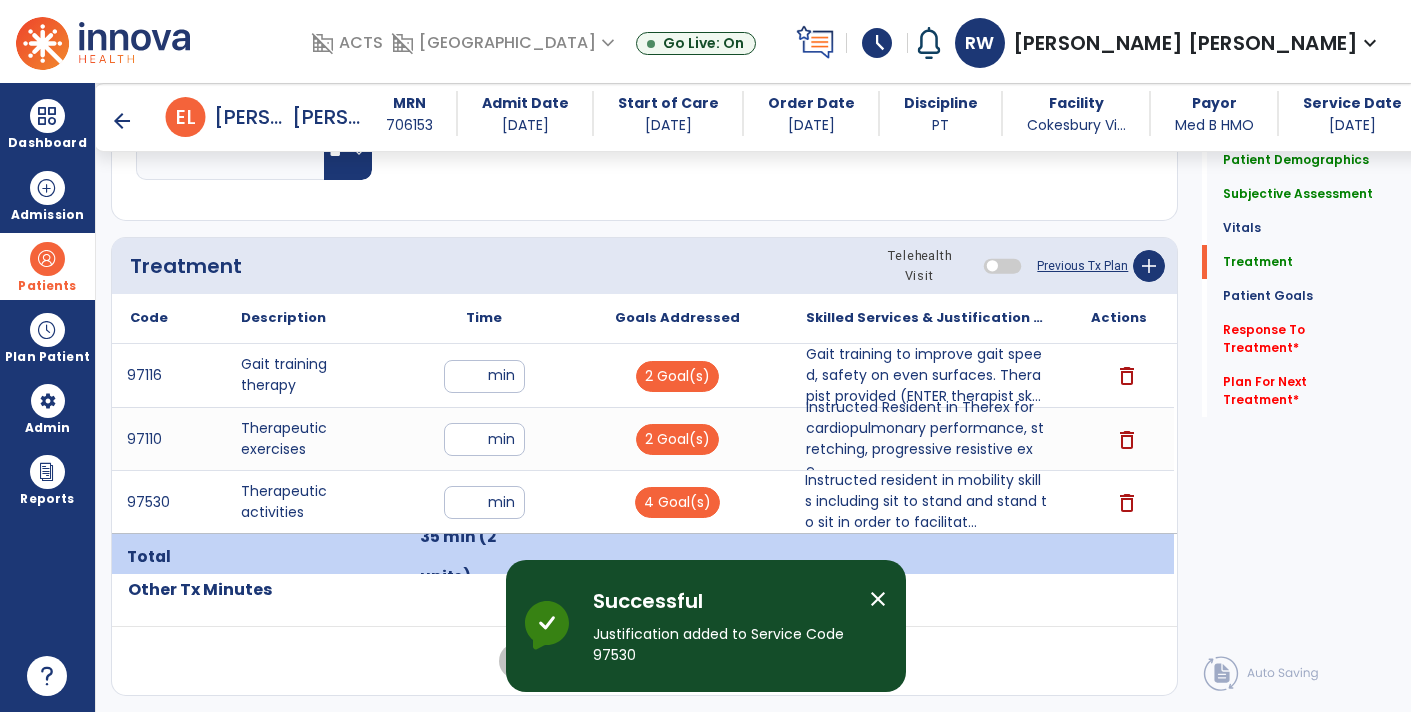 click on "**" at bounding box center [484, 376] 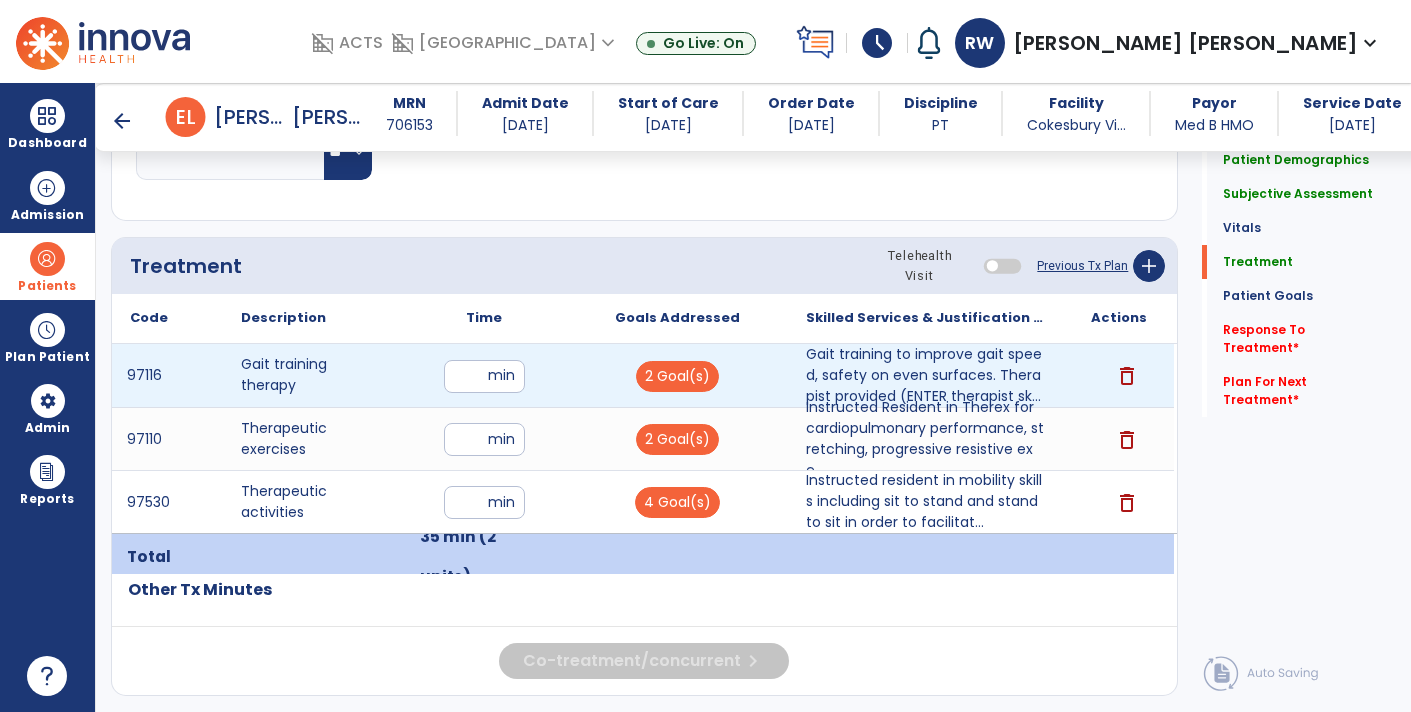 type on "*" 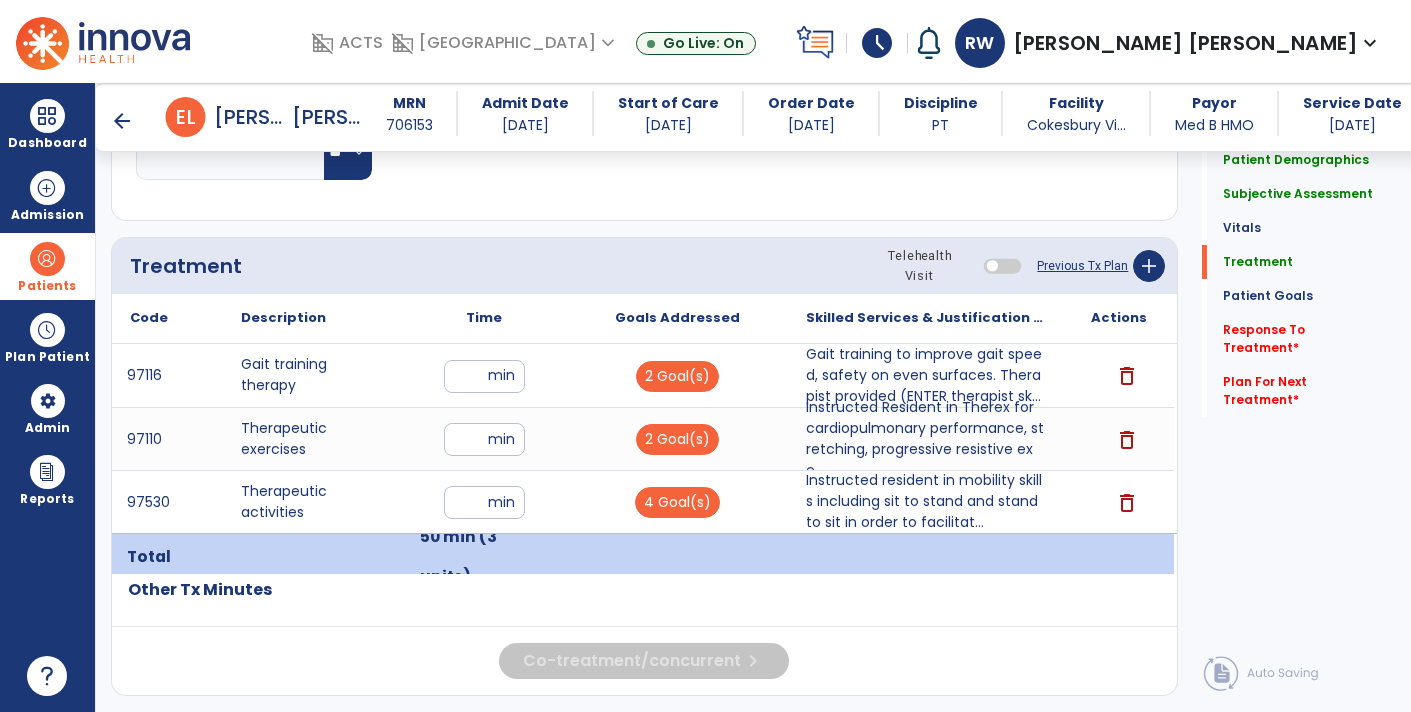 click on "**" at bounding box center [484, 502] 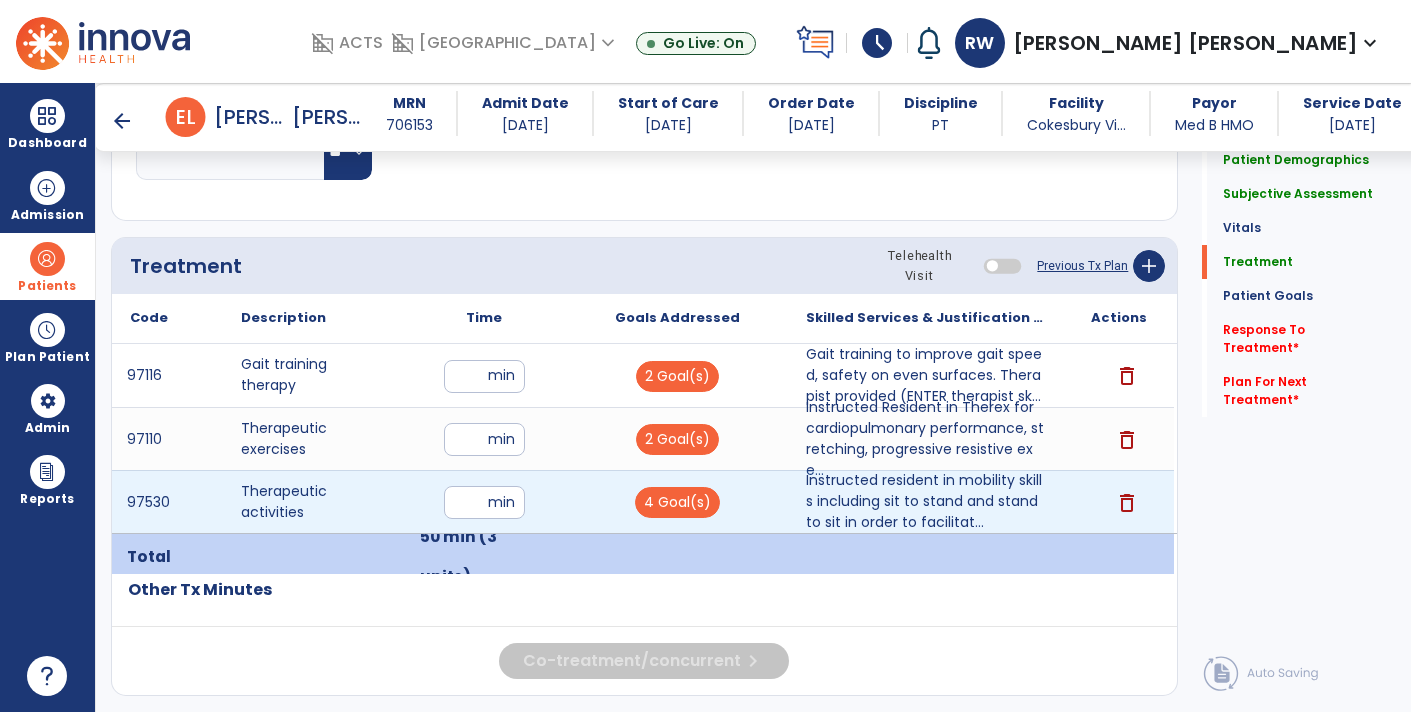 type on "**" 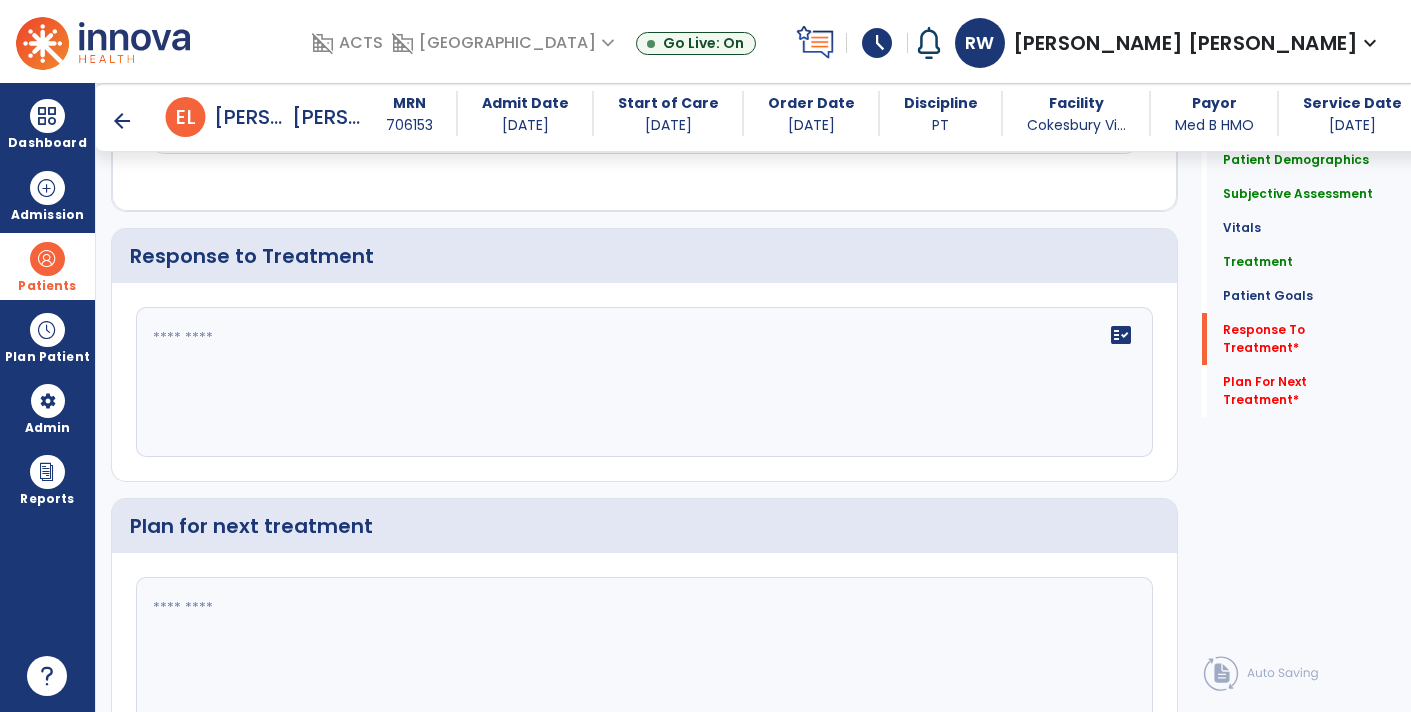 scroll, scrollTop: 2991, scrollLeft: 0, axis: vertical 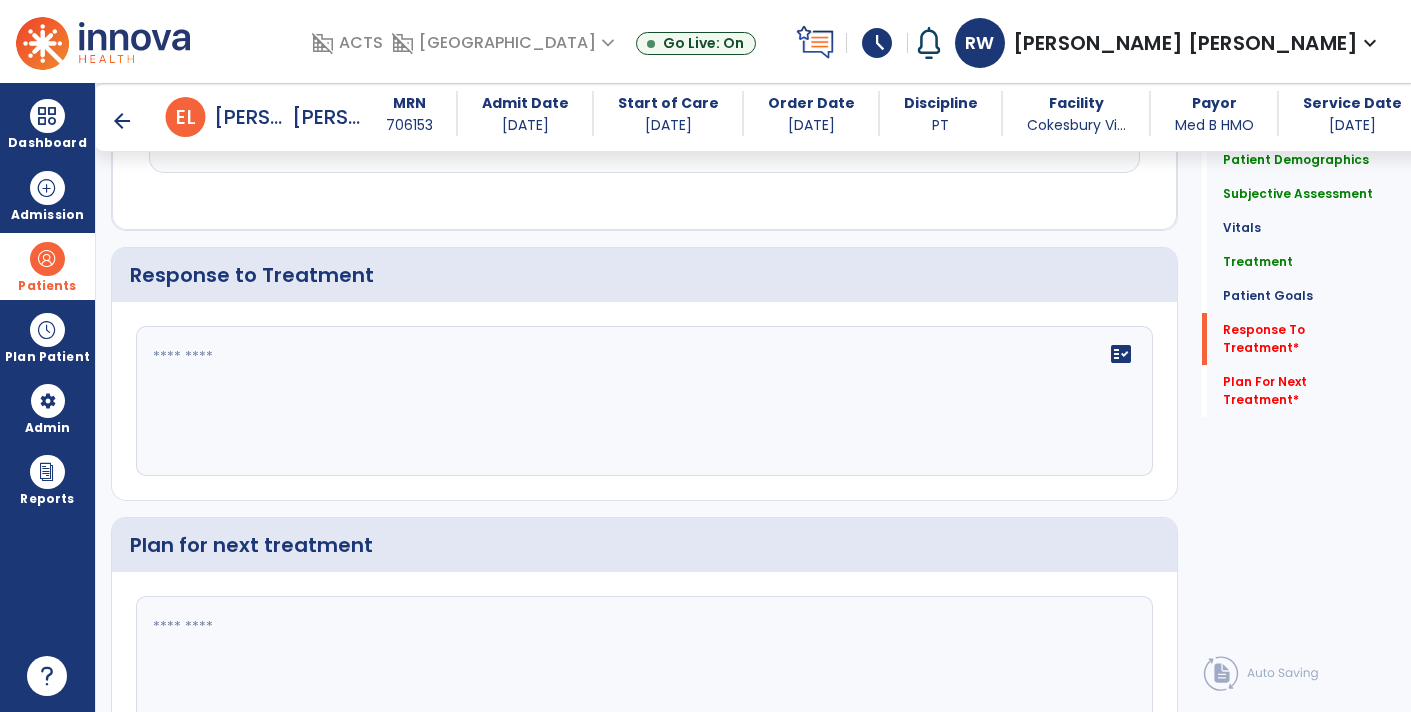 click 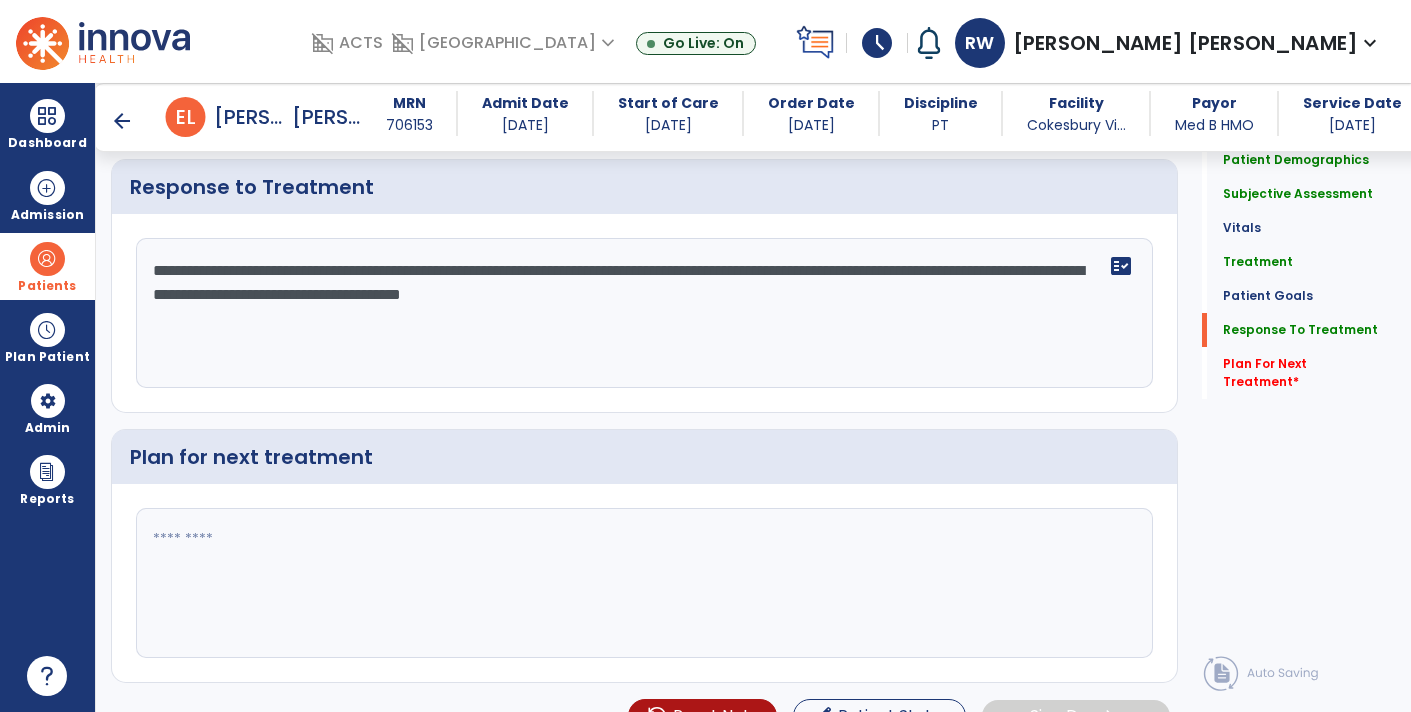 scroll, scrollTop: 3104, scrollLeft: 0, axis: vertical 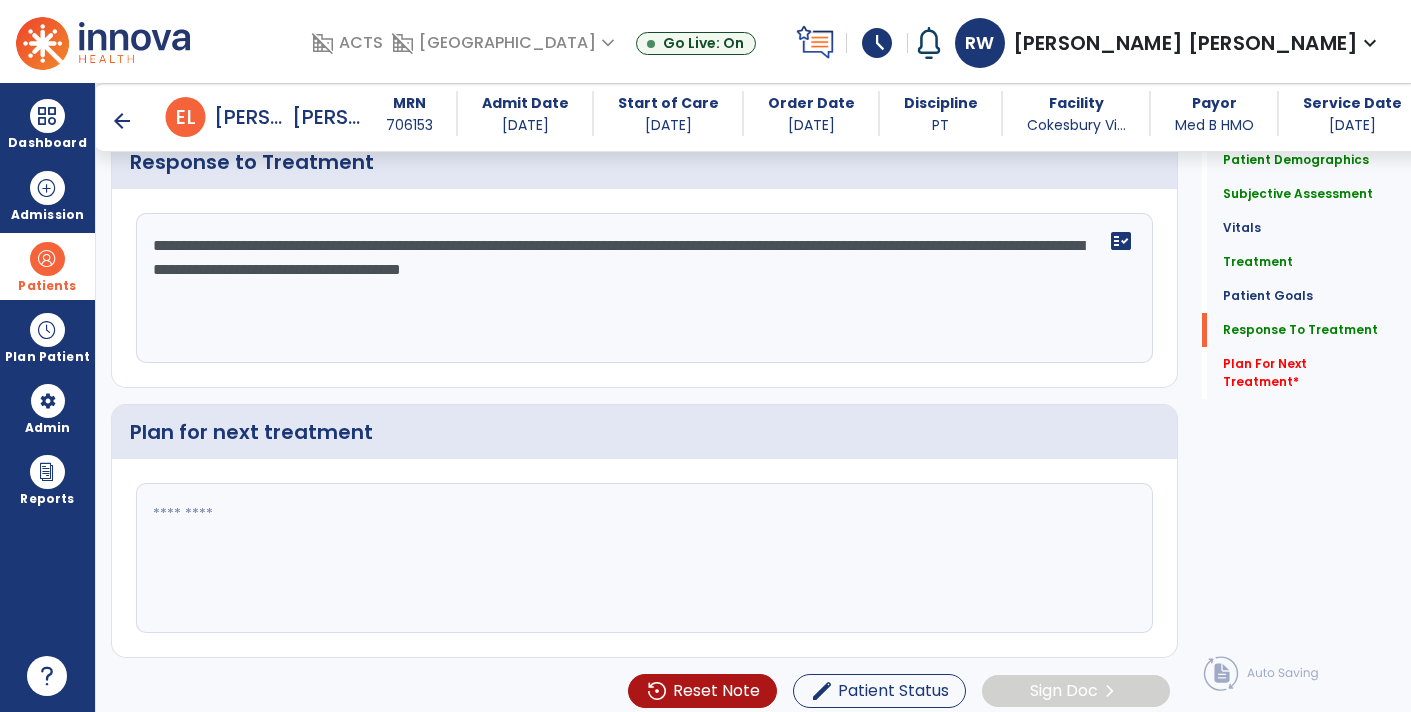 type on "**********" 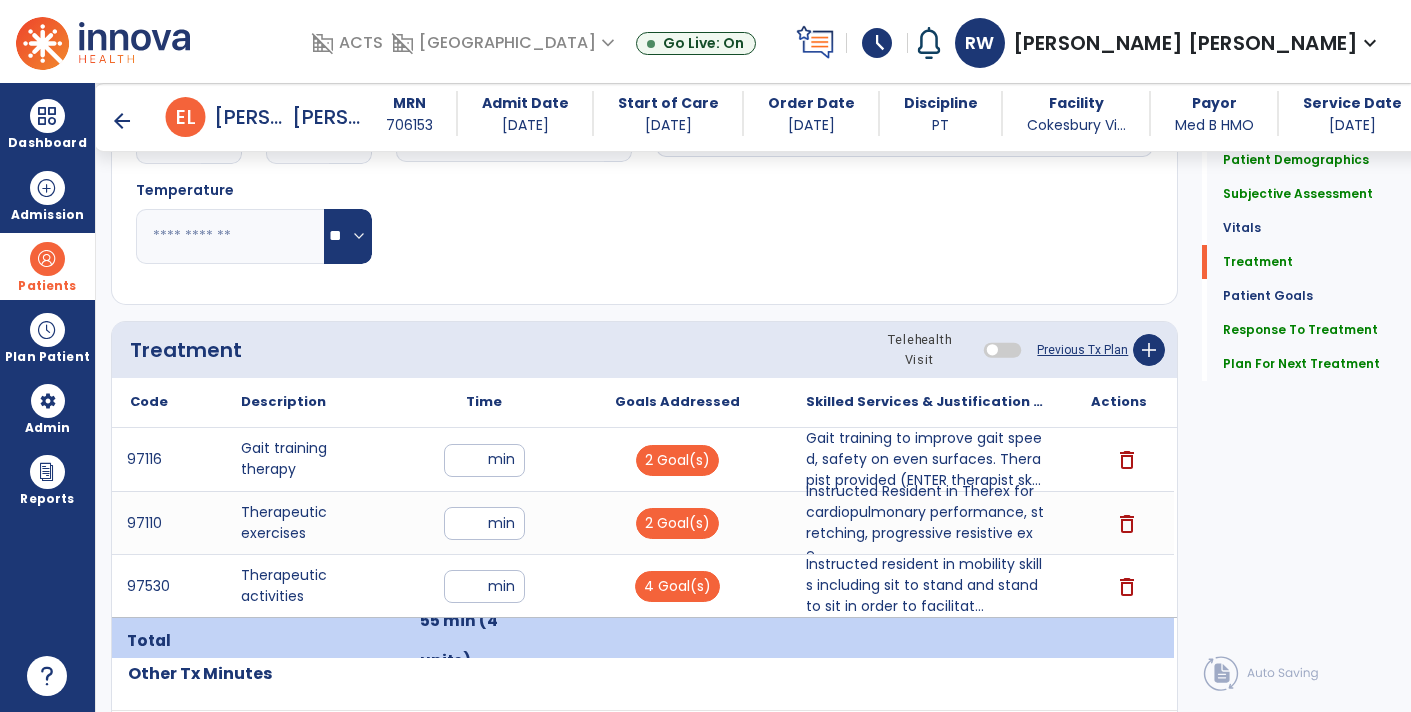 scroll, scrollTop: 1004, scrollLeft: 0, axis: vertical 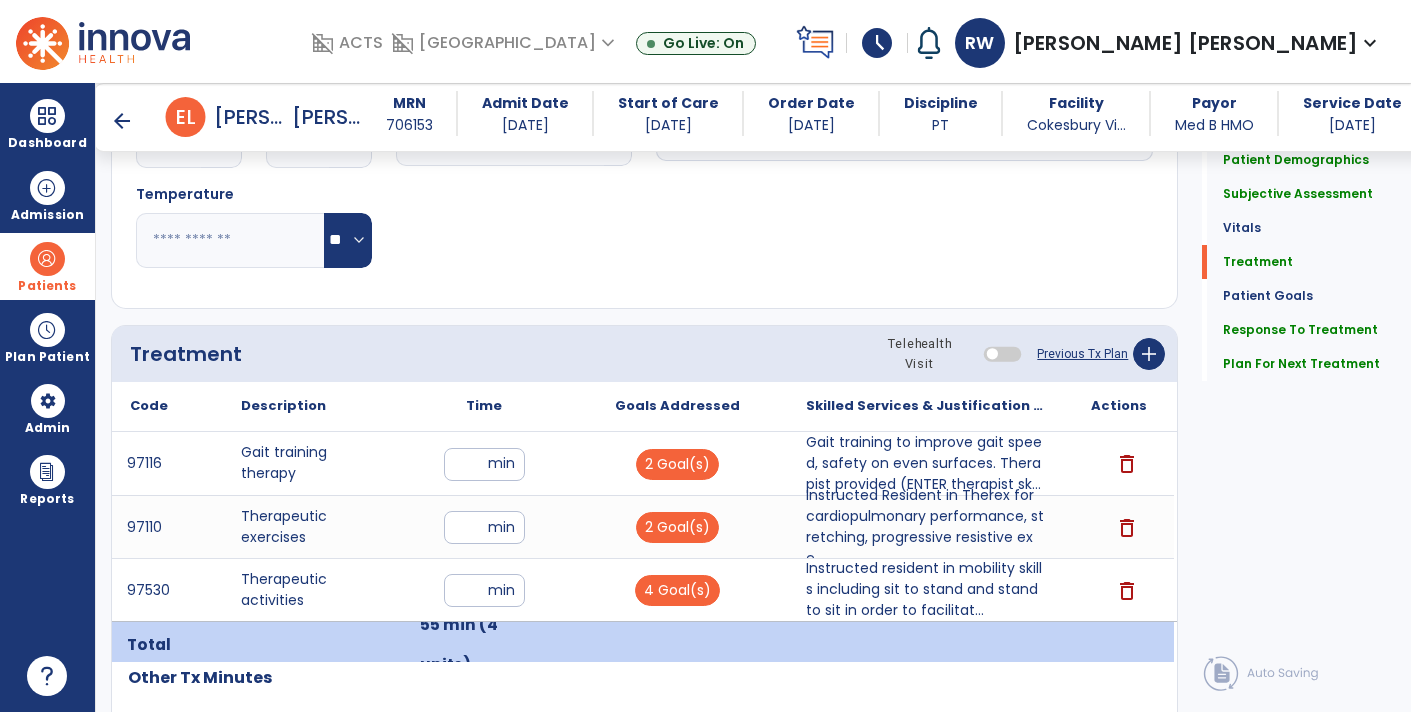 type on "**********" 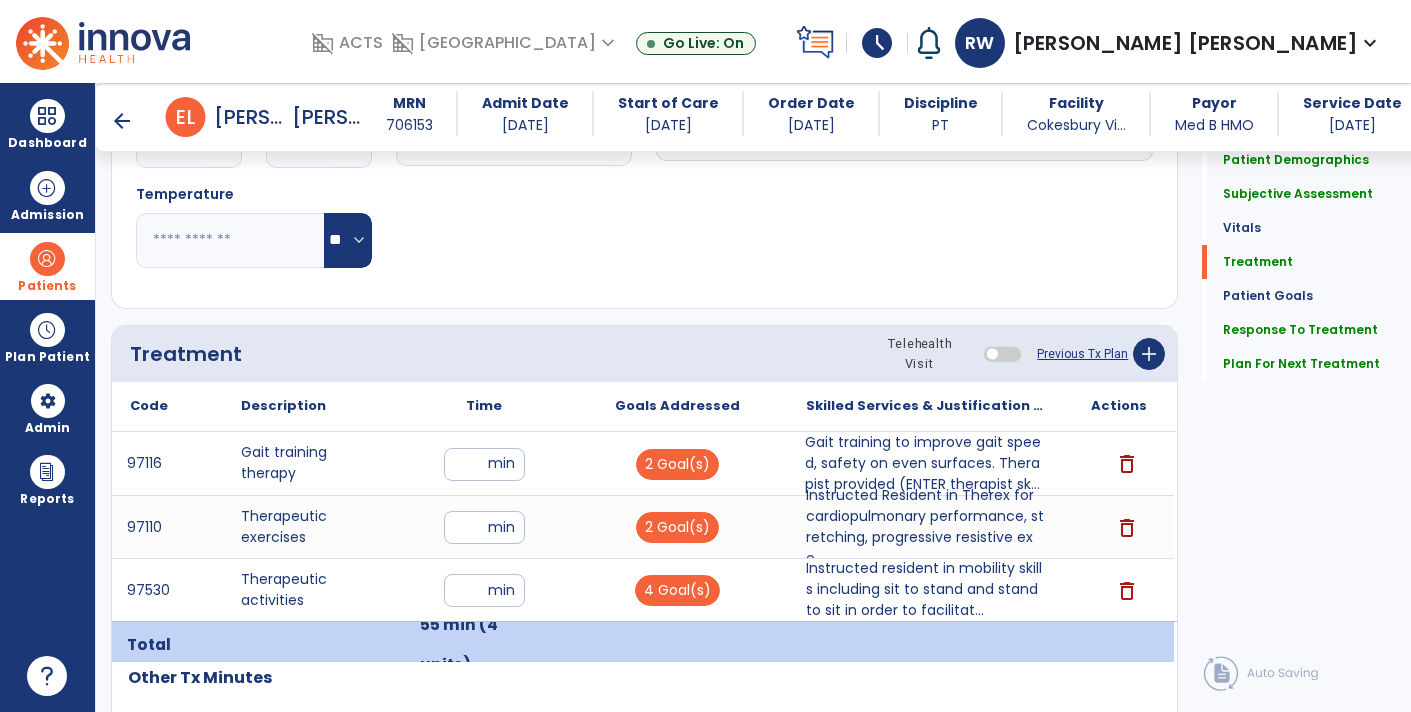 click on "Gait training to improve gait speed, safety on even surfaces. Therapist provided (ENTER therapist sk..." at bounding box center (926, 463) 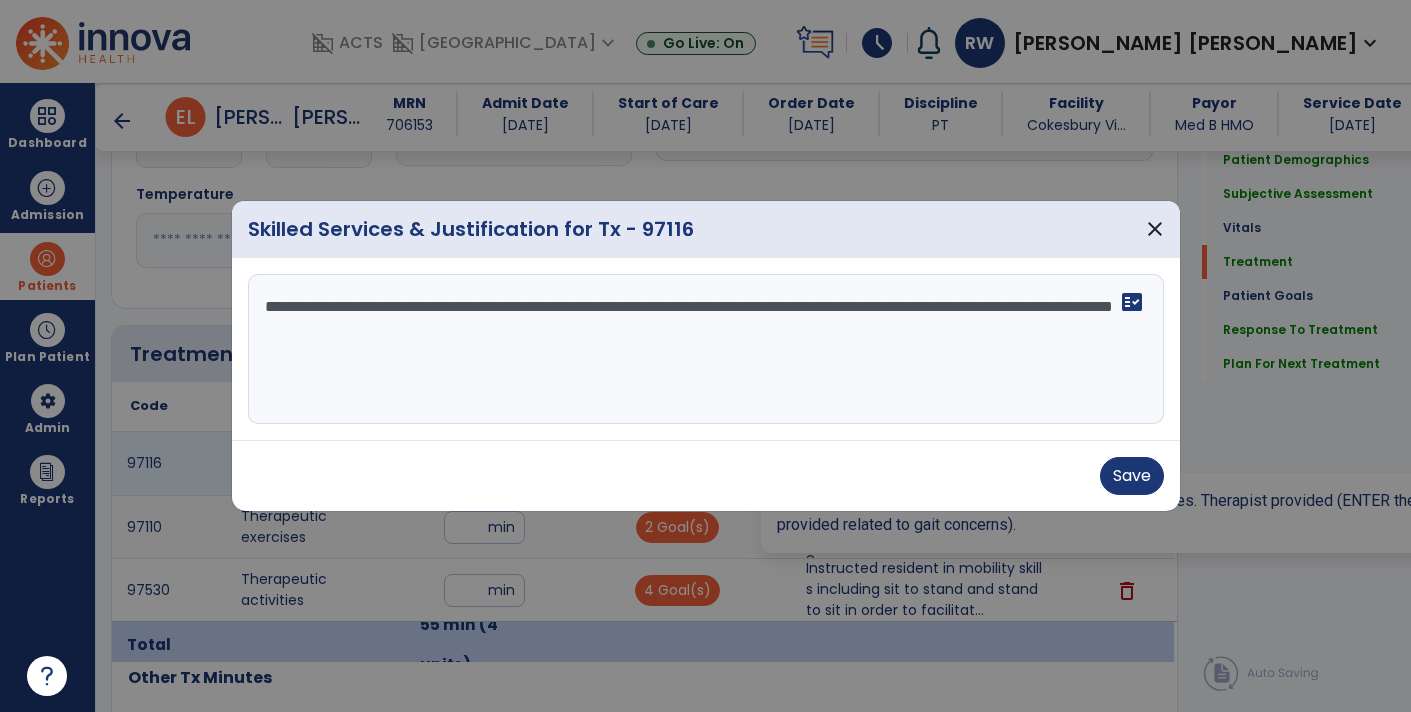 click on "**********" at bounding box center [706, 349] 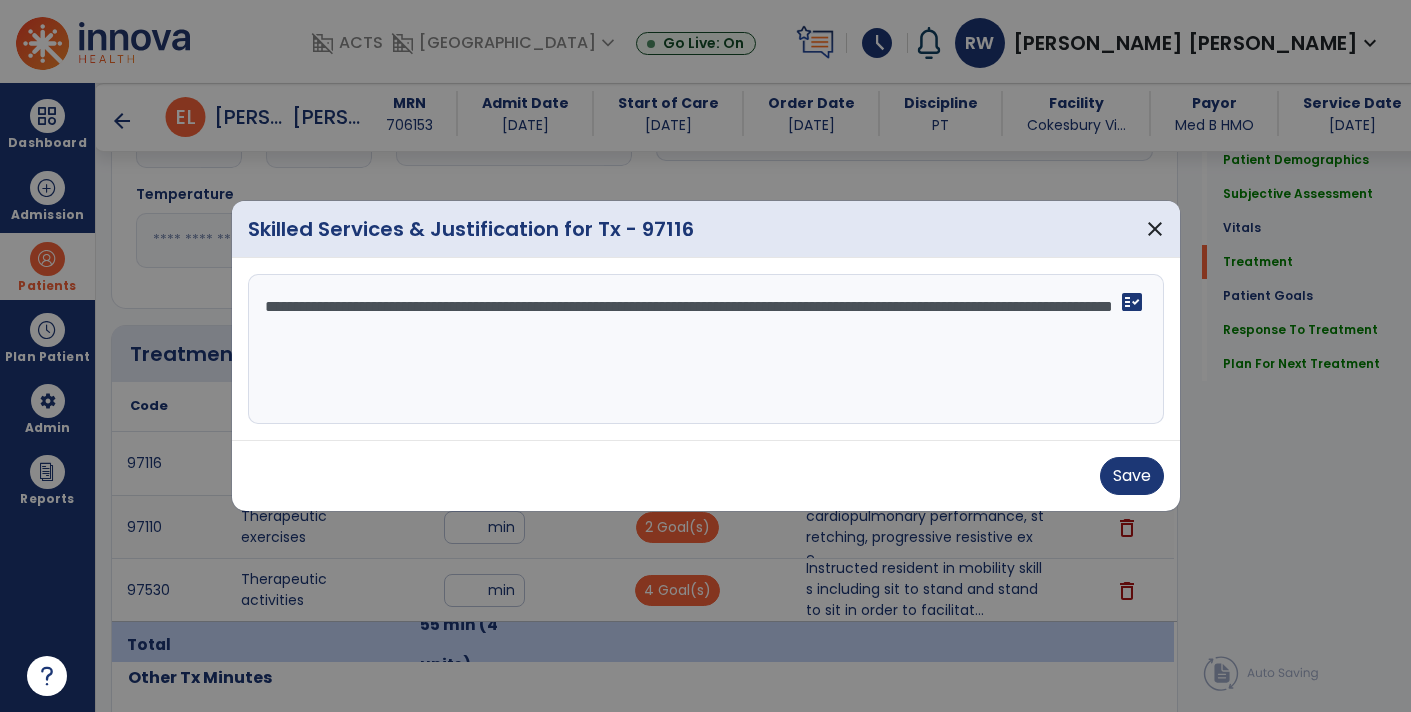 click on "**********" at bounding box center [706, 349] 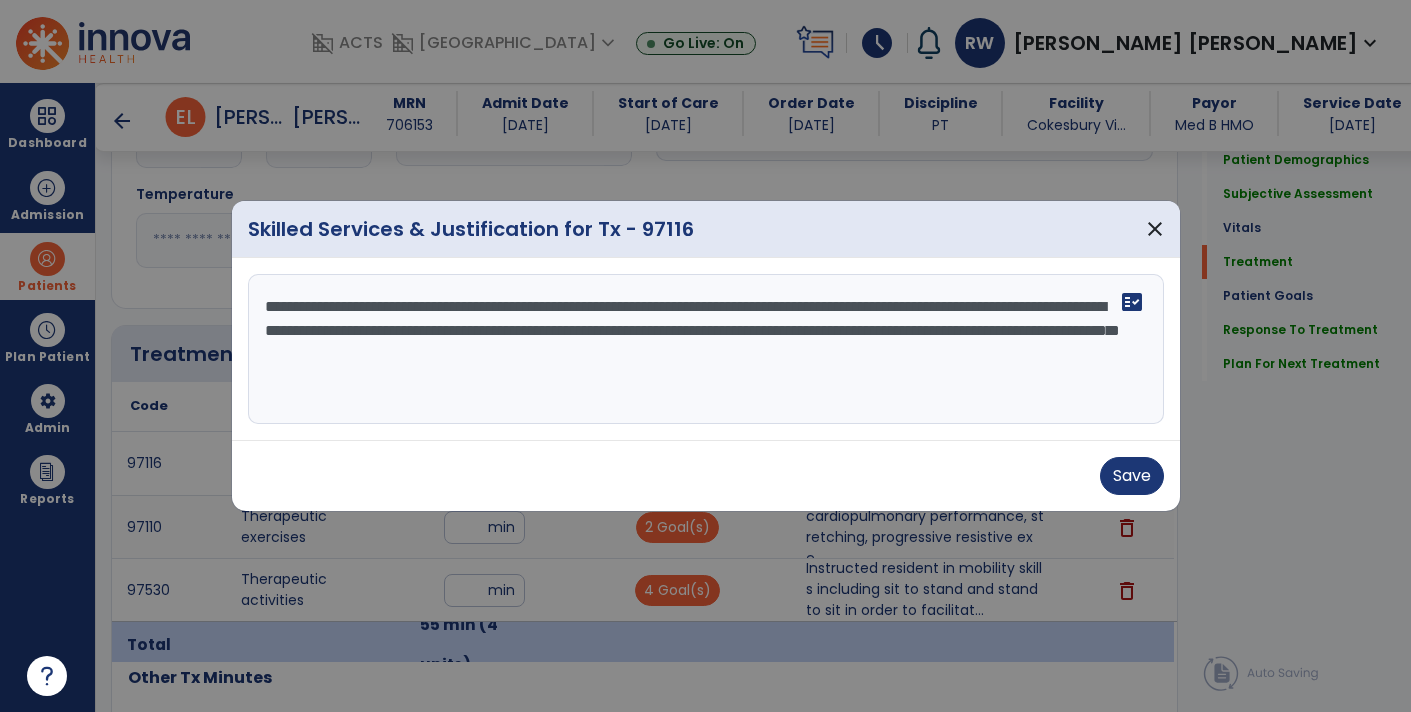 click on "**********" at bounding box center (706, 349) 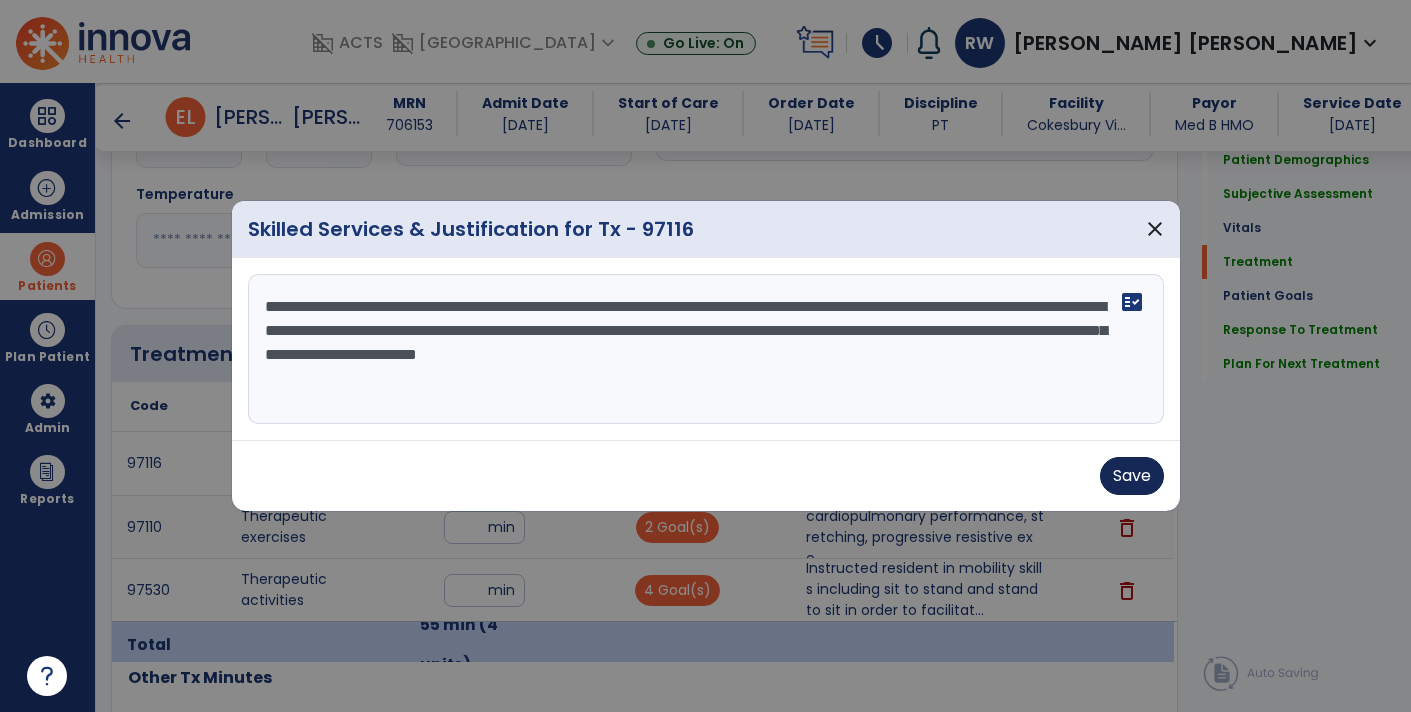type on "**********" 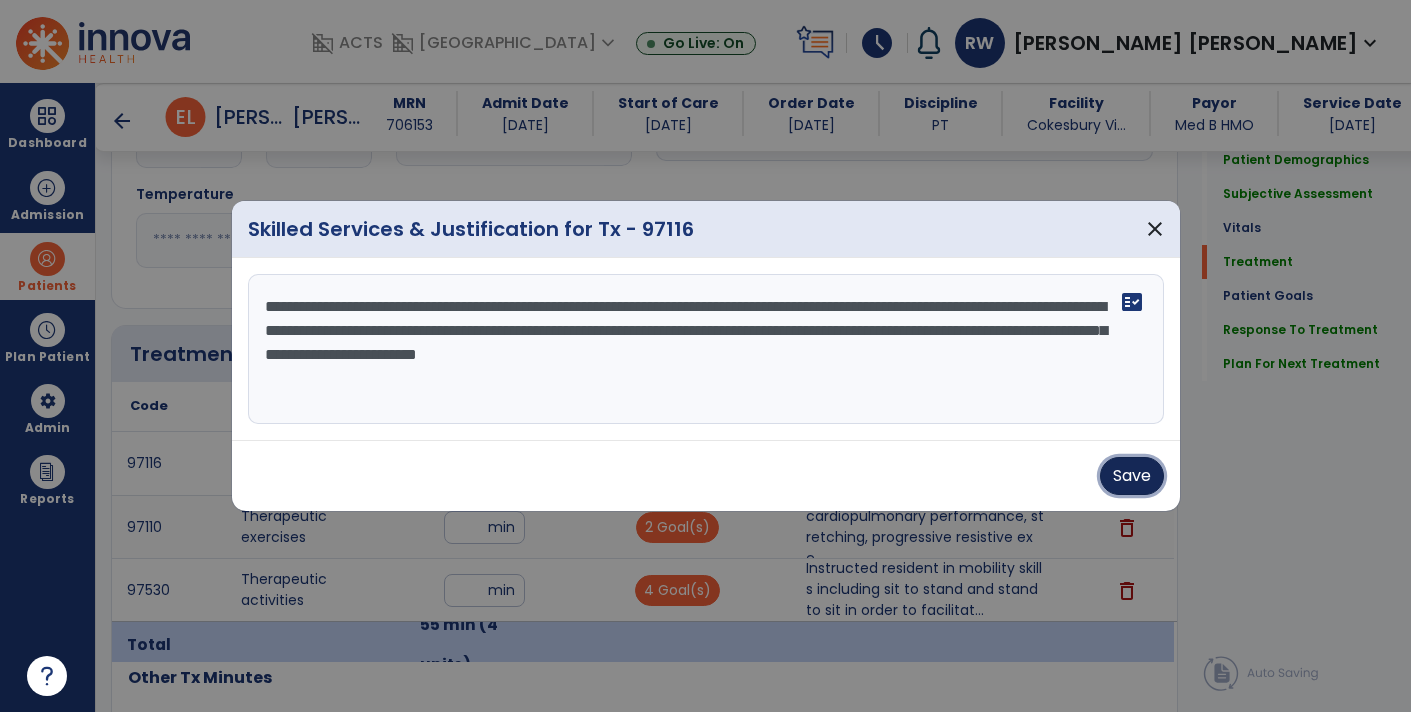 click on "Save" at bounding box center [1132, 476] 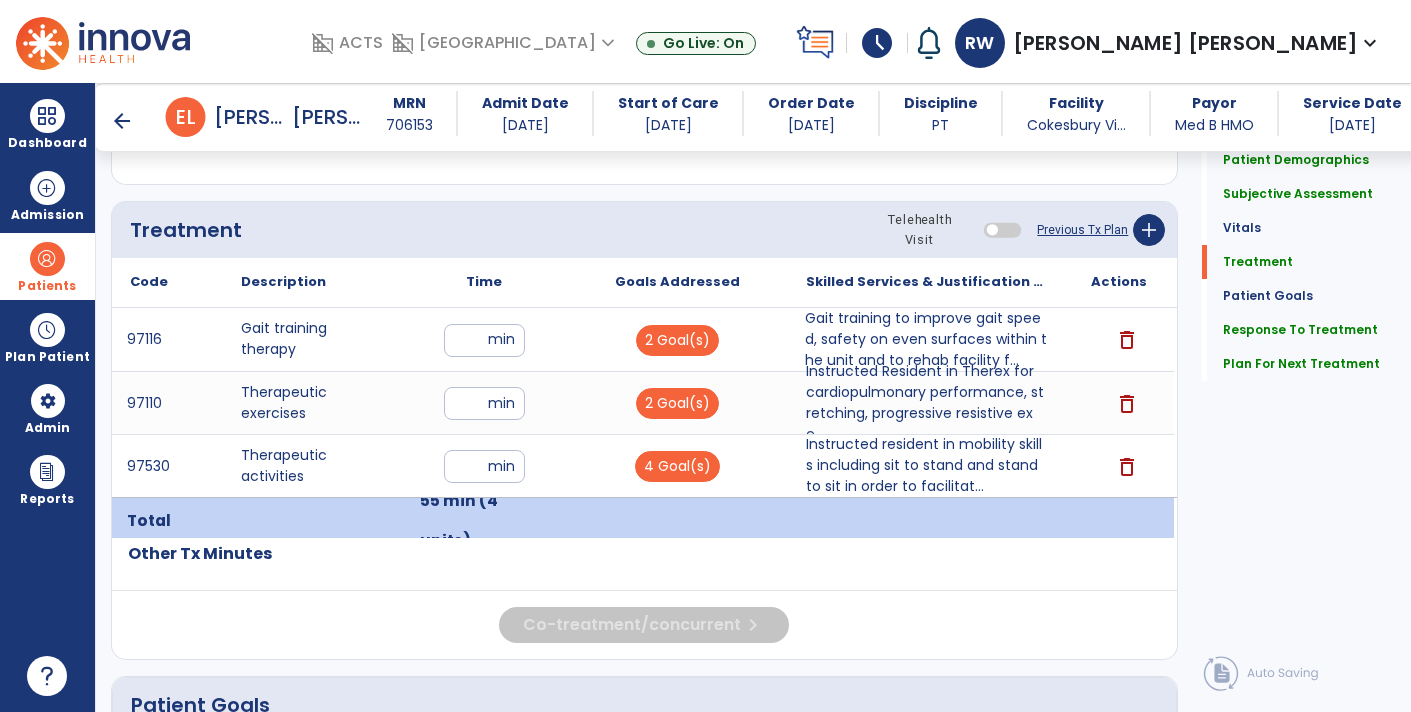 scroll, scrollTop: 1106, scrollLeft: 0, axis: vertical 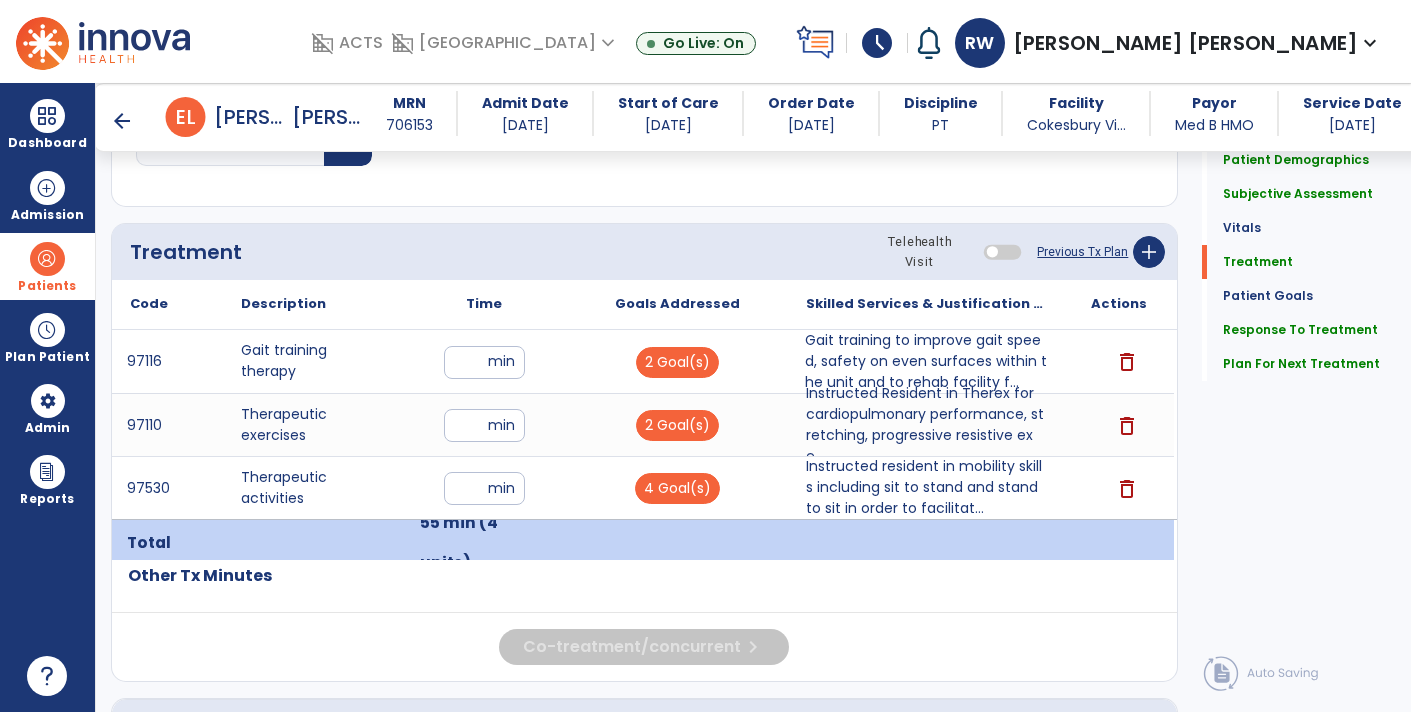 click on "Gait training to improve gait speed, safety on even surfaces within the unit and to rehab facility f..." at bounding box center [926, 361] 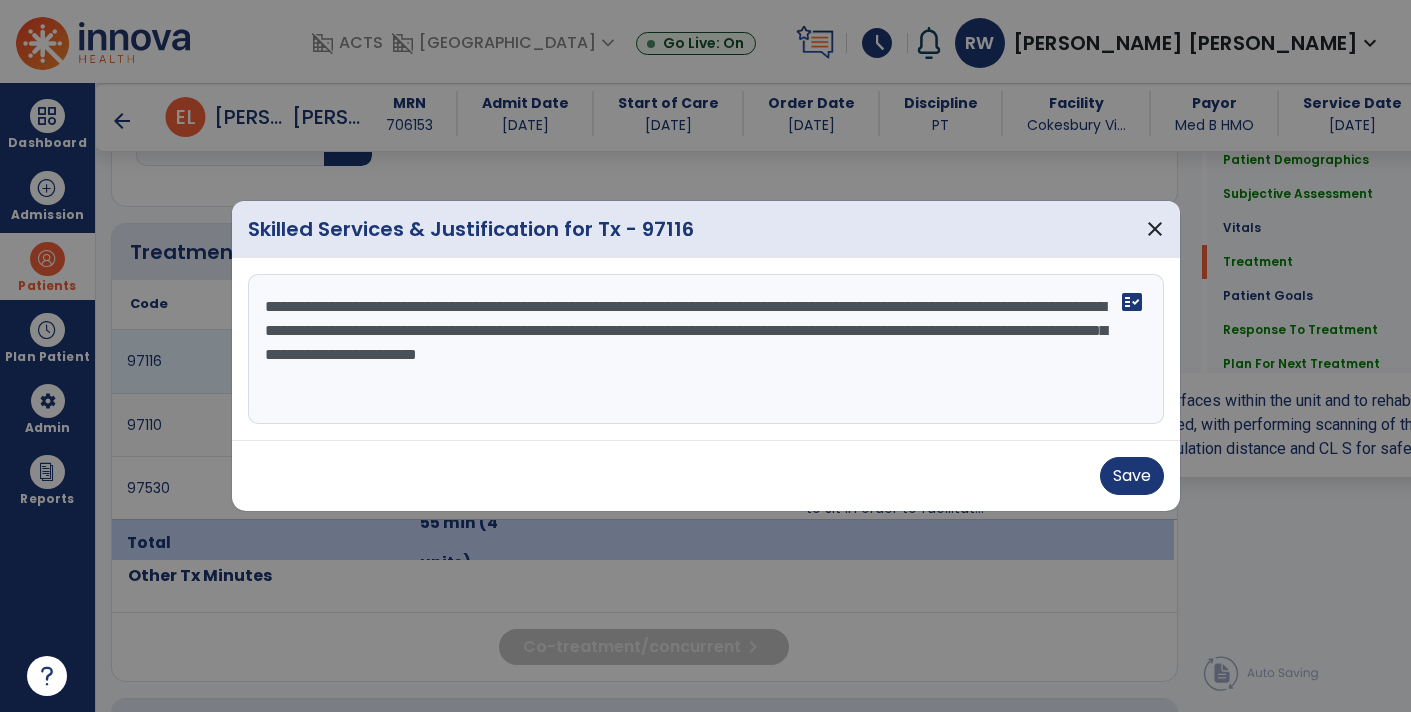 click on "**********" at bounding box center (706, 349) 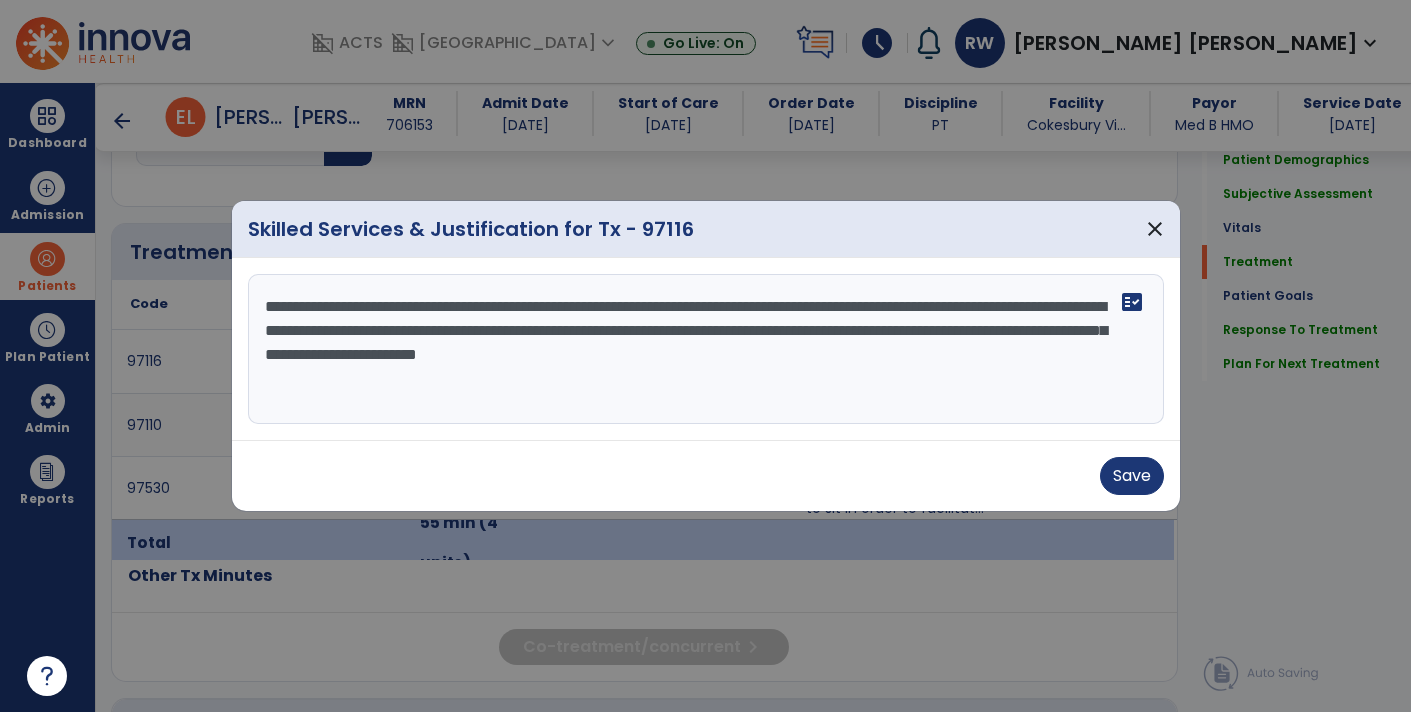 click on "**********" at bounding box center [706, 349] 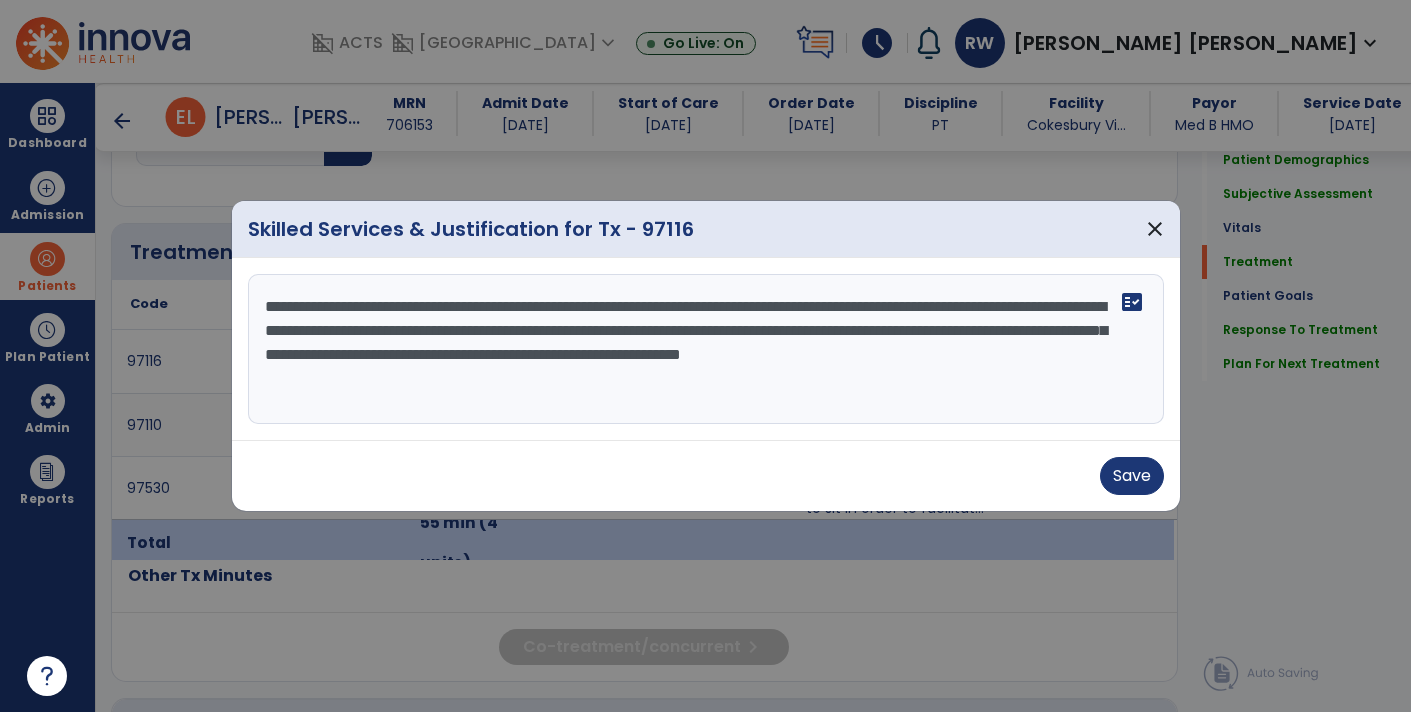 type on "**********" 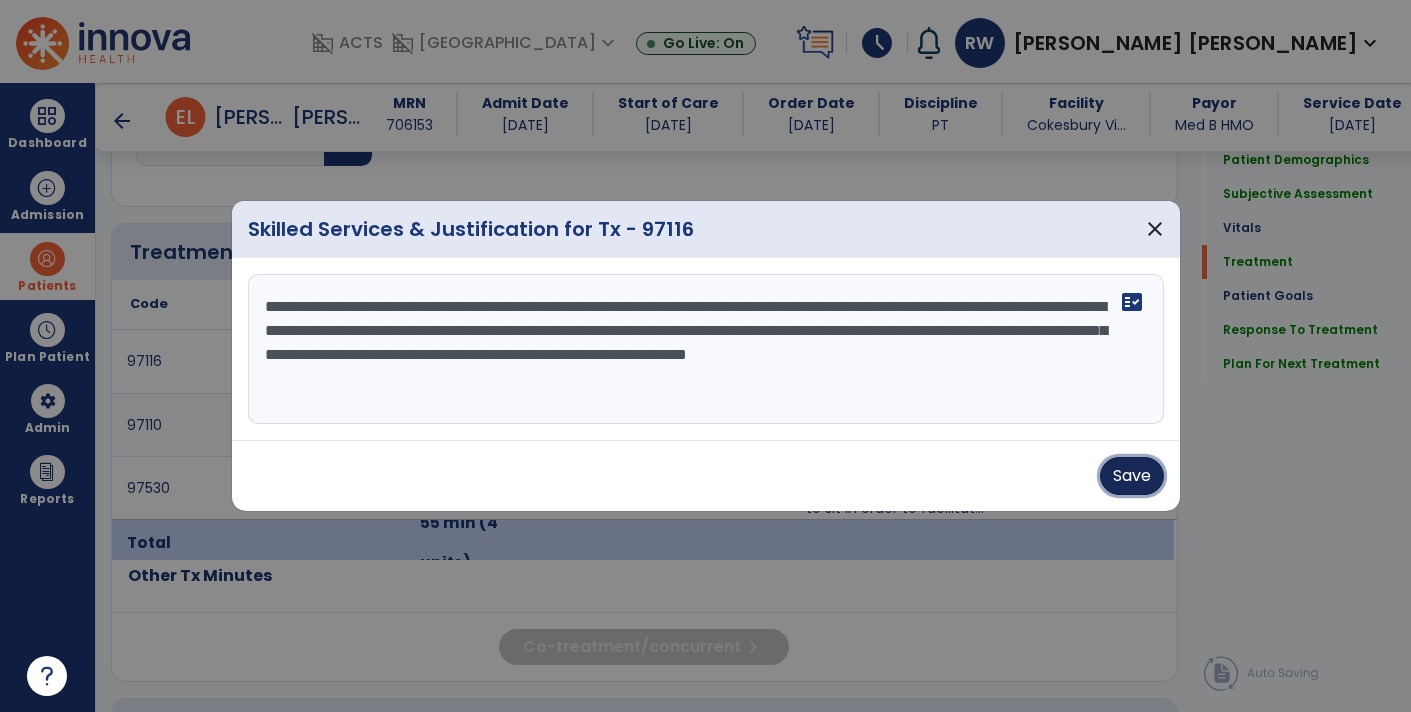 click on "Save" at bounding box center (1132, 476) 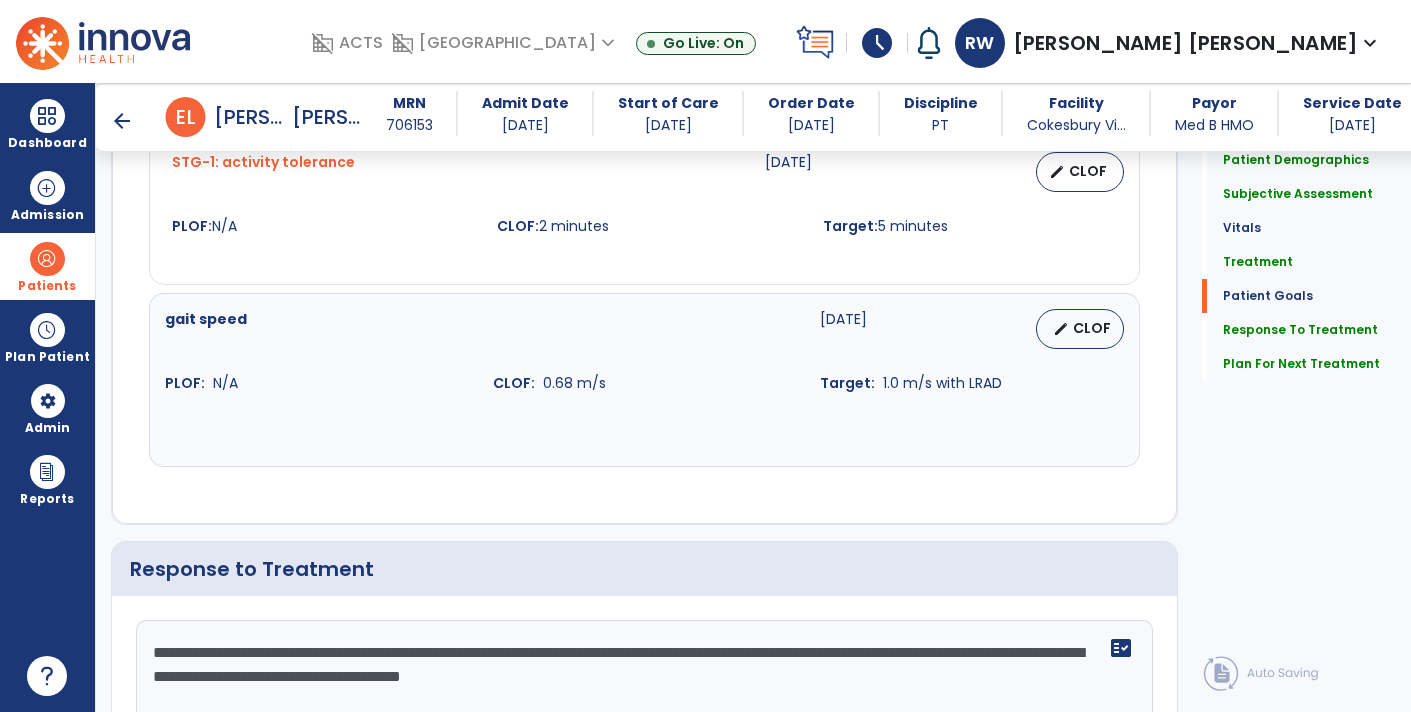 scroll, scrollTop: 3104, scrollLeft: 0, axis: vertical 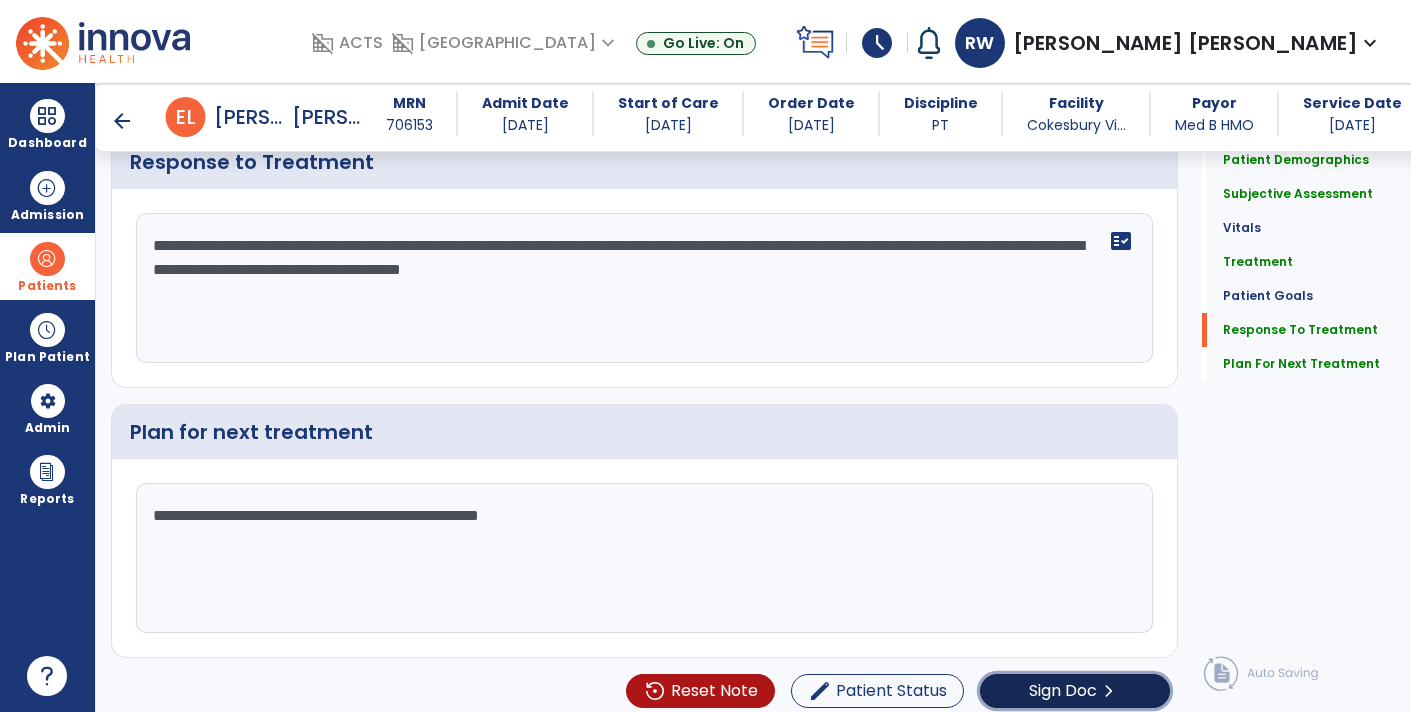 click on "Sign Doc" 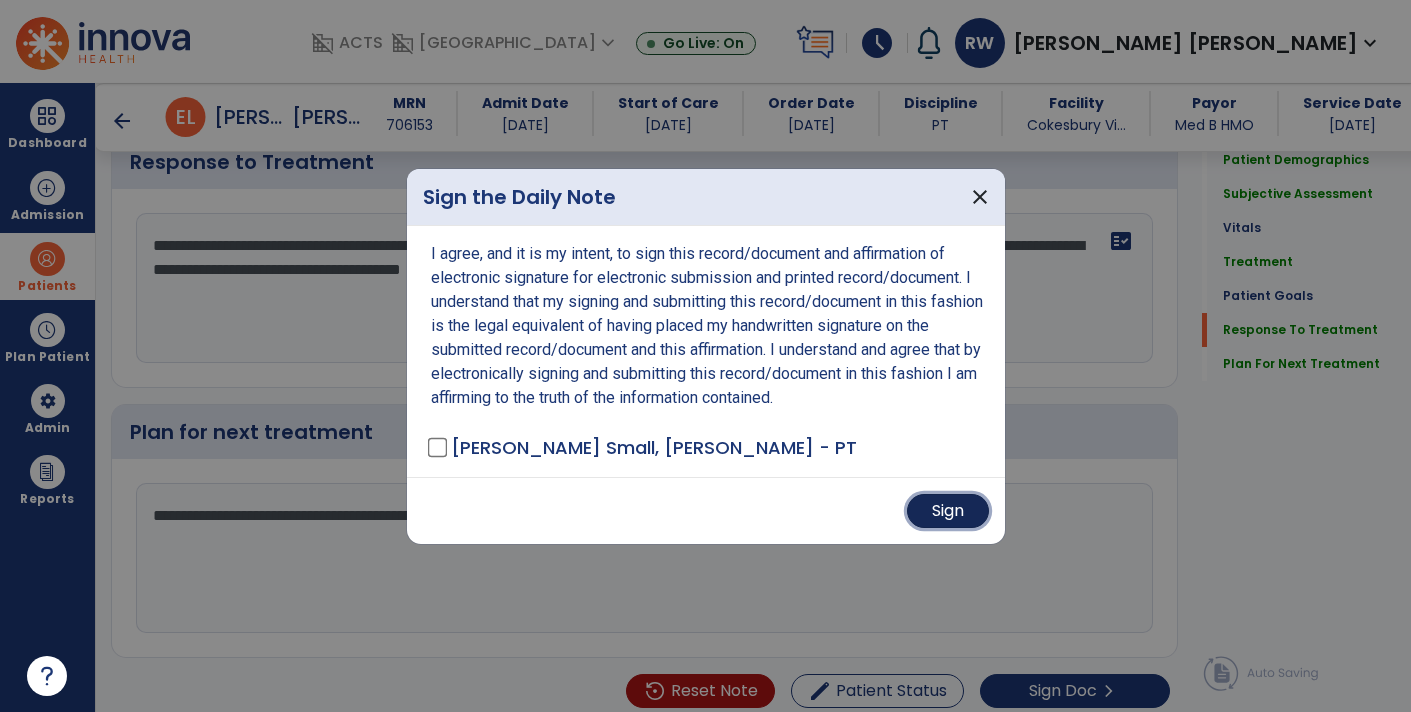 click on "Sign" at bounding box center (948, 511) 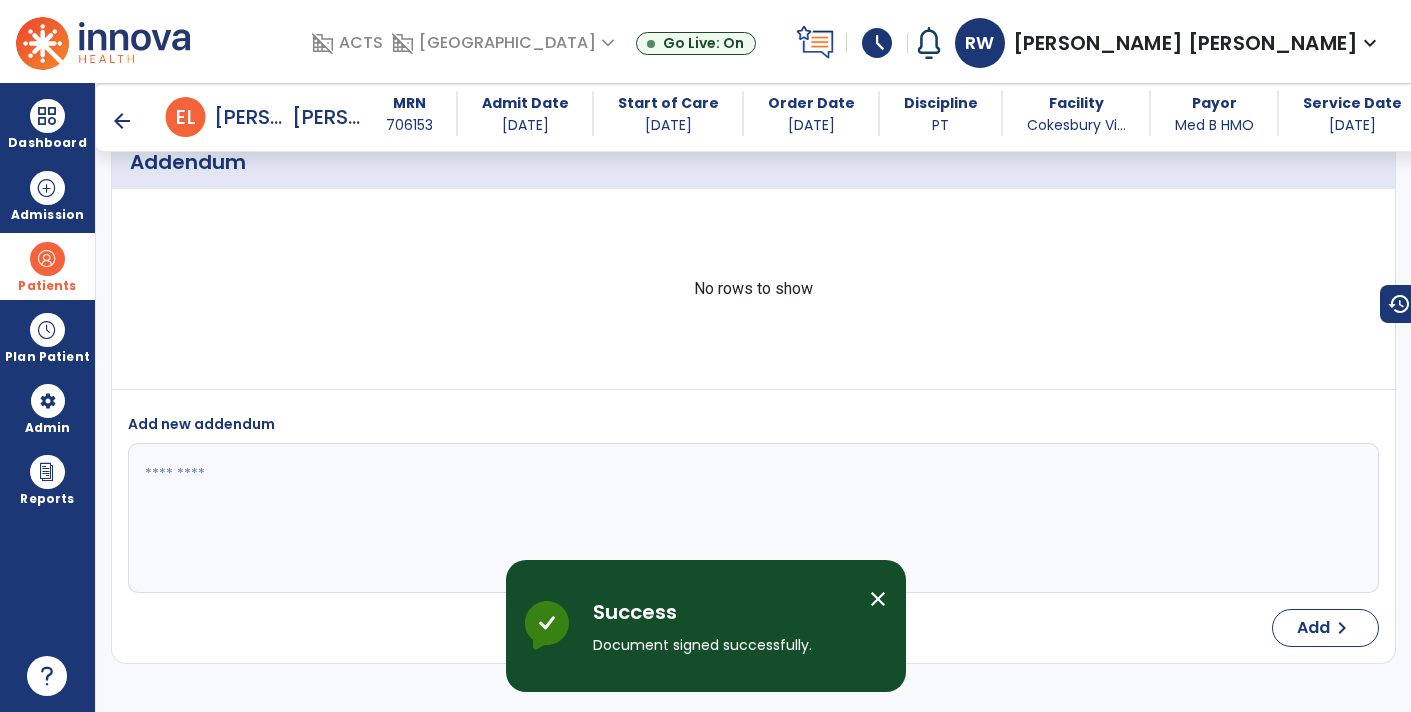scroll, scrollTop: 4769, scrollLeft: 0, axis: vertical 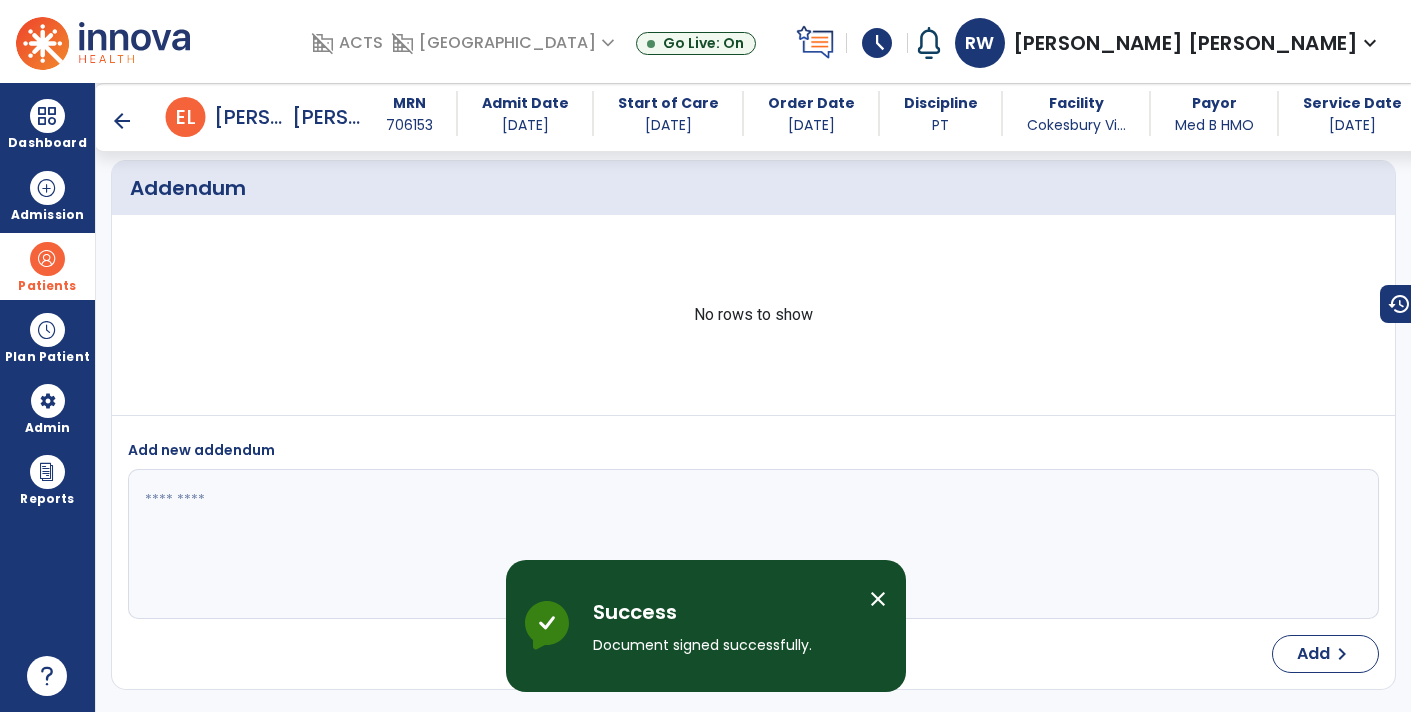 click on "close" at bounding box center [878, 599] 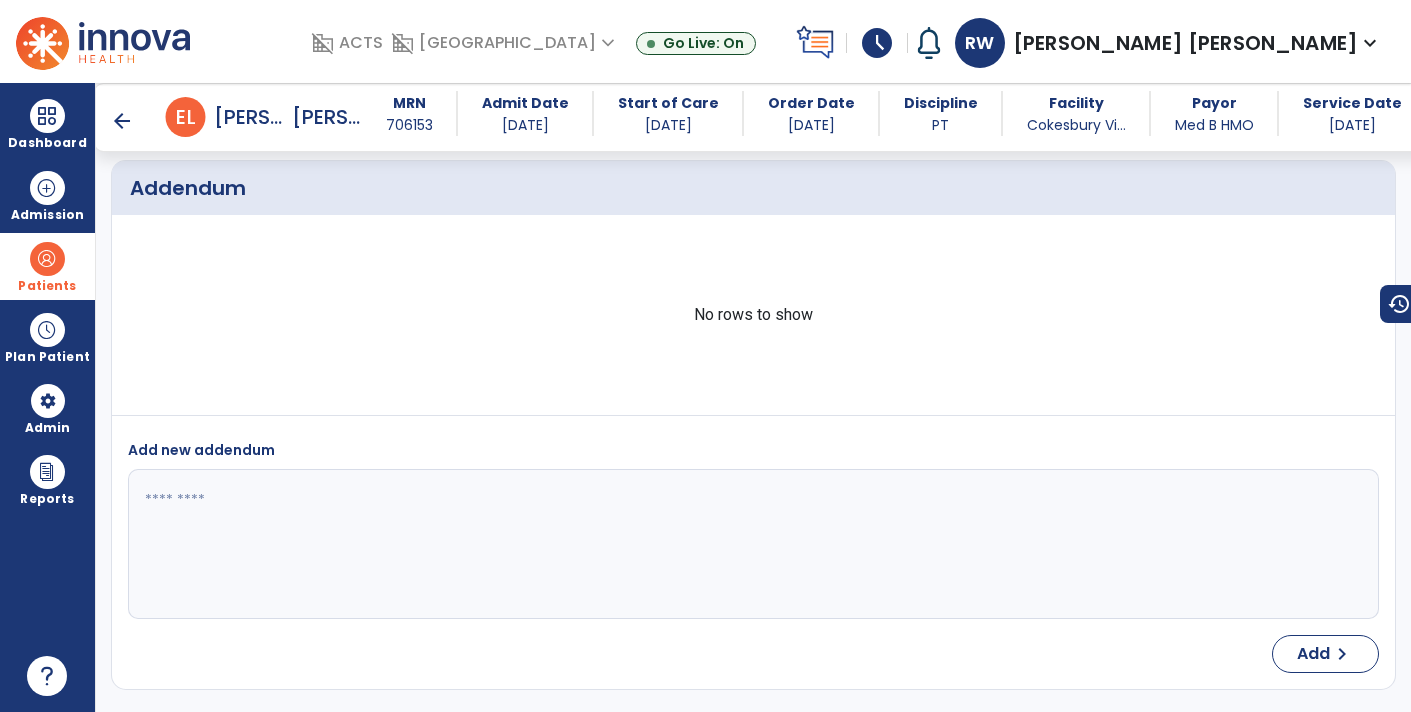 click on "arrow_back" at bounding box center [122, 121] 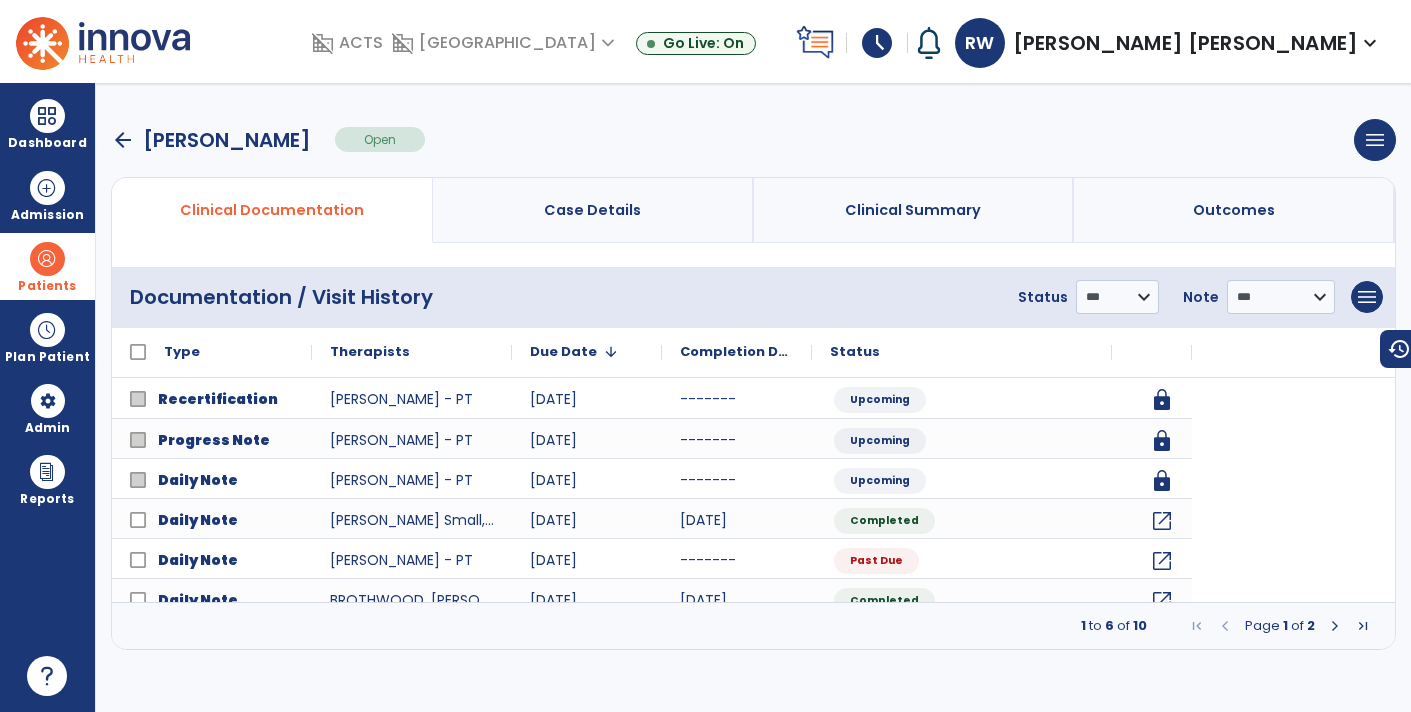 scroll, scrollTop: 0, scrollLeft: 0, axis: both 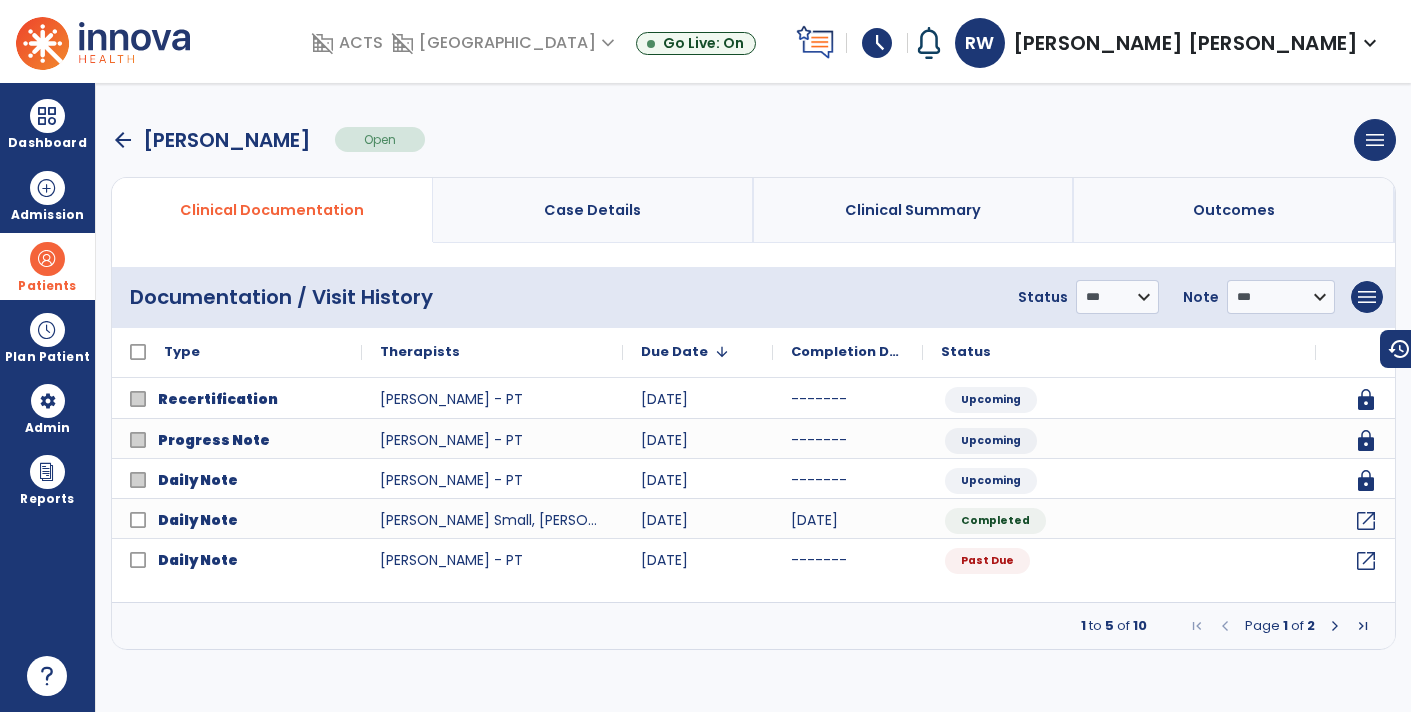 click on "arrow_back" at bounding box center [123, 140] 